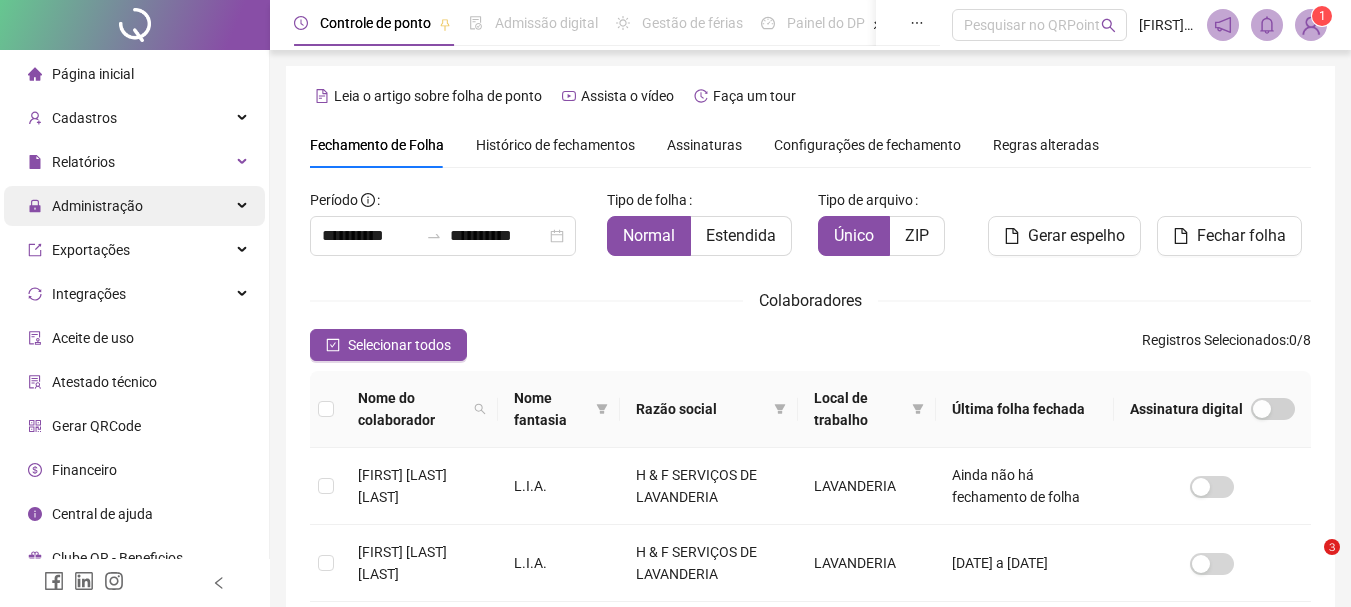 scroll, scrollTop: 106, scrollLeft: 0, axis: vertical 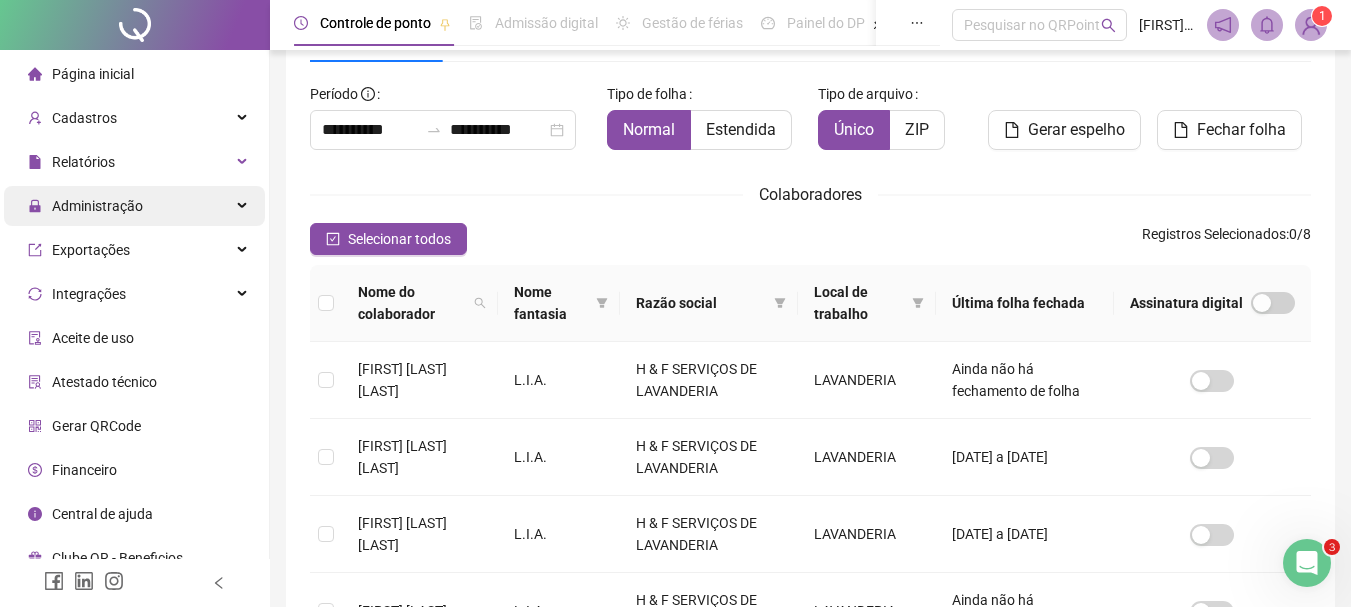 click on "Administração" at bounding box center [97, 206] 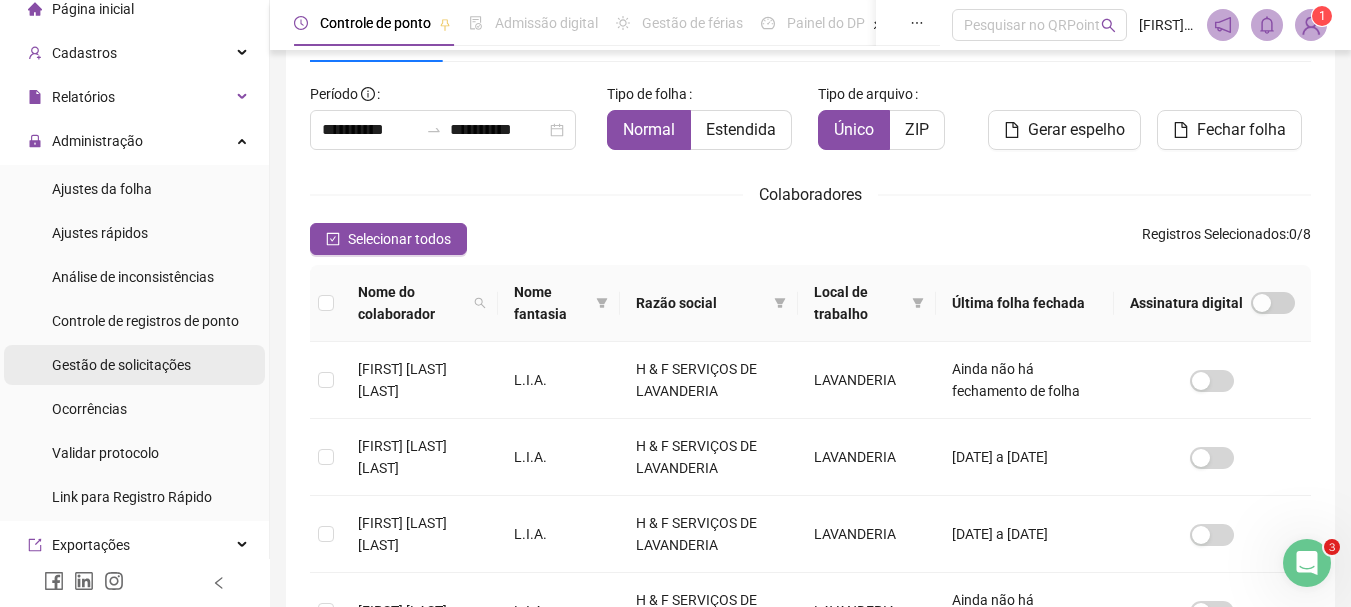 scroll, scrollTop: 100, scrollLeft: 0, axis: vertical 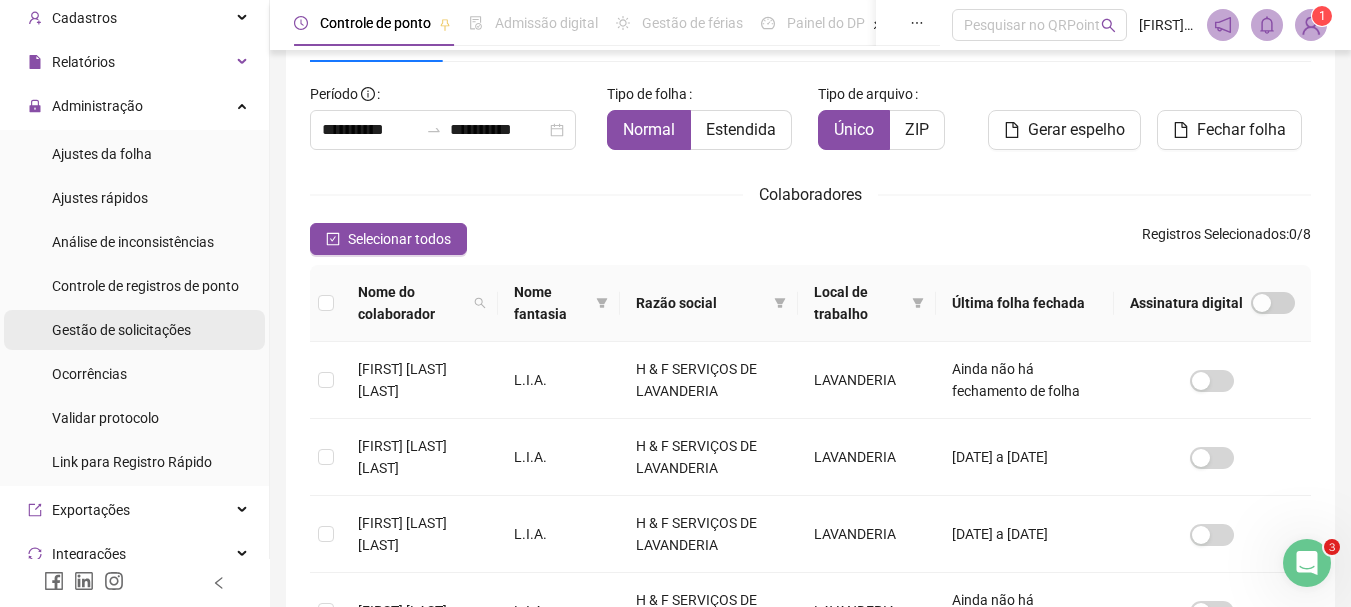 click on "Gestão de solicitações" at bounding box center [121, 330] 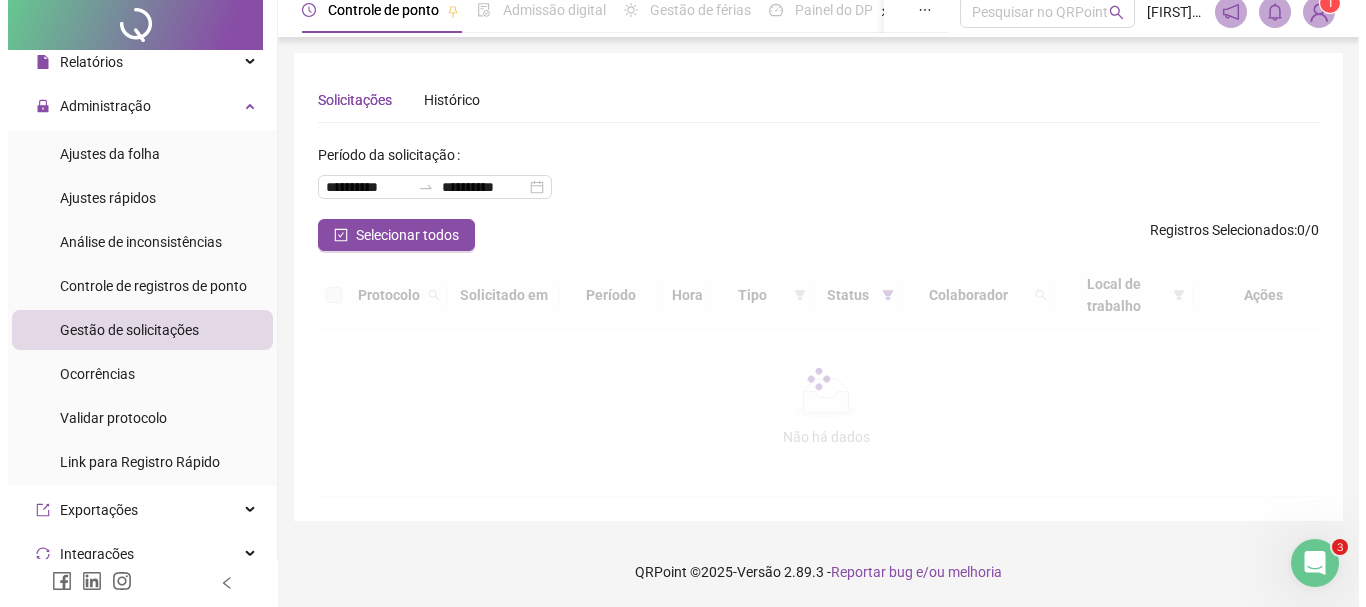 scroll, scrollTop: 0, scrollLeft: 0, axis: both 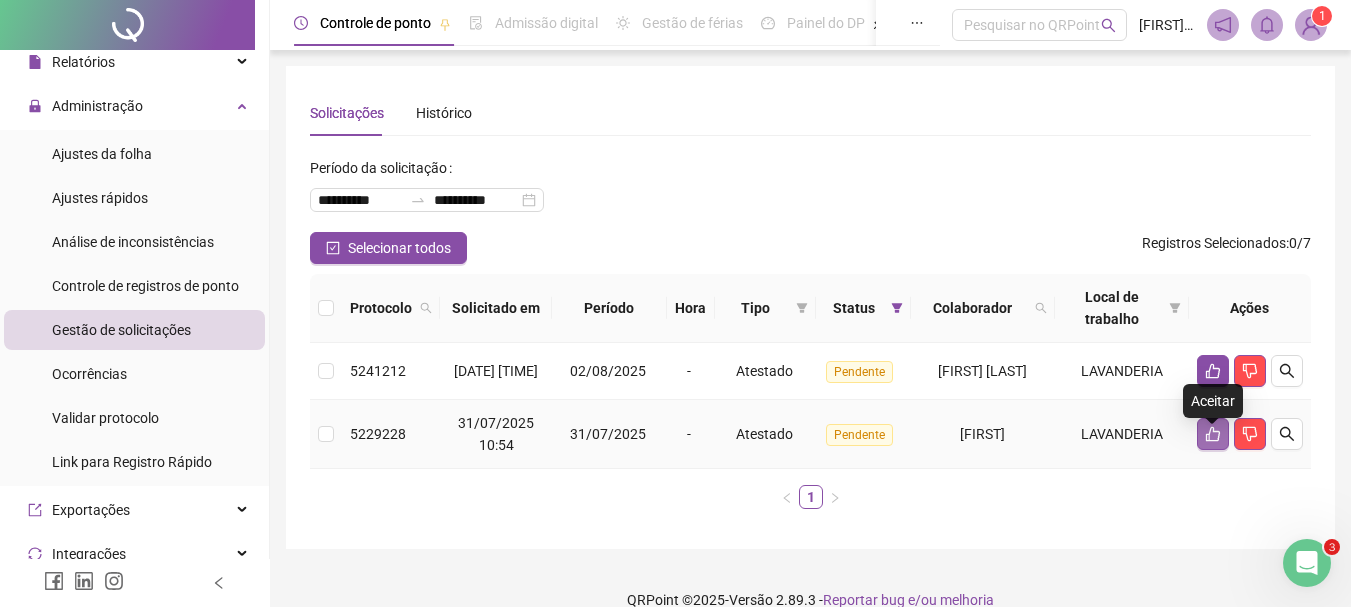 click 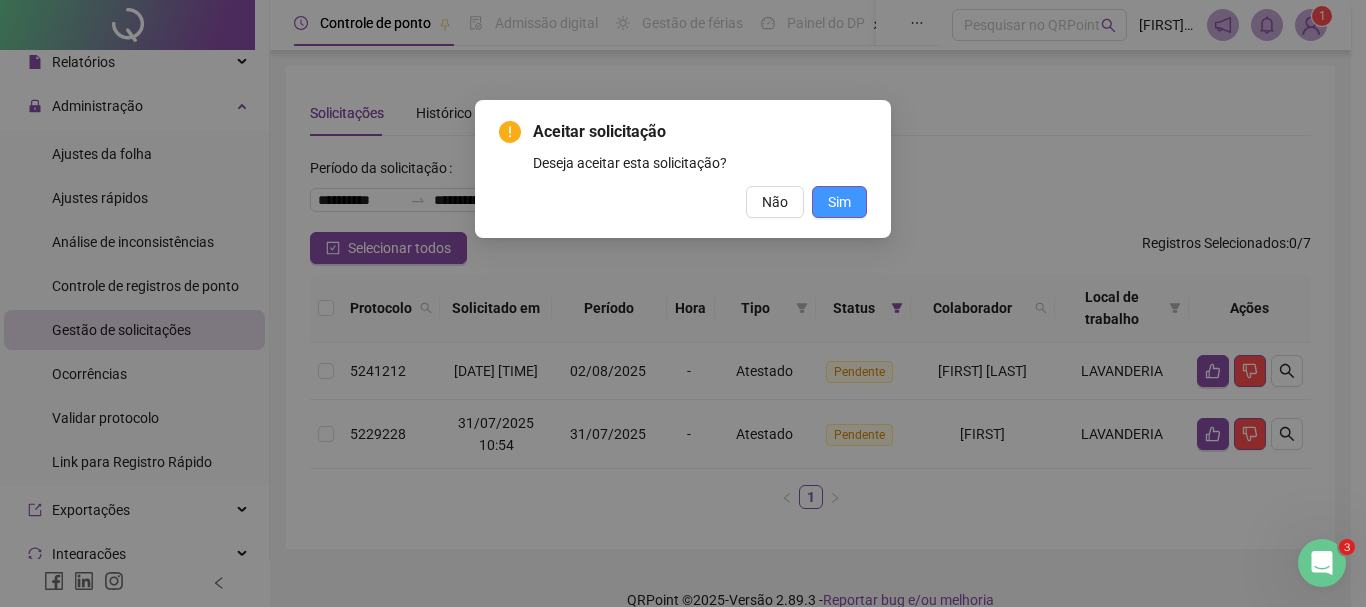 click on "Sim" at bounding box center (839, 202) 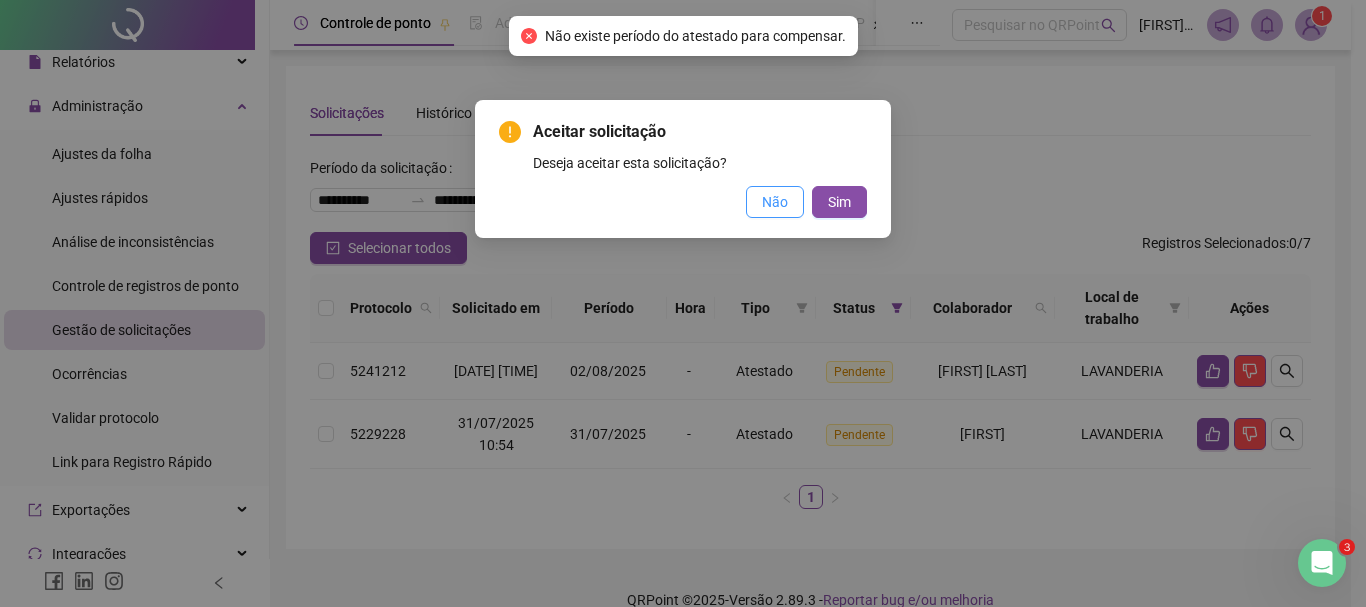 click on "Não" at bounding box center (775, 202) 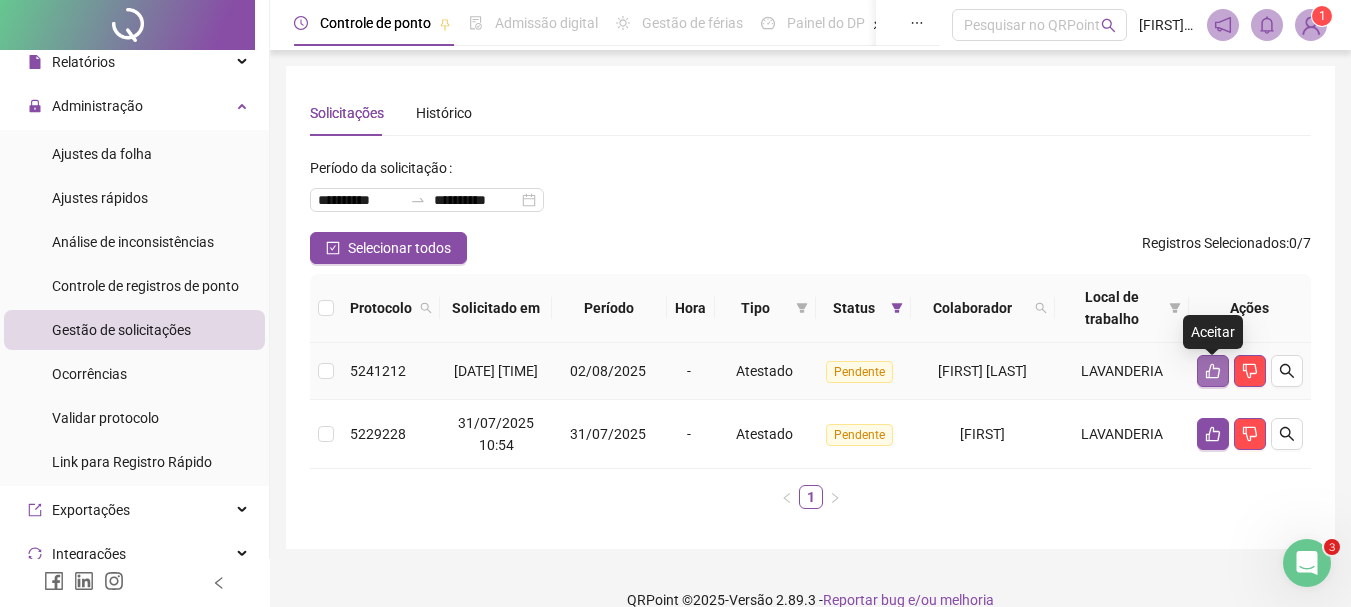 click 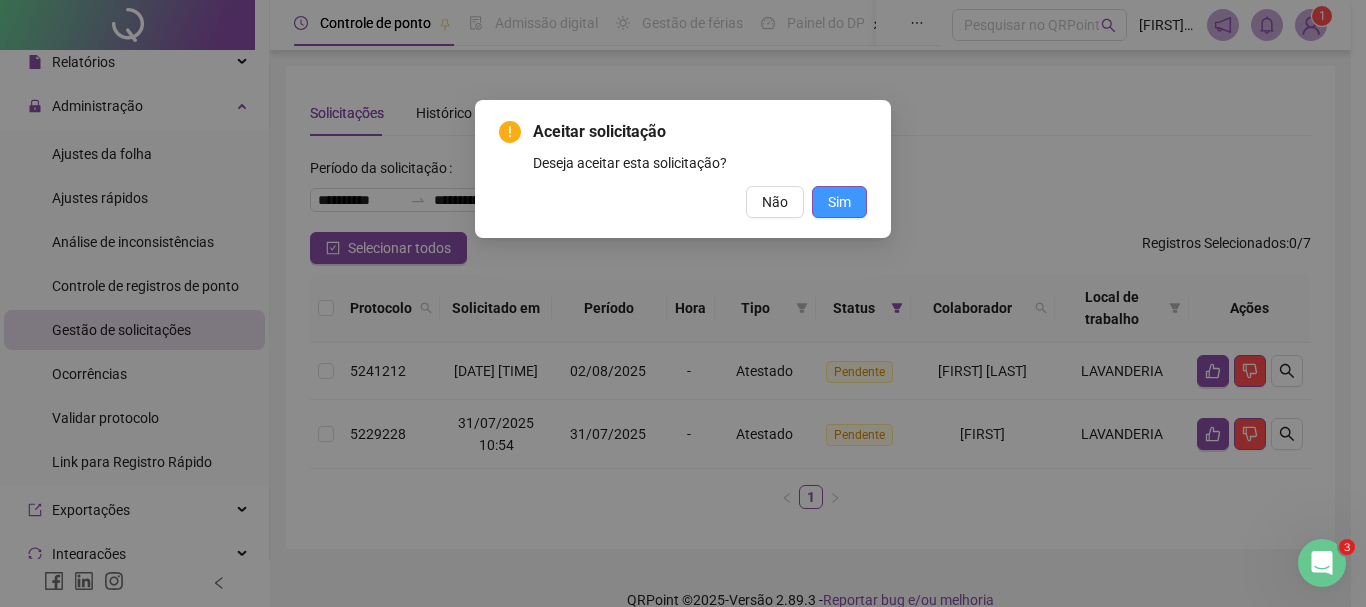 click on "Sim" at bounding box center (839, 202) 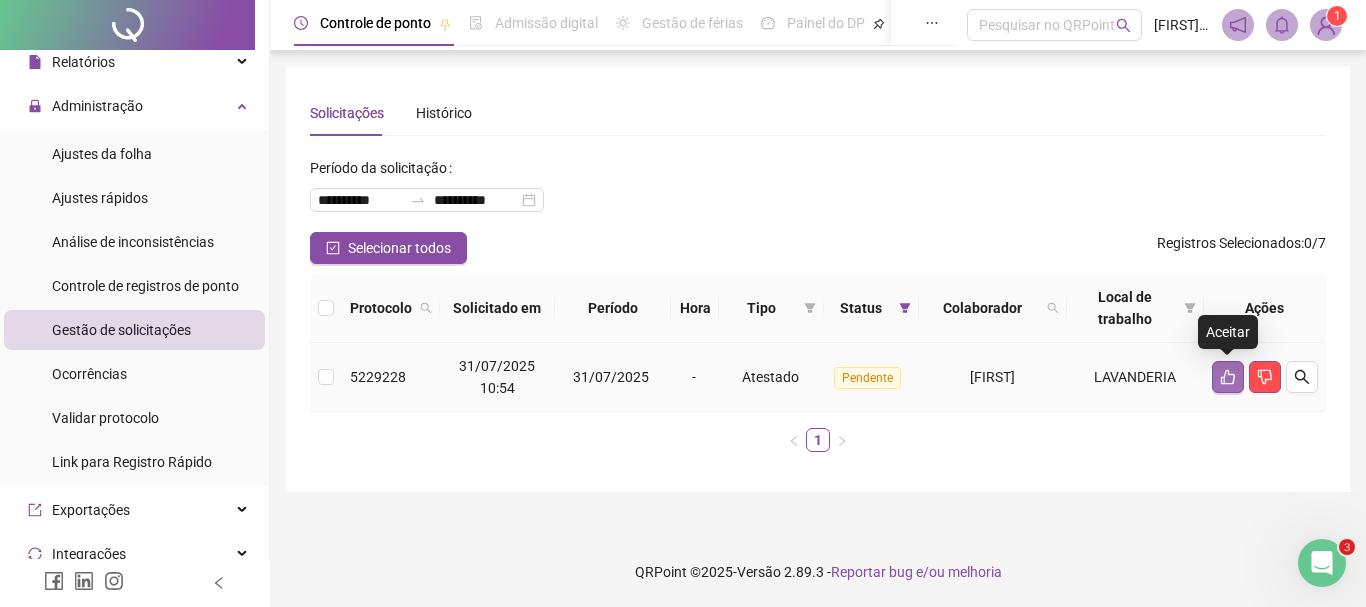click 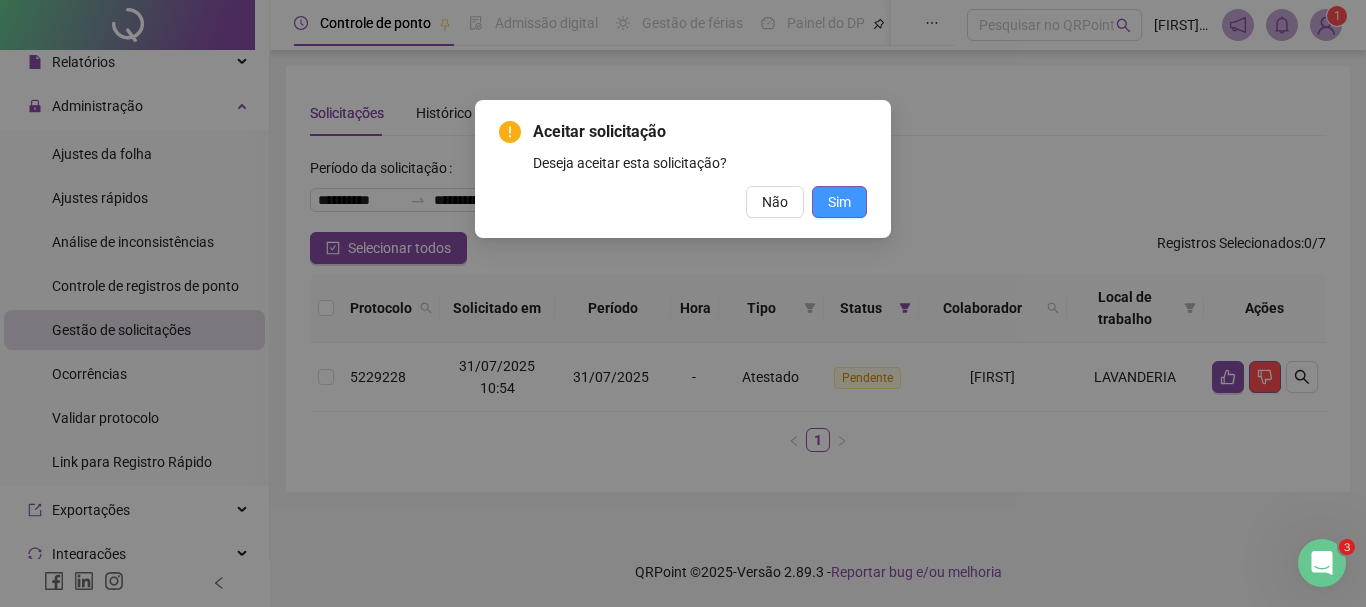 click on "Sim" at bounding box center (839, 202) 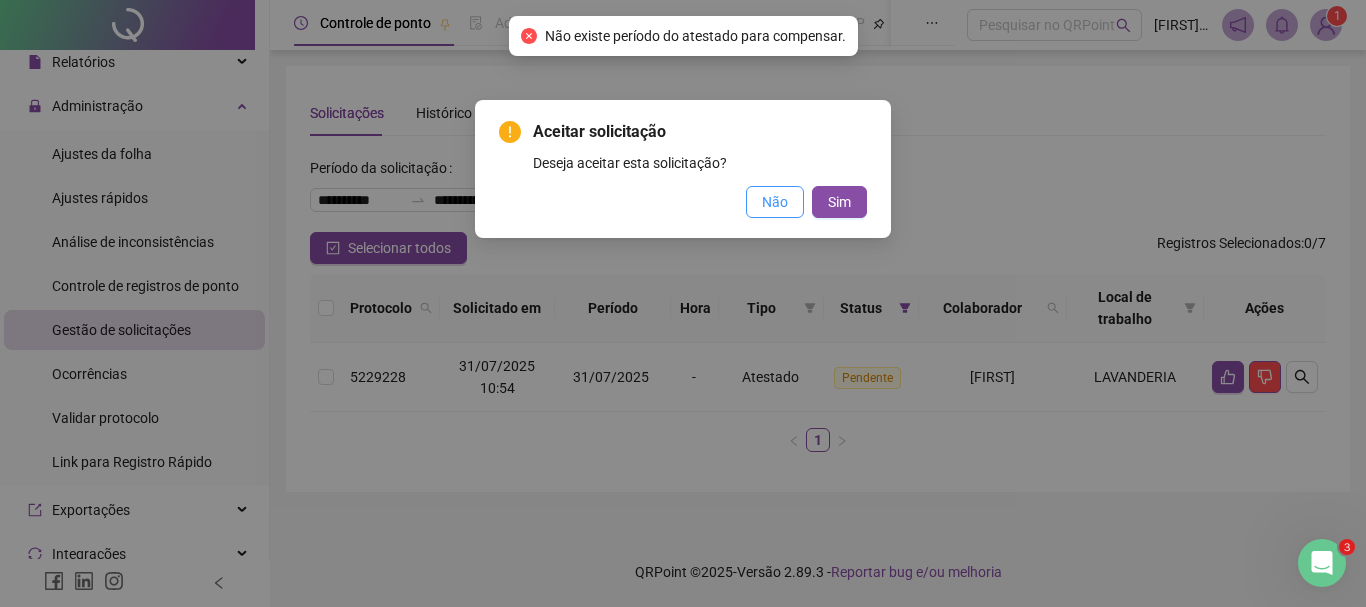 click on "Não" at bounding box center (775, 202) 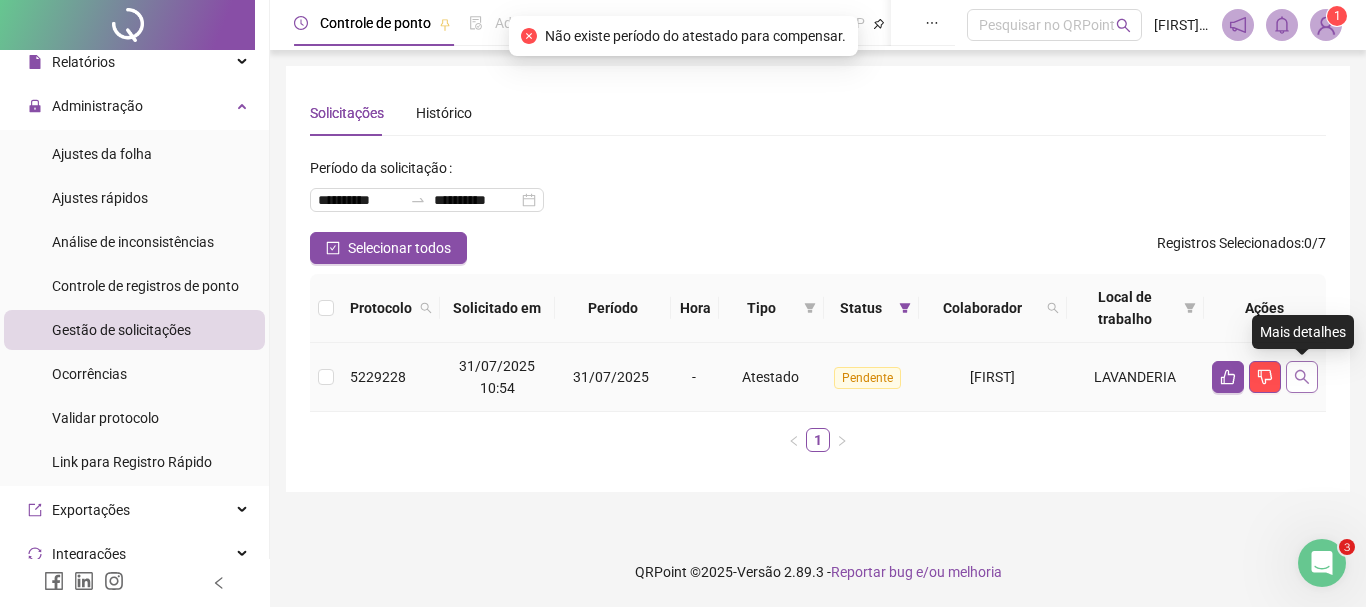 click 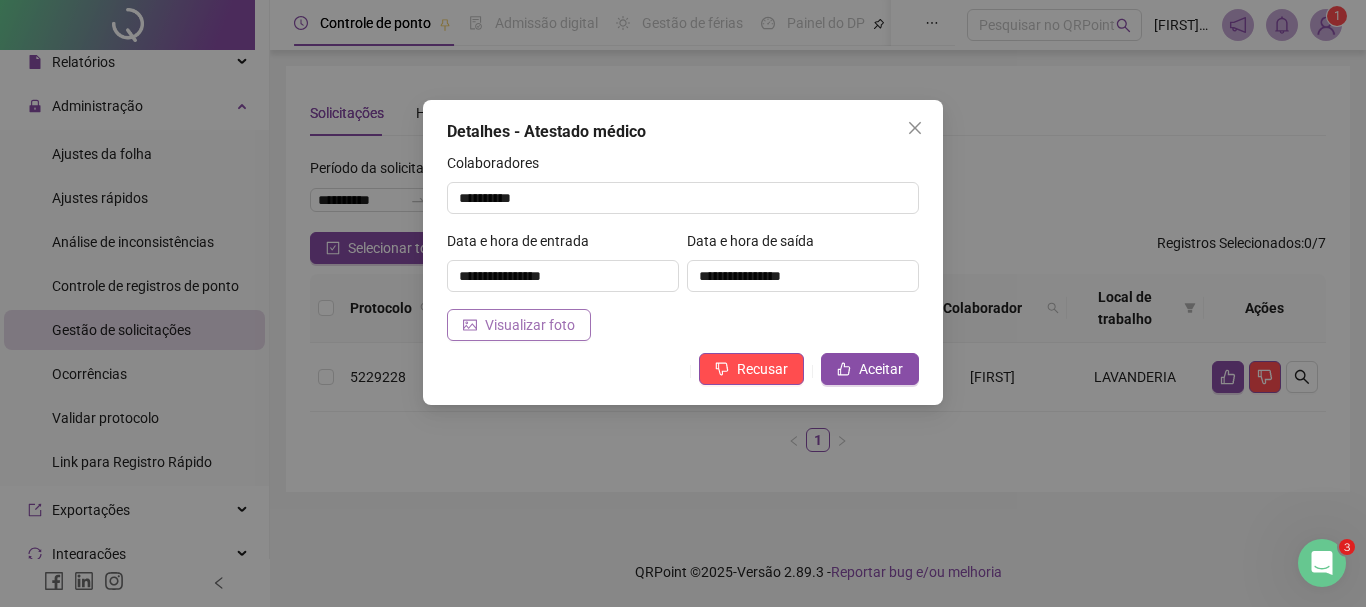 click on "Visualizar foto" at bounding box center (530, 325) 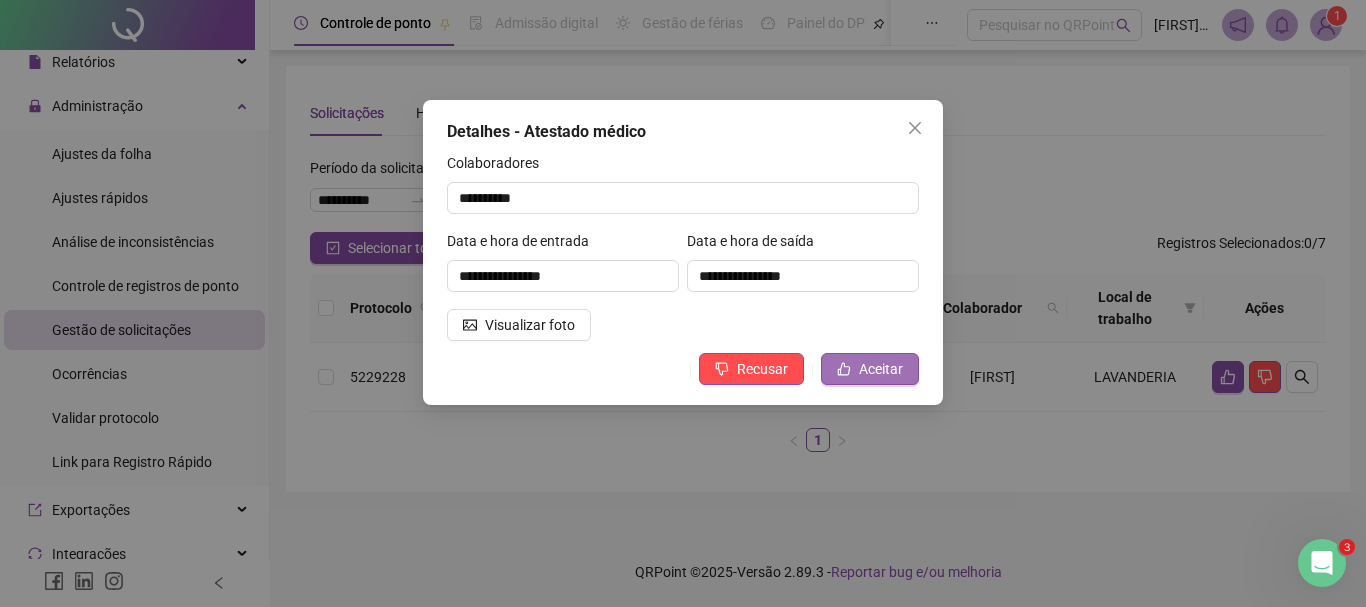 click 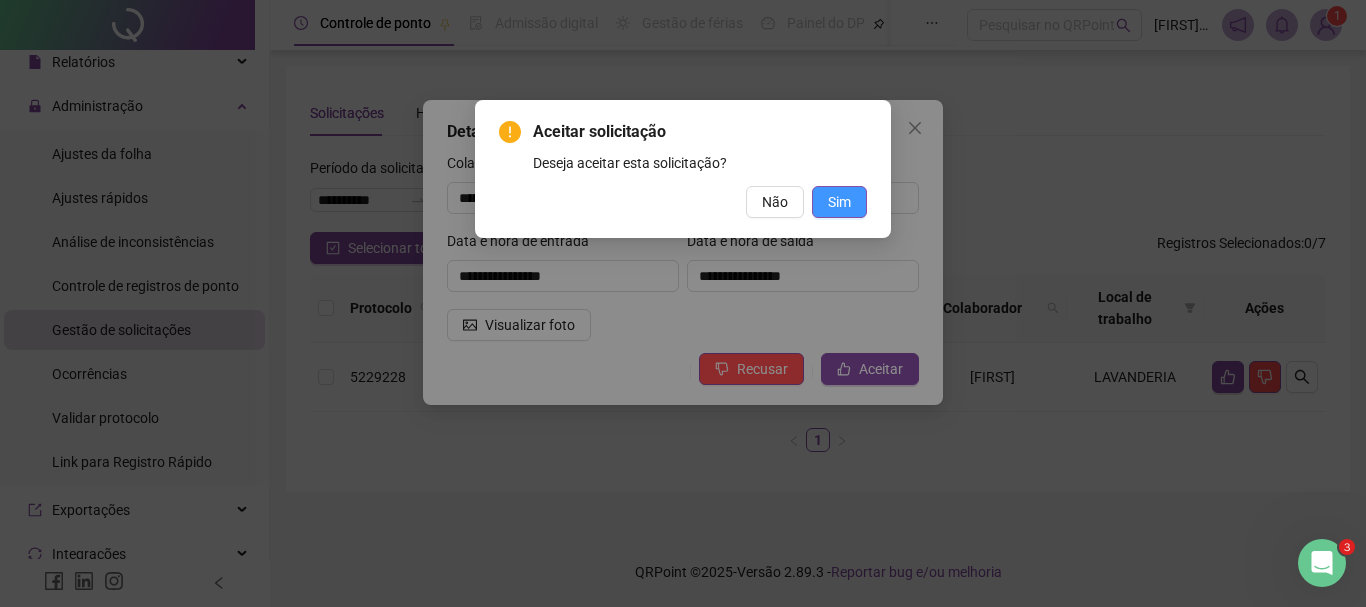 click on "Sim" at bounding box center [839, 202] 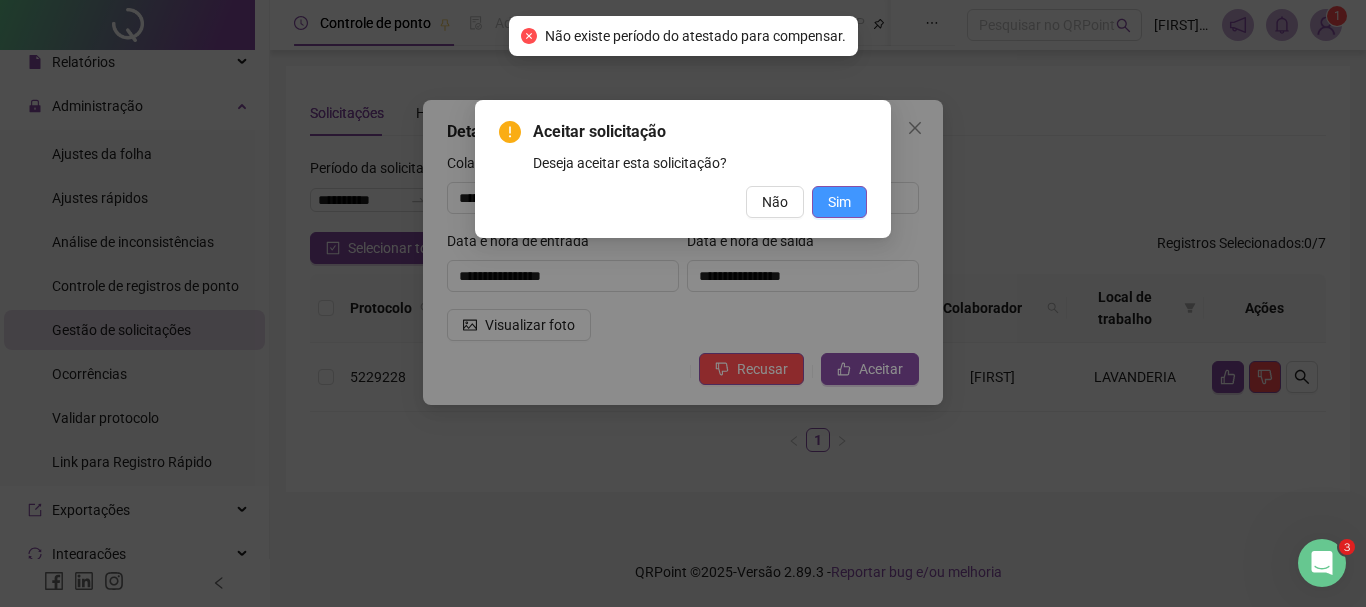 click on "Sim" at bounding box center (839, 202) 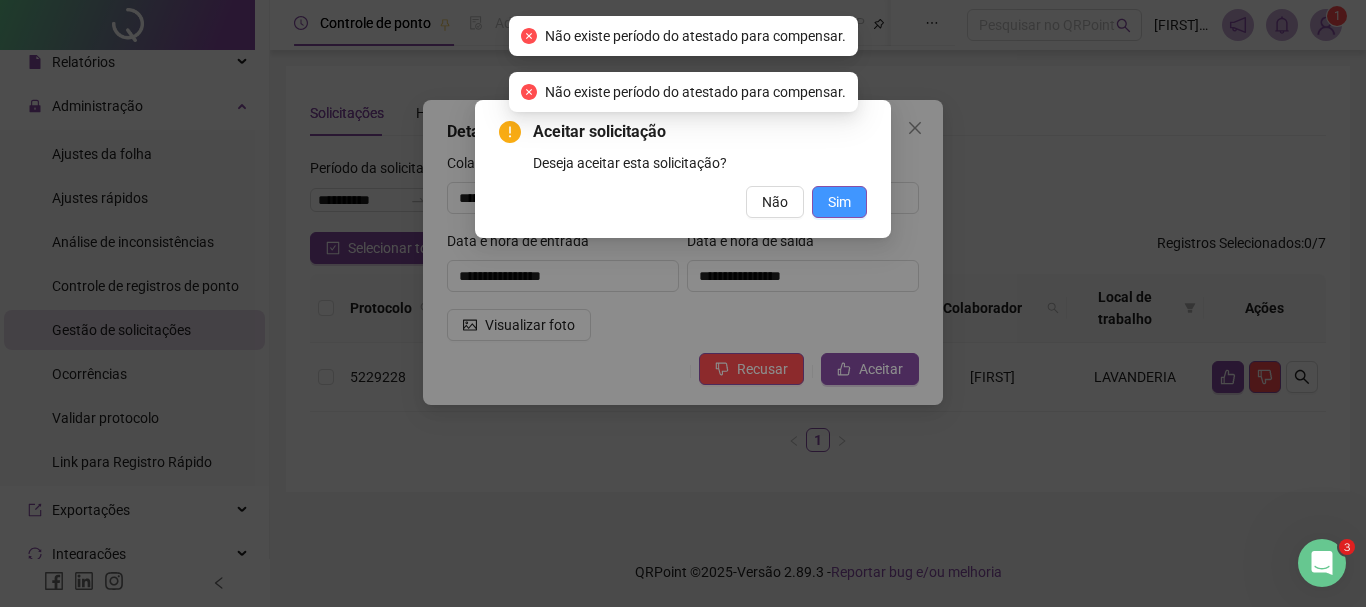 click on "Sim" at bounding box center [839, 202] 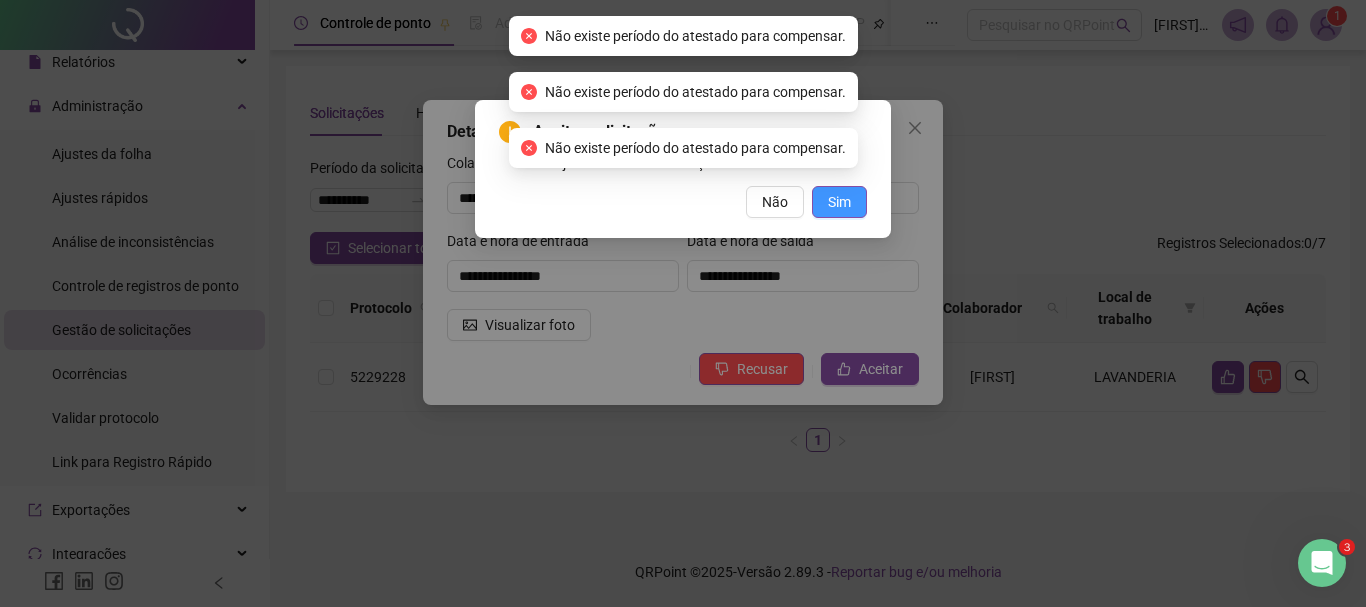 click on "Sim" at bounding box center (839, 202) 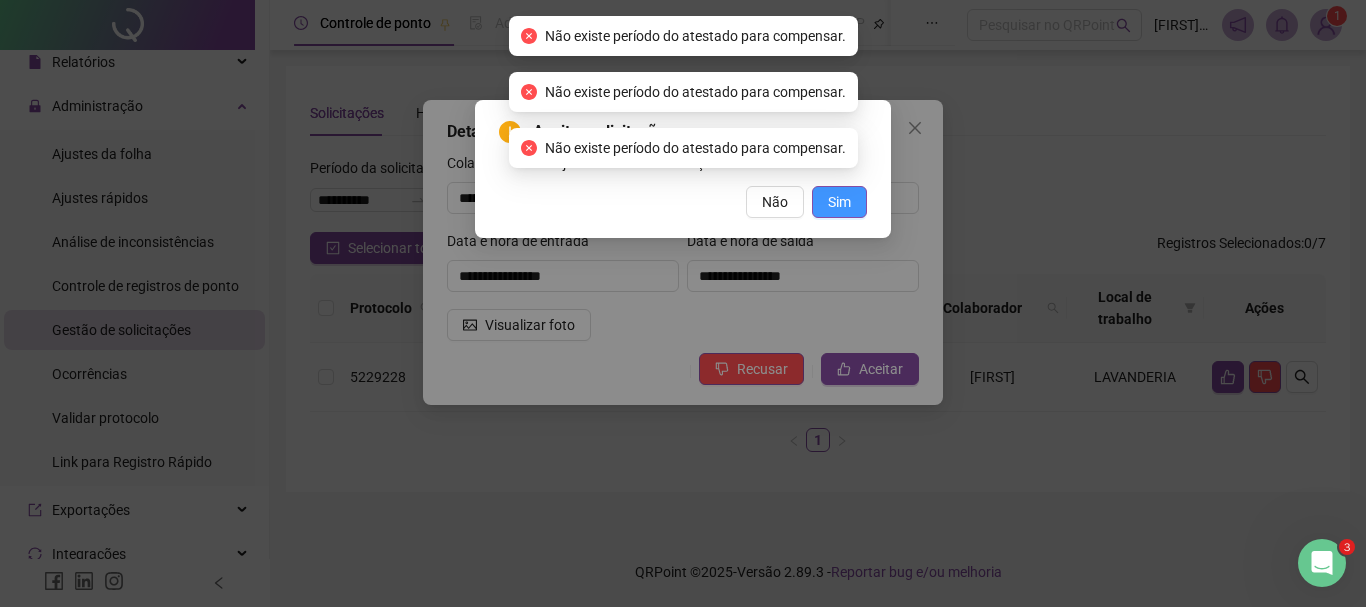 click on "Sim" at bounding box center [839, 202] 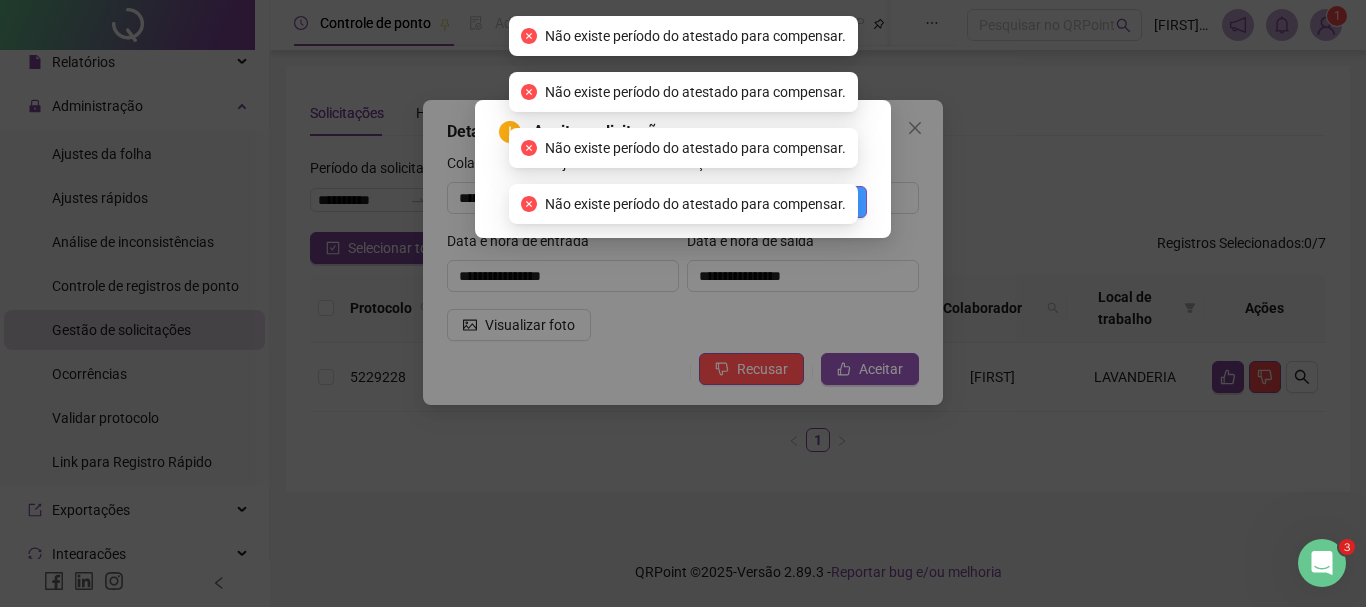 click on "Não existe período do atestado para compensar. Não existe período do atestado para compensar. Não existe período do atestado para compensar. Não existe período do atestado para compensar." at bounding box center [683, 120] 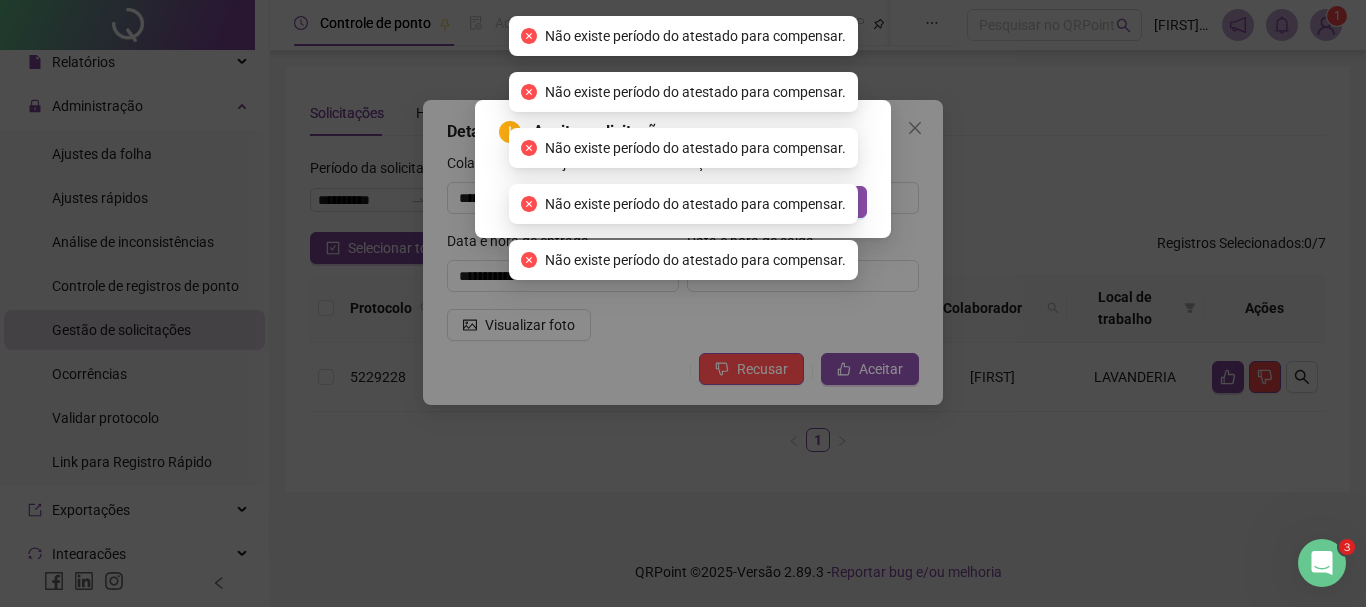 click on "Aceitar solicitação Deseja aceitar esta solicitação? Não Sim" at bounding box center [683, 303] 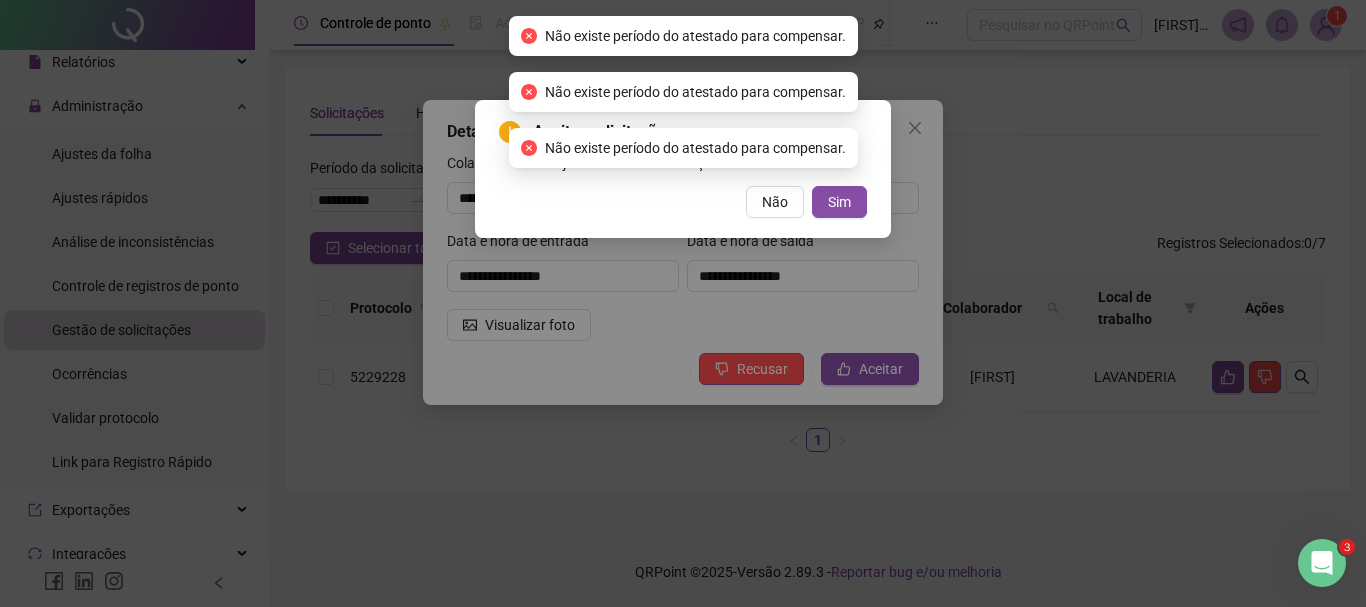 click on "Aceitar solicitação Deseja aceitar esta solicitação? Não Sim" at bounding box center [683, 303] 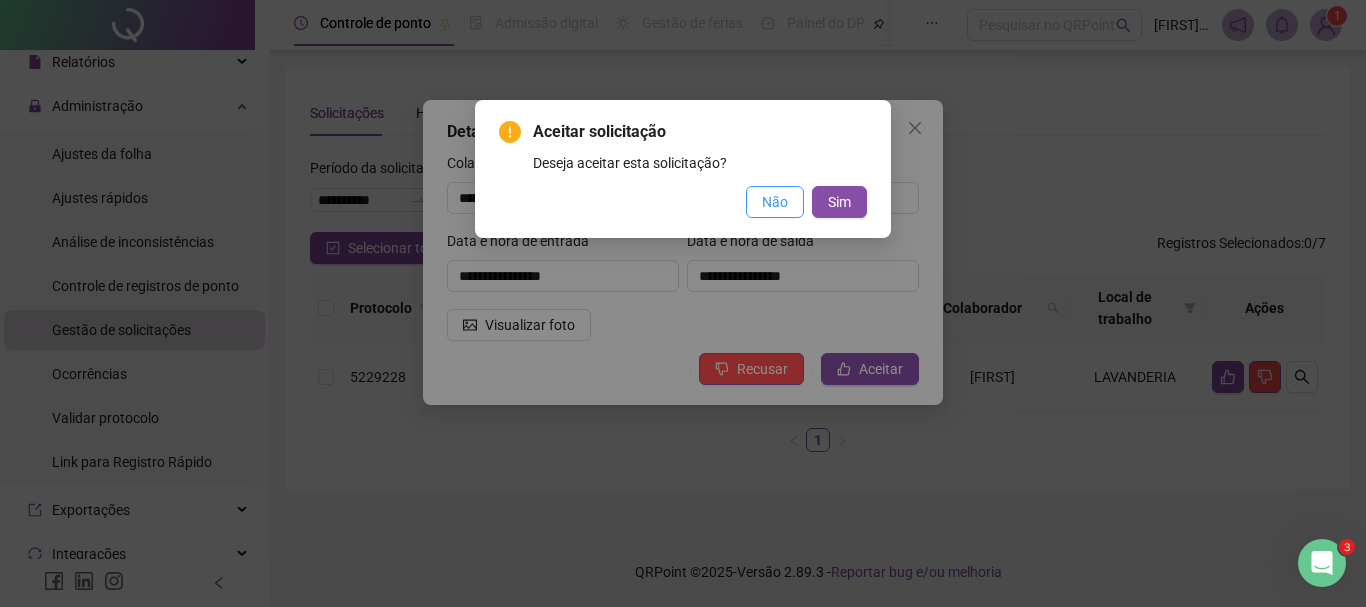 click on "Não" at bounding box center [775, 202] 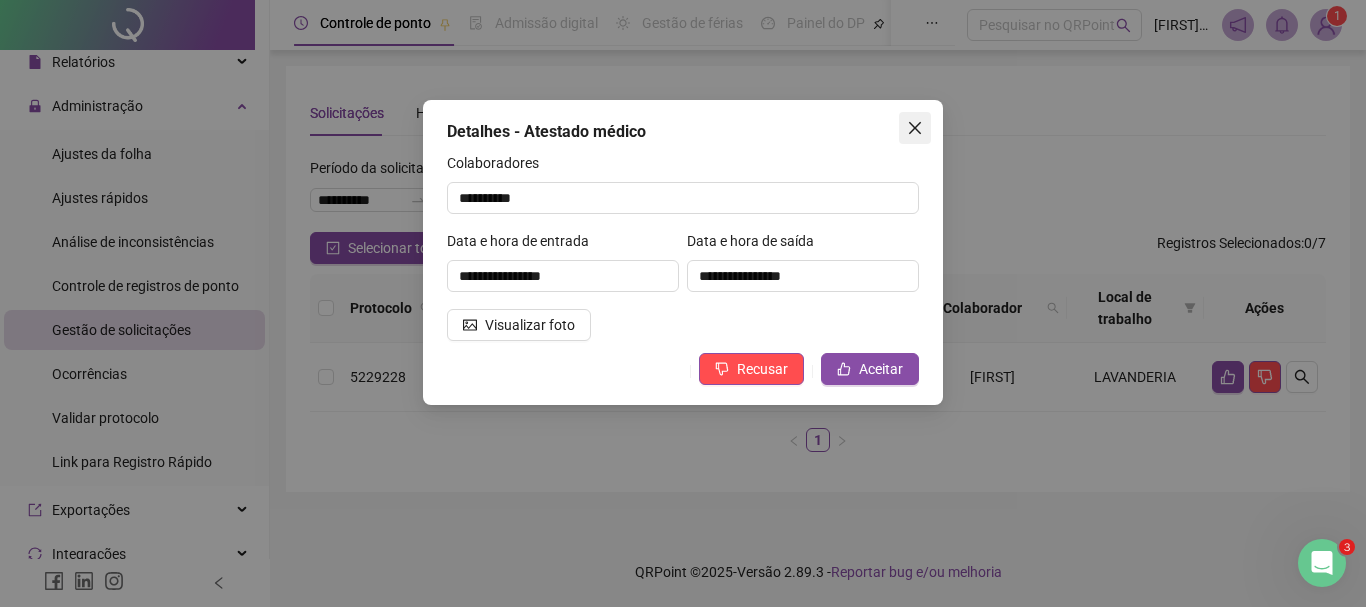 click 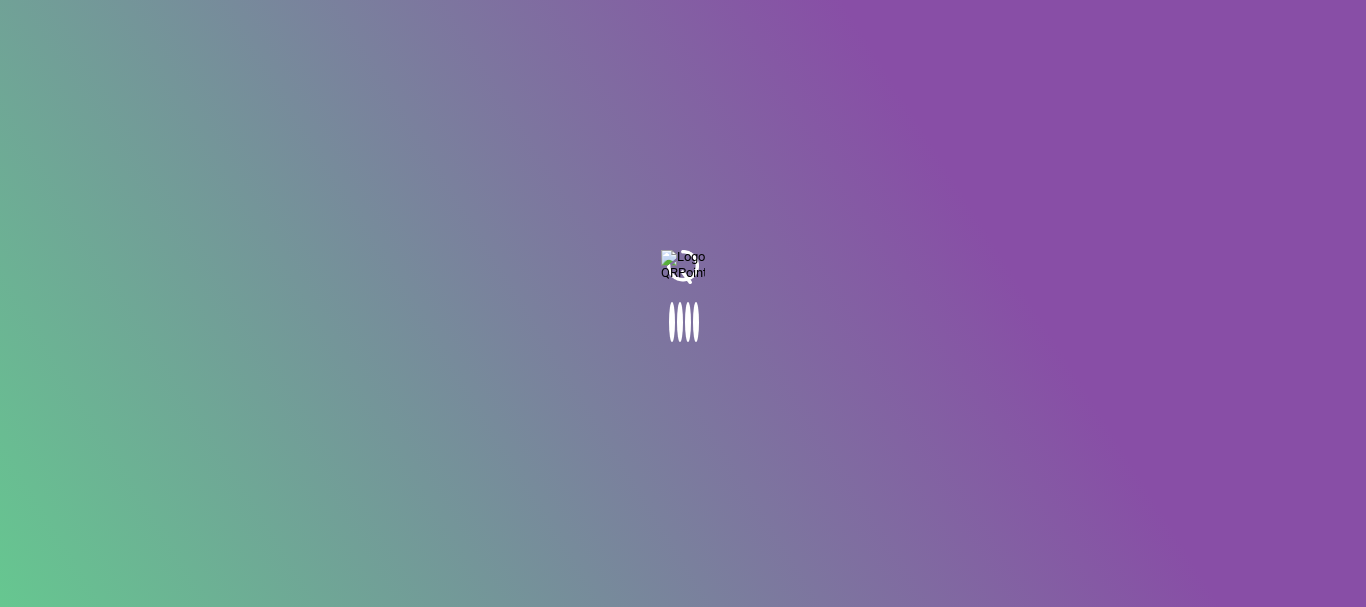 scroll, scrollTop: 0, scrollLeft: 0, axis: both 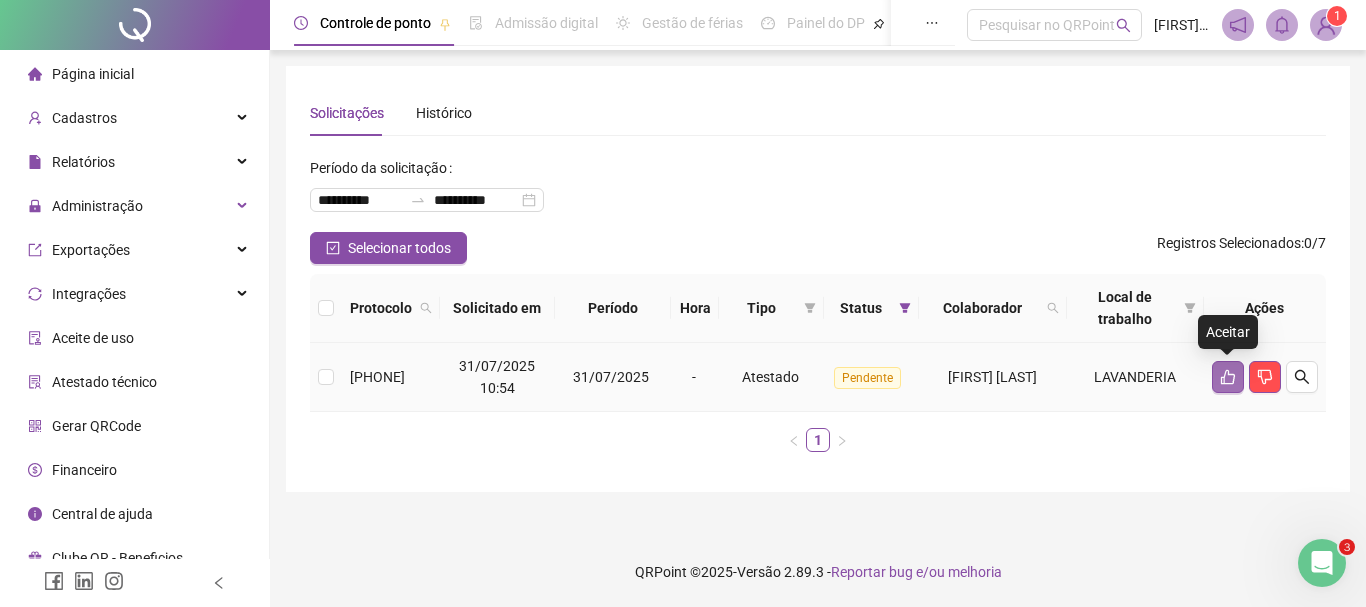 click at bounding box center (1228, 377) 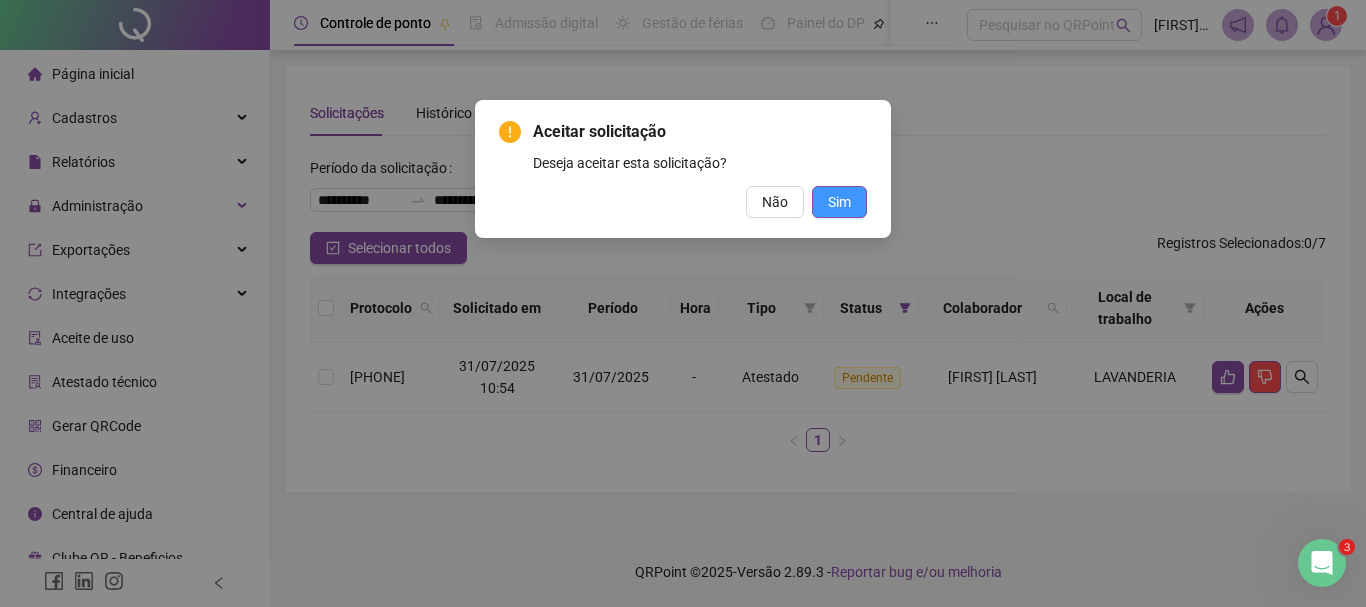 click on "Sim" at bounding box center [839, 202] 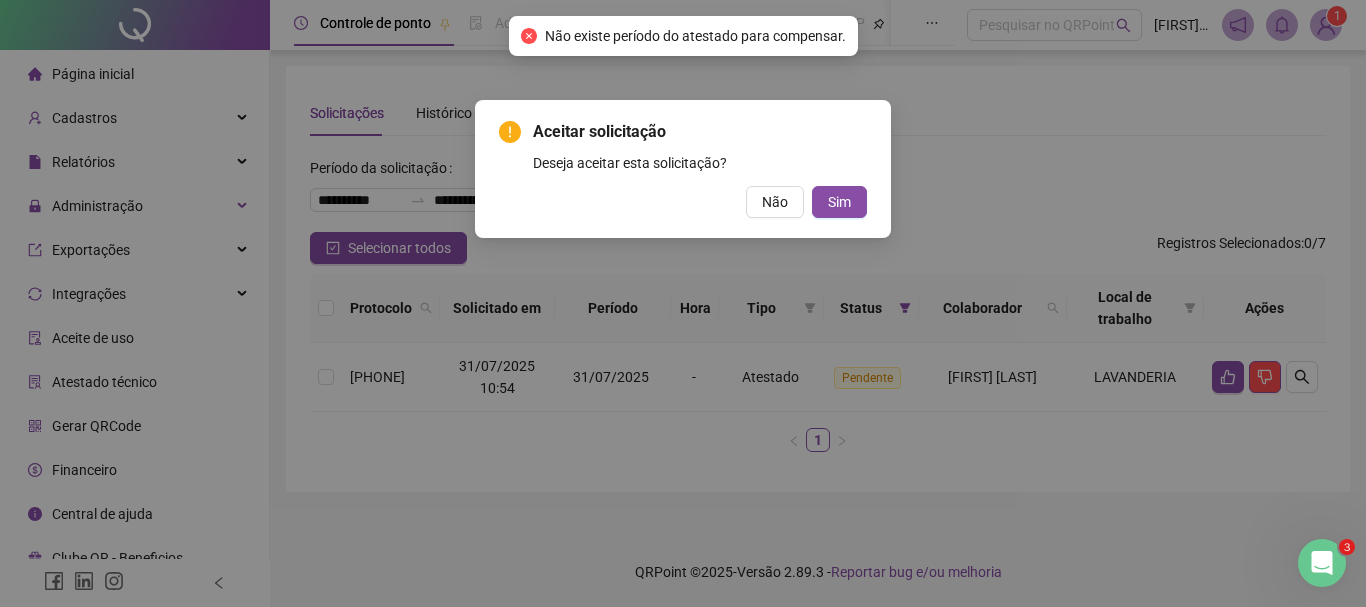 click on "Aceitar solicitação Deseja aceitar esta solicitação? Não Sim" at bounding box center (683, 303) 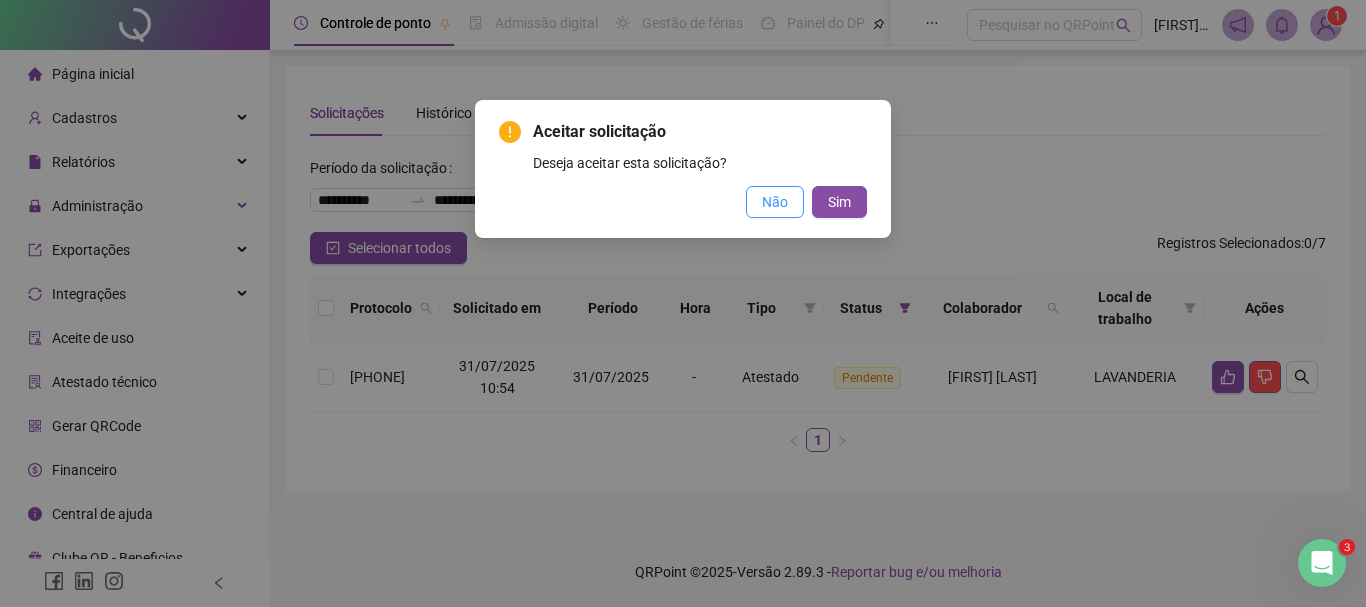 click on "Não" at bounding box center [775, 202] 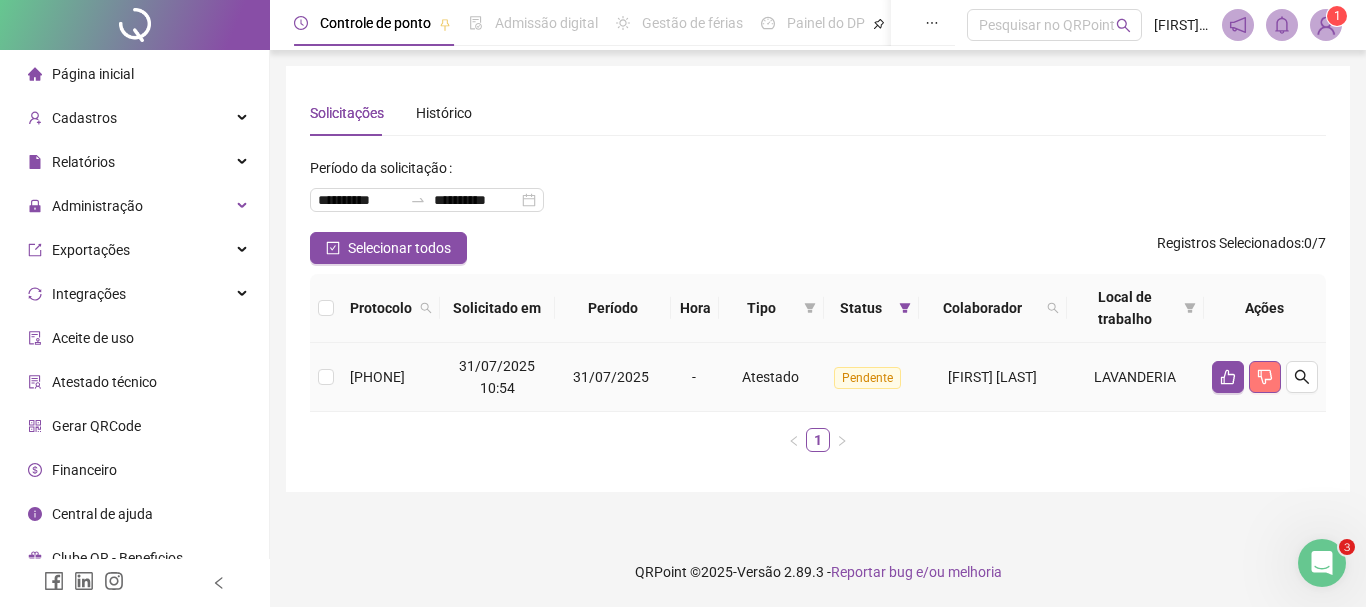 click at bounding box center [1265, 377] 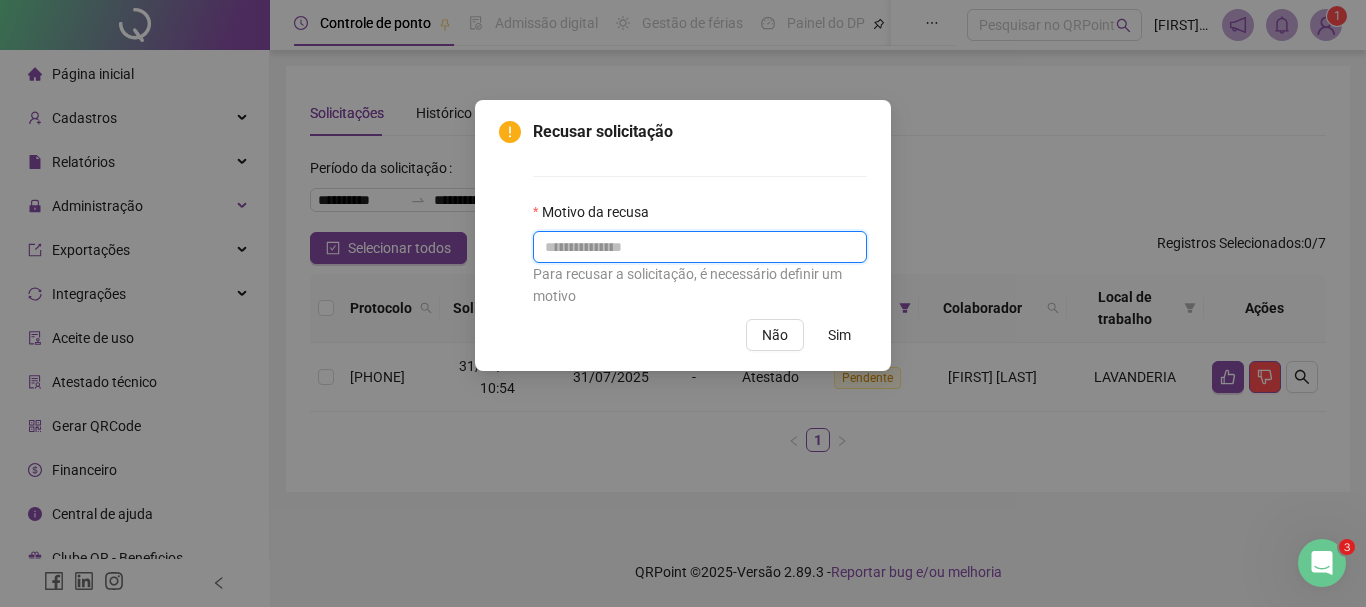 click at bounding box center (700, 247) 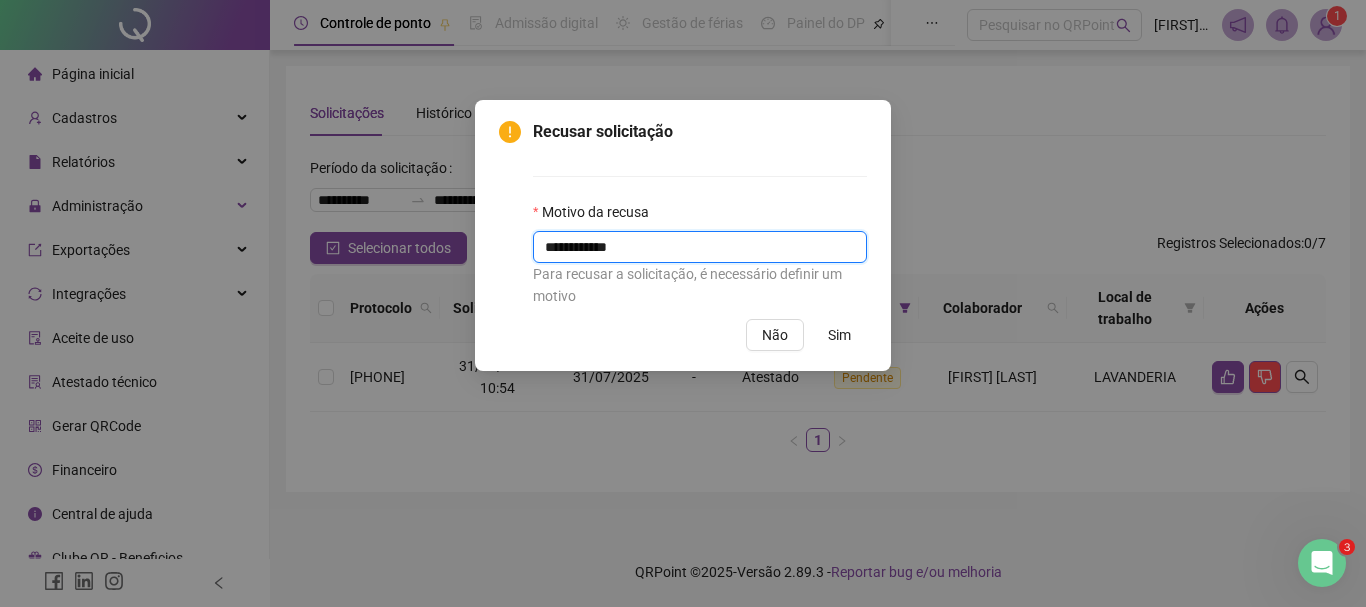 type on "**********" 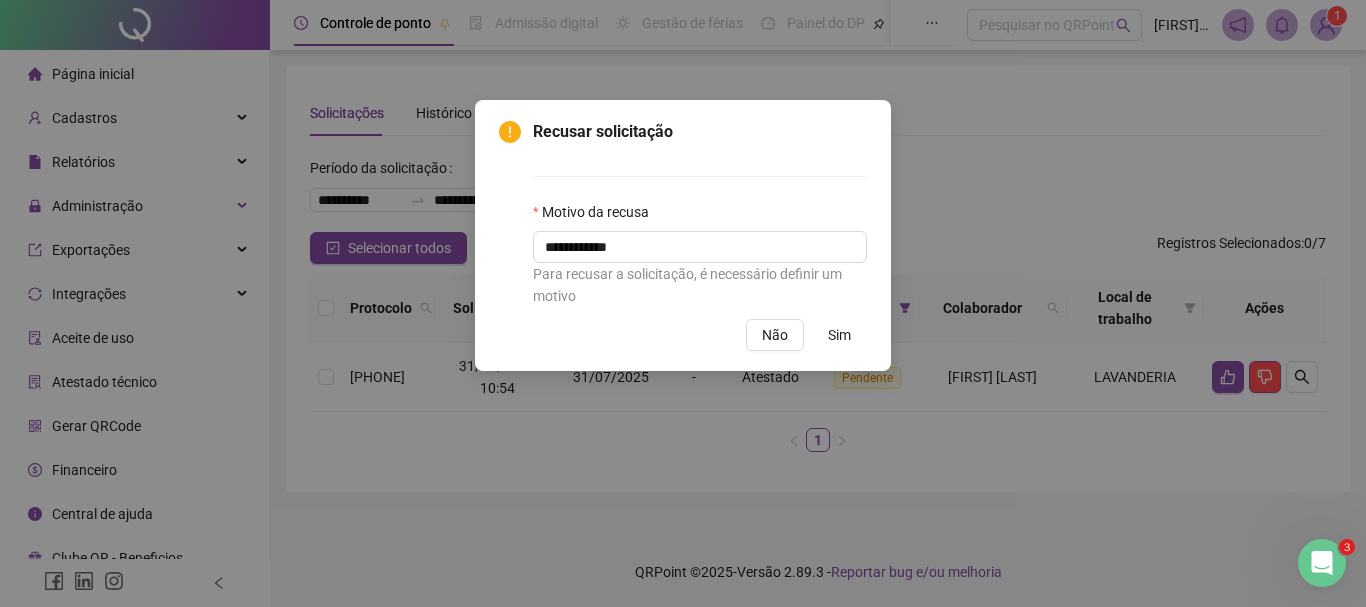 click on "Sim" at bounding box center (839, 335) 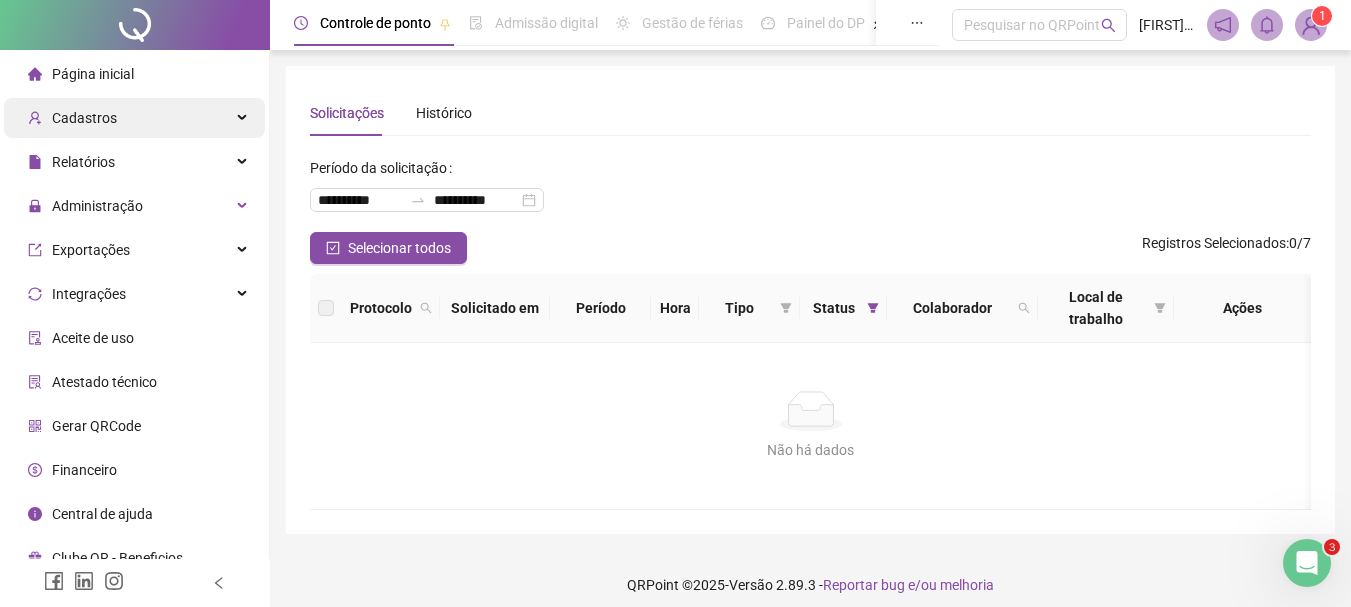 click on "Cadastros" at bounding box center [84, 118] 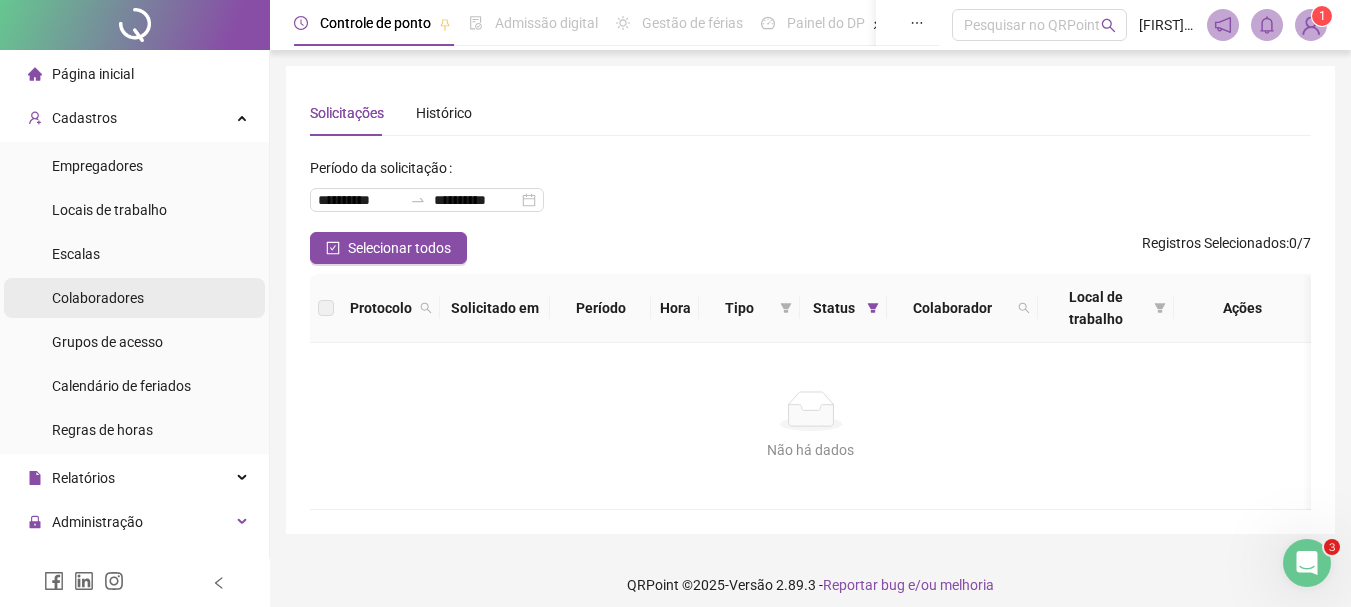 click on "Colaboradores" at bounding box center (98, 298) 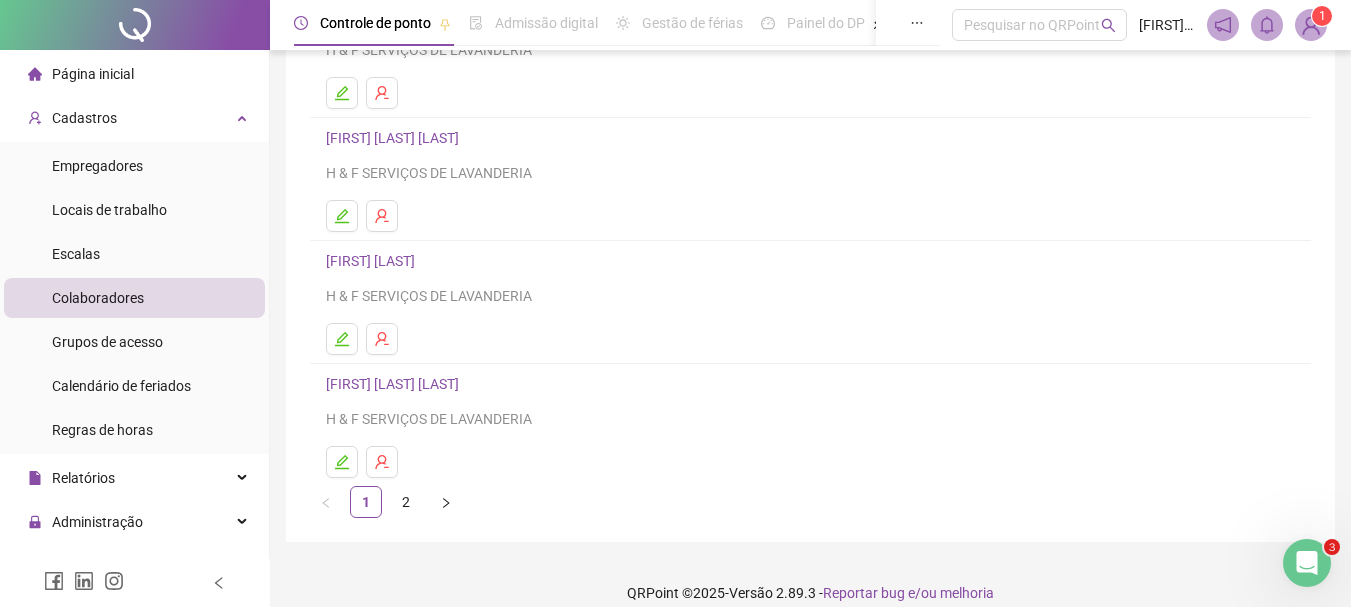 scroll, scrollTop: 360, scrollLeft: 0, axis: vertical 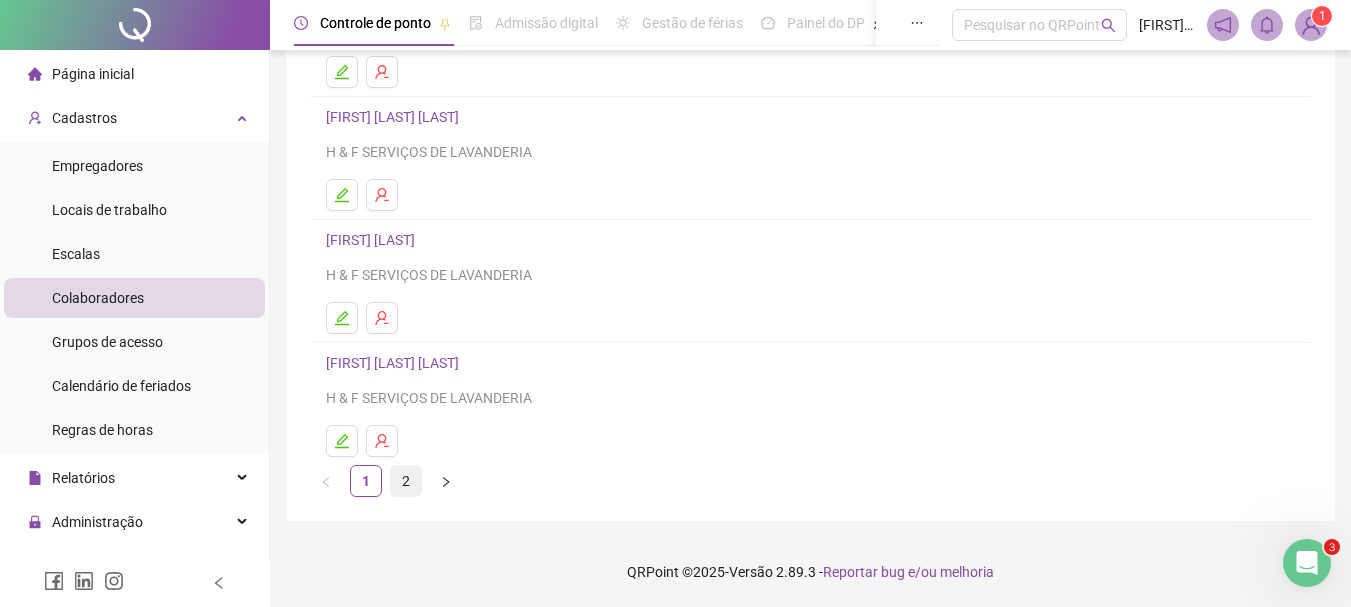 click on "2" at bounding box center (406, 481) 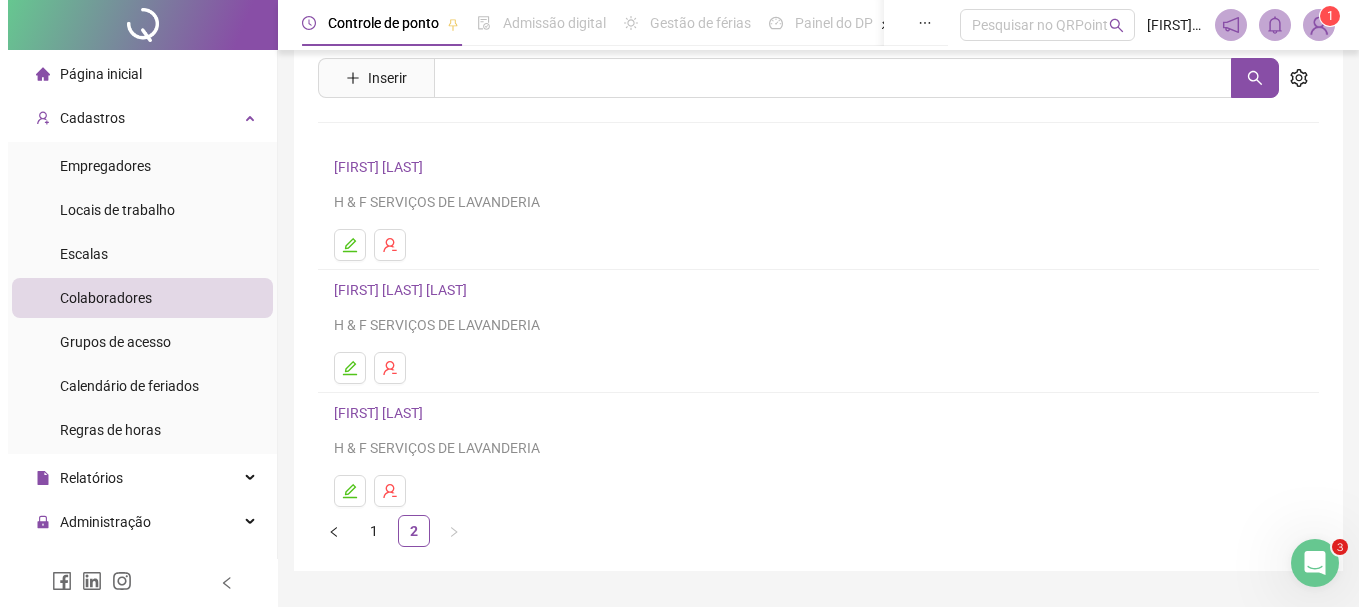 scroll, scrollTop: 100, scrollLeft: 0, axis: vertical 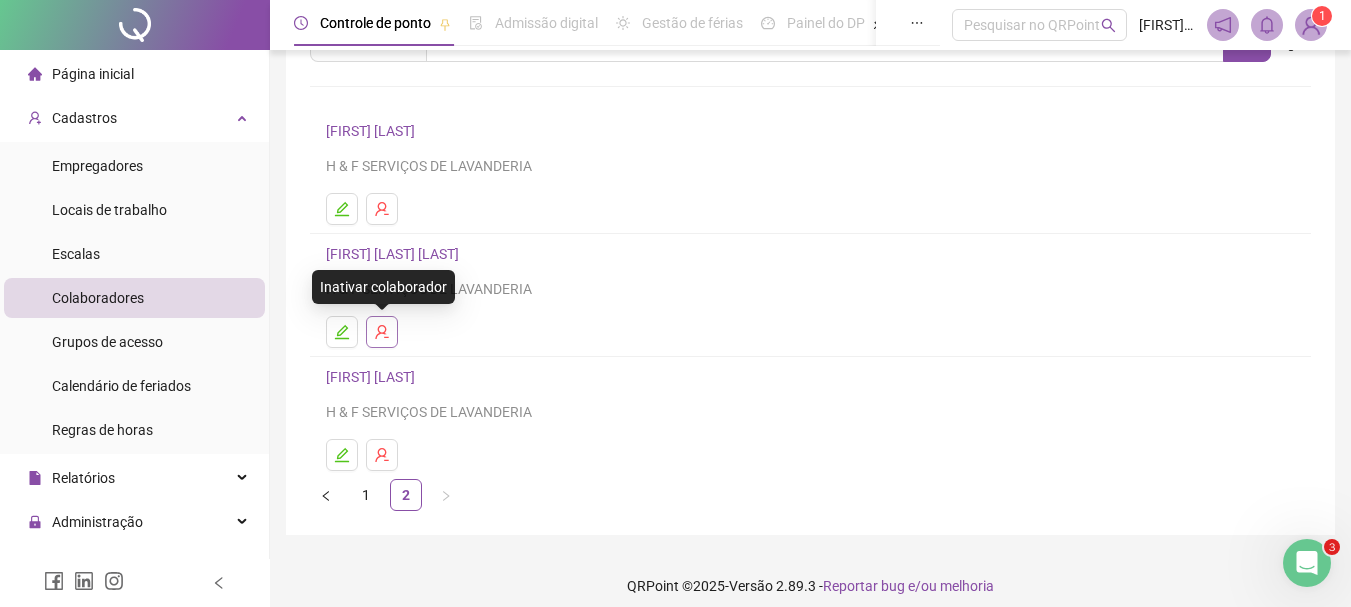 click 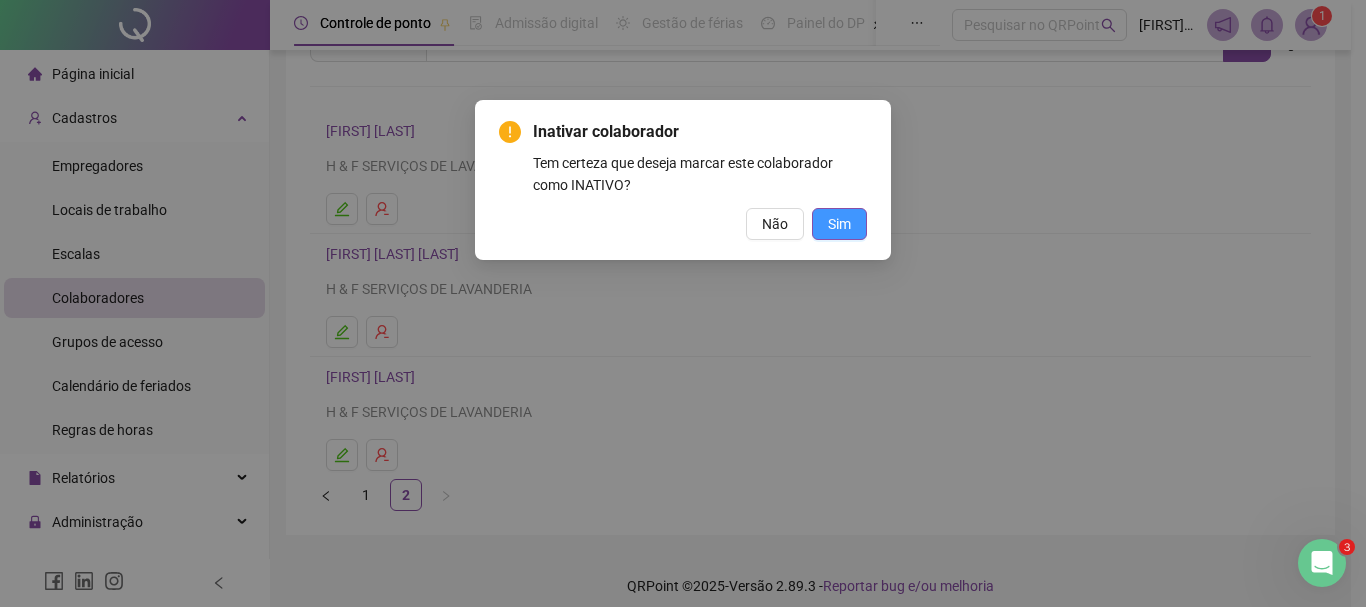 click on "Sim" at bounding box center (839, 224) 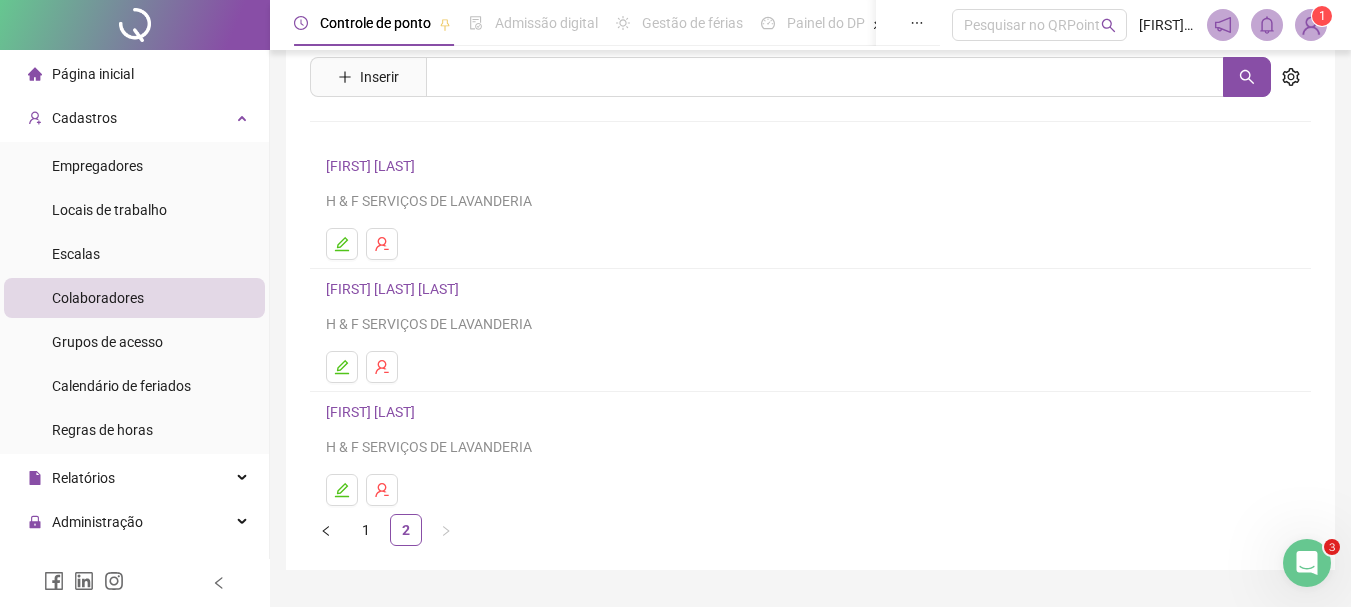scroll, scrollTop: 100, scrollLeft: 0, axis: vertical 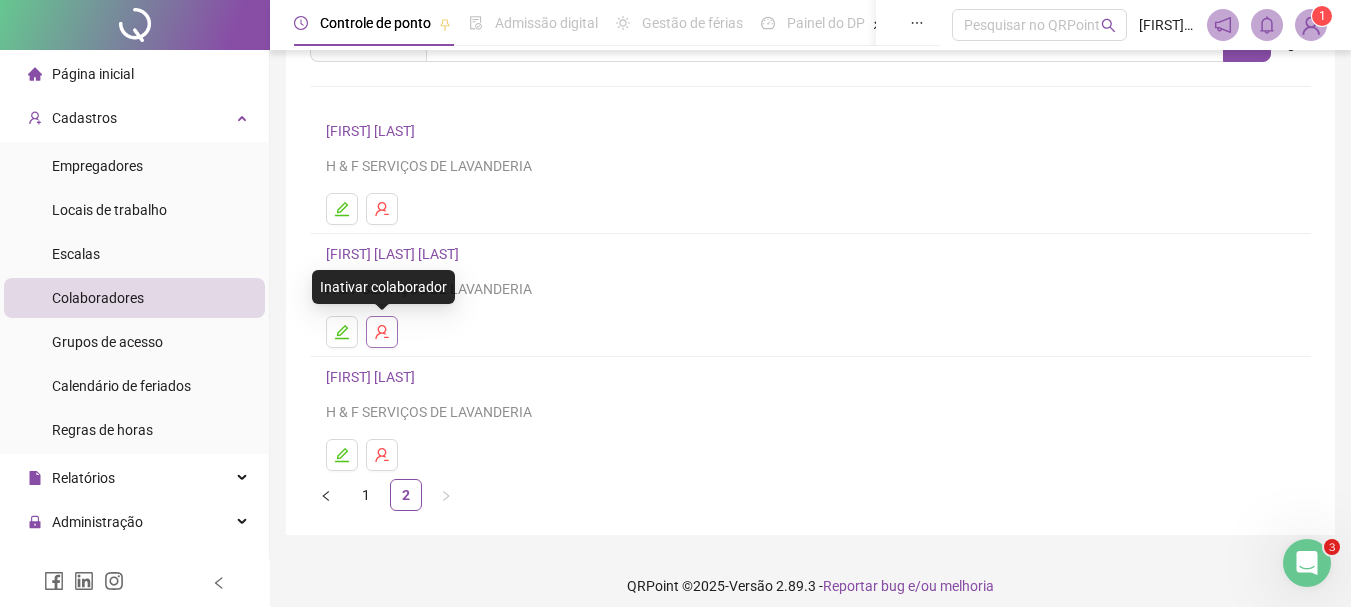 click 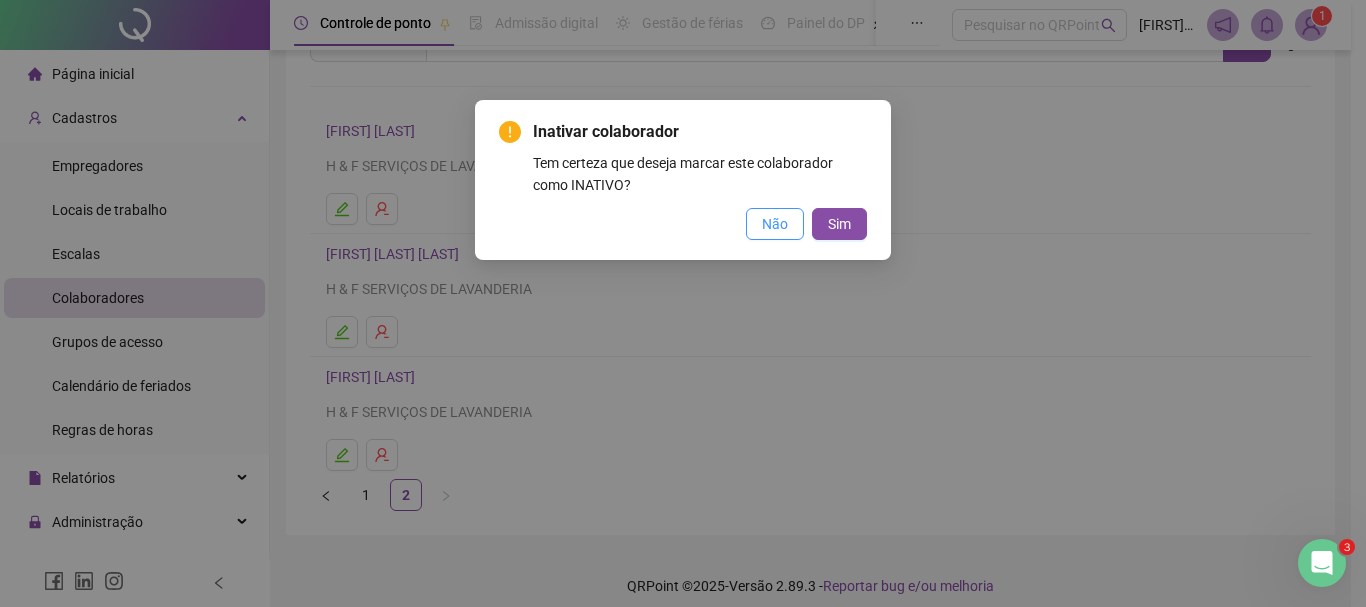 click on "Não" at bounding box center [775, 224] 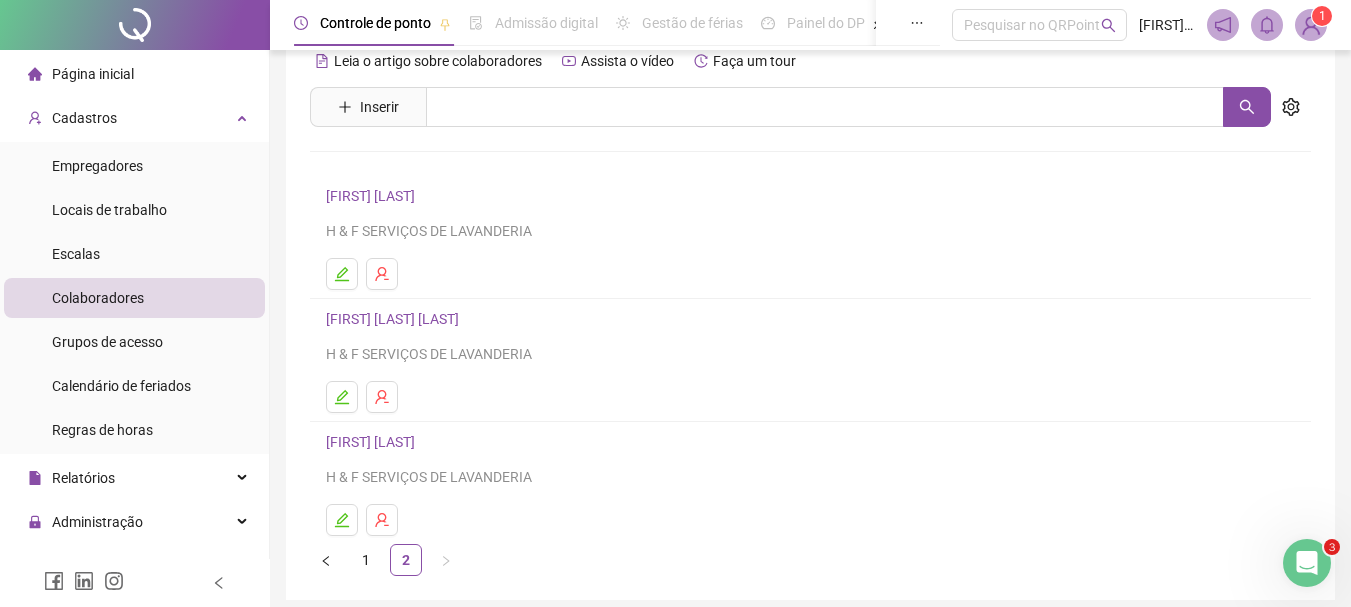scroll, scrollTop: 0, scrollLeft: 0, axis: both 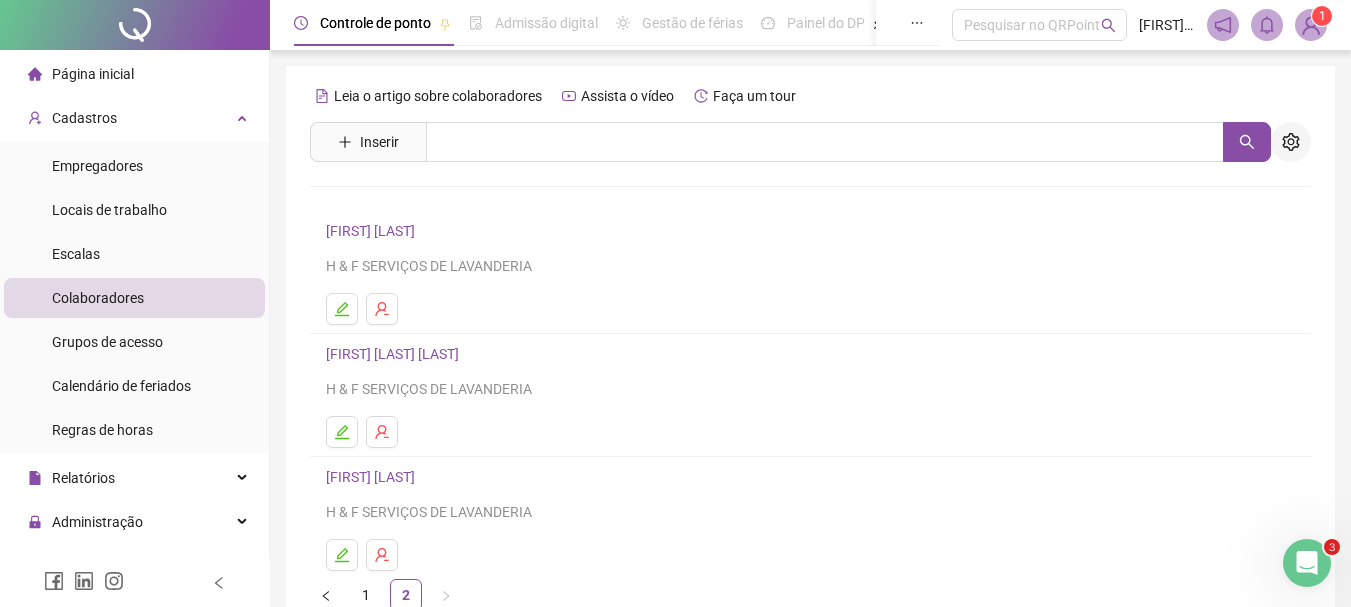 click 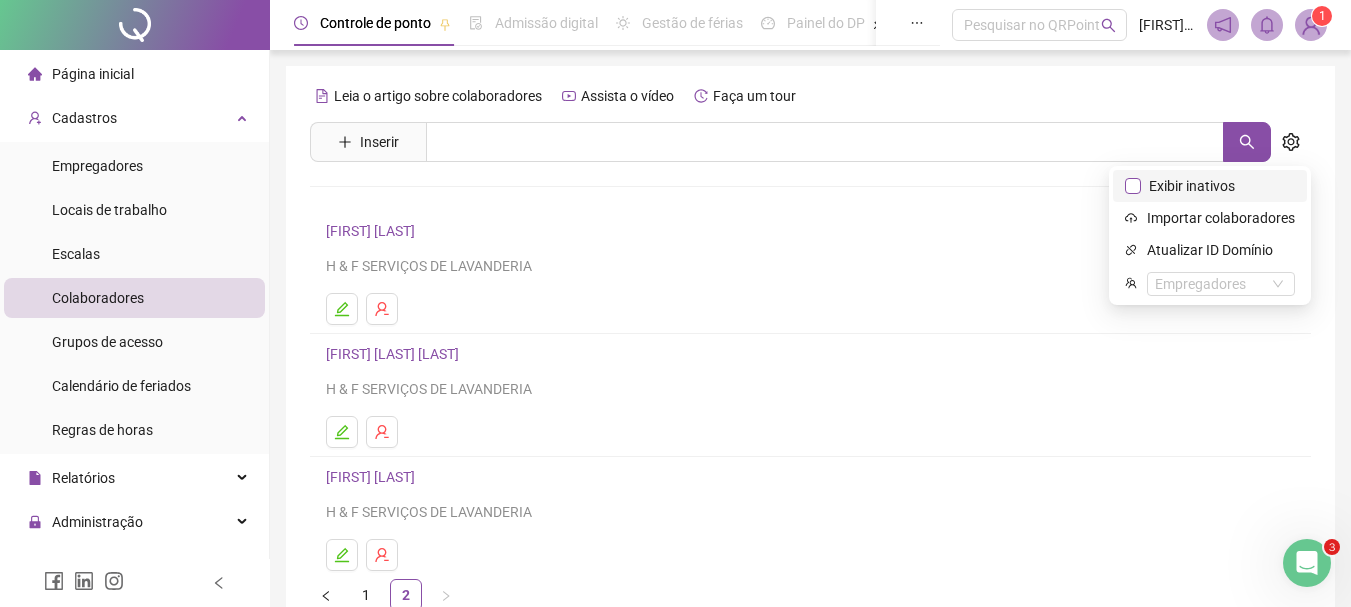 click on "Exibir inativos" at bounding box center (1192, 186) 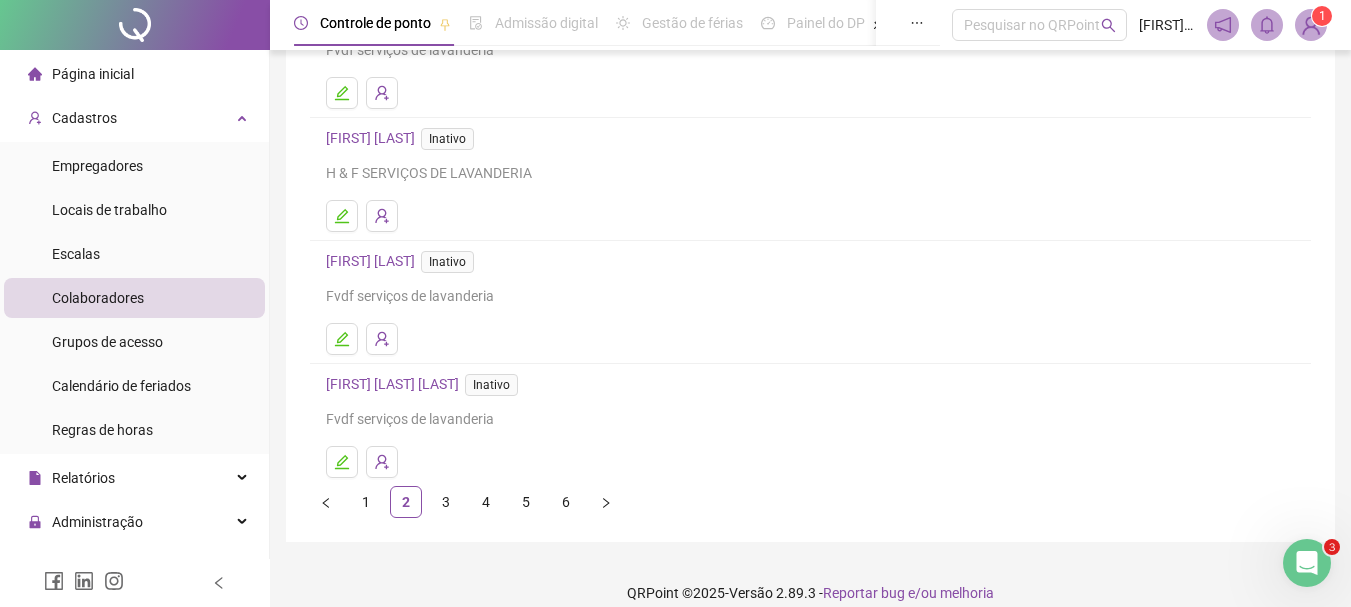 scroll, scrollTop: 360, scrollLeft: 0, axis: vertical 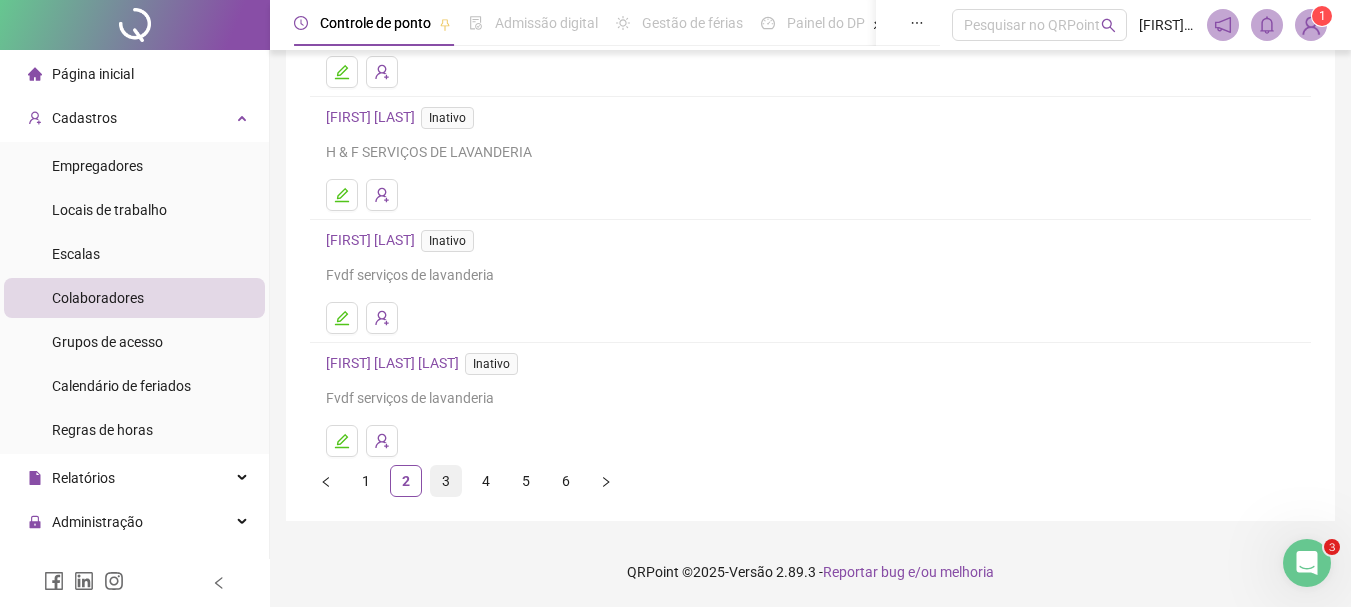 click on "3" at bounding box center [446, 481] 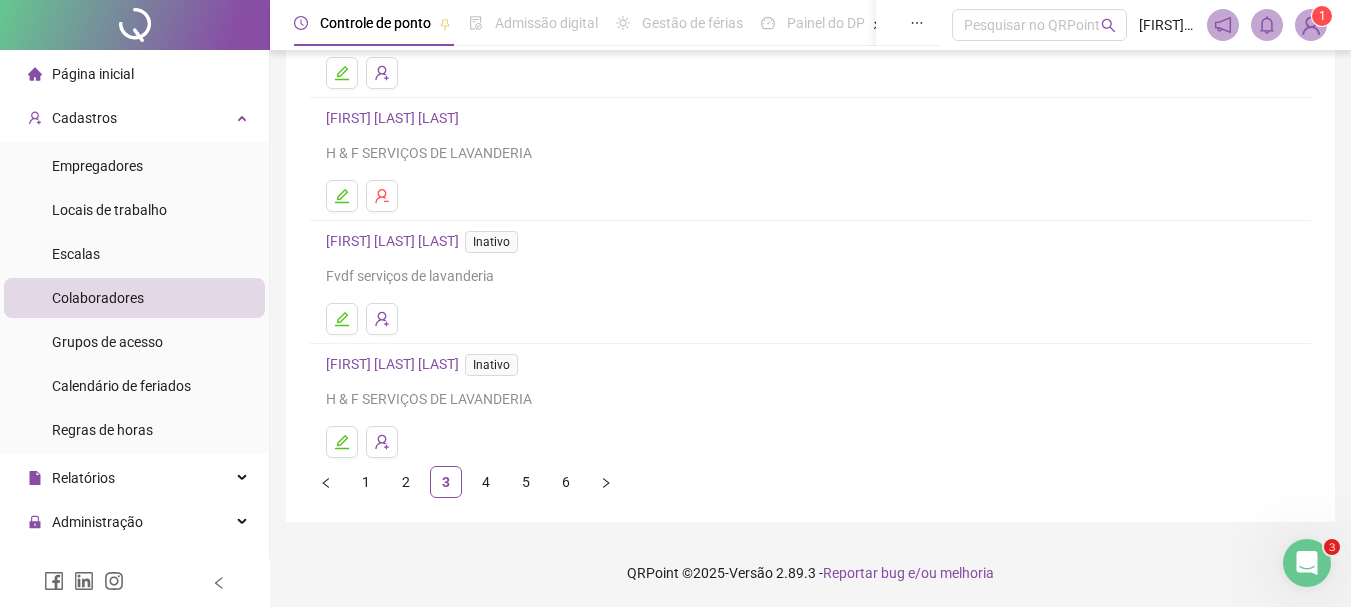 scroll, scrollTop: 360, scrollLeft: 0, axis: vertical 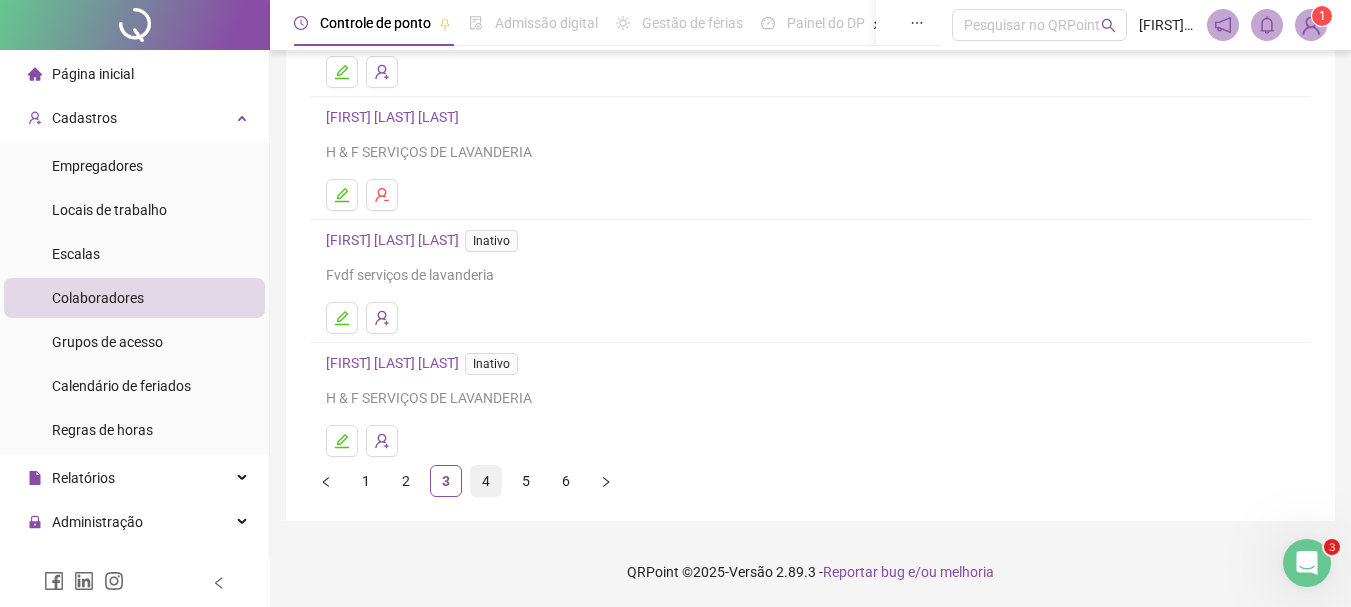 click on "4" at bounding box center [486, 481] 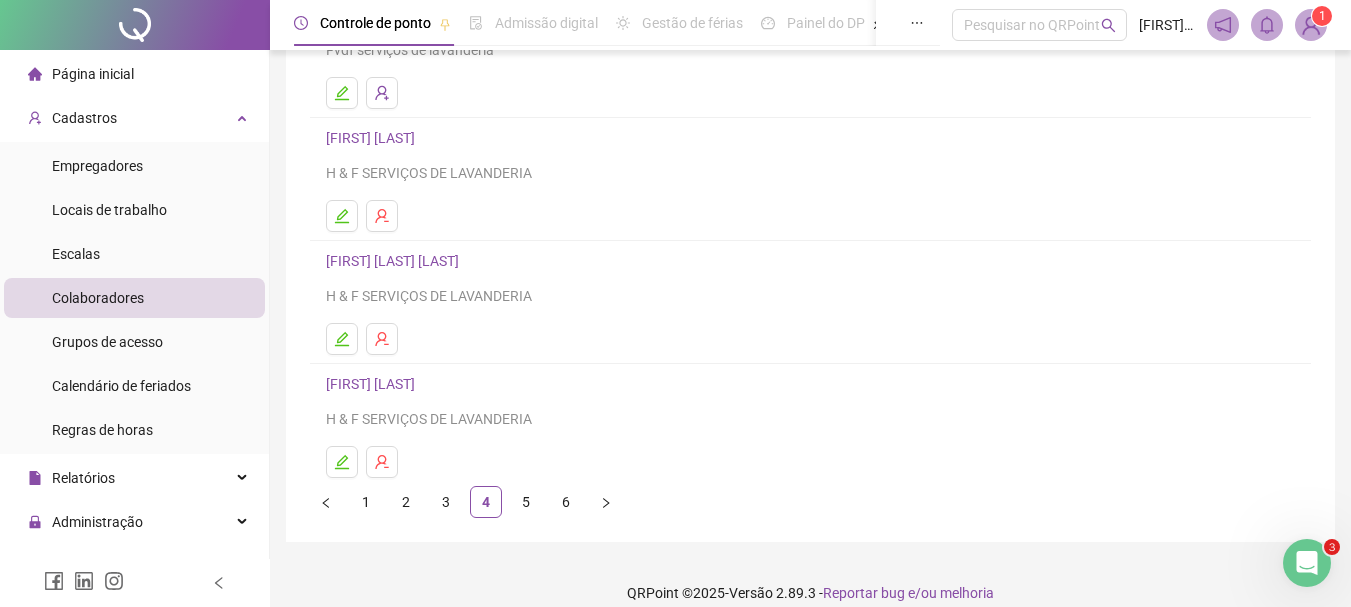 scroll, scrollTop: 360, scrollLeft: 0, axis: vertical 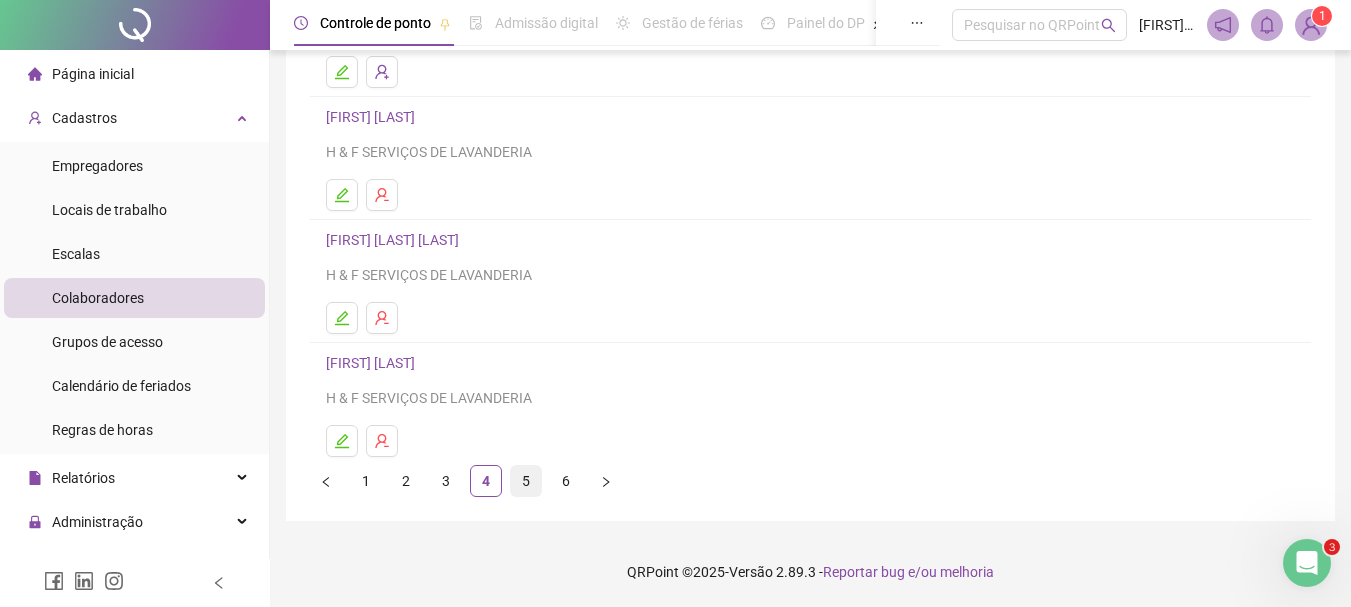 click on "5" at bounding box center [526, 481] 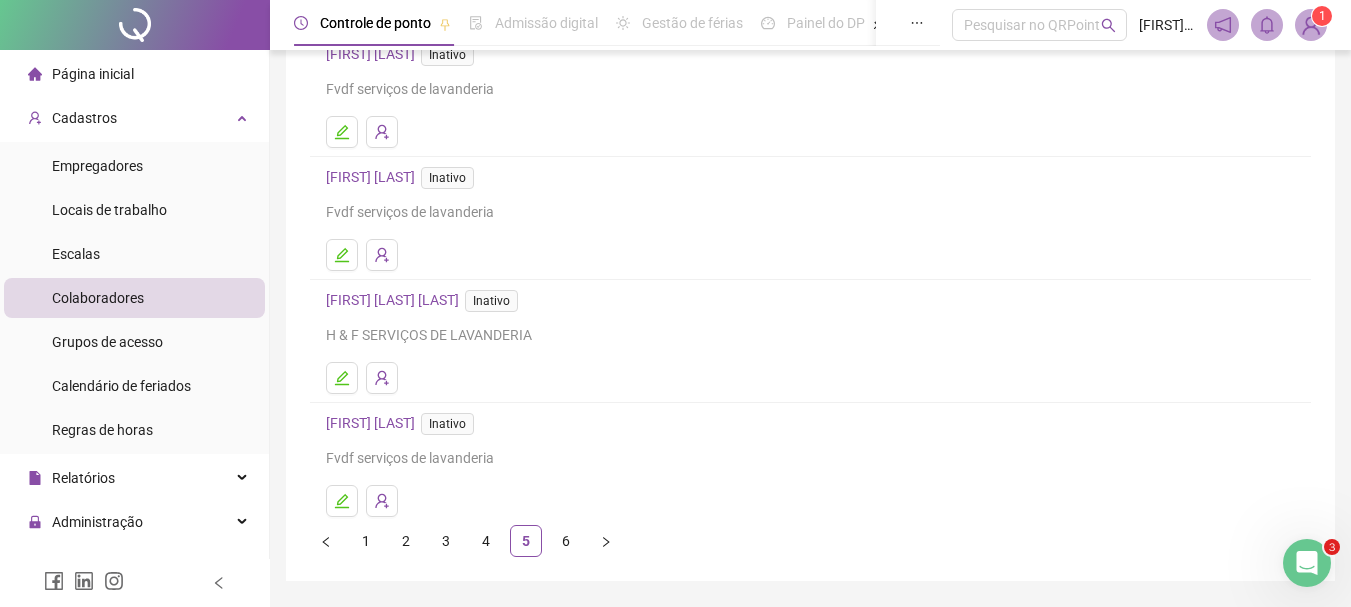 scroll, scrollTop: 360, scrollLeft: 0, axis: vertical 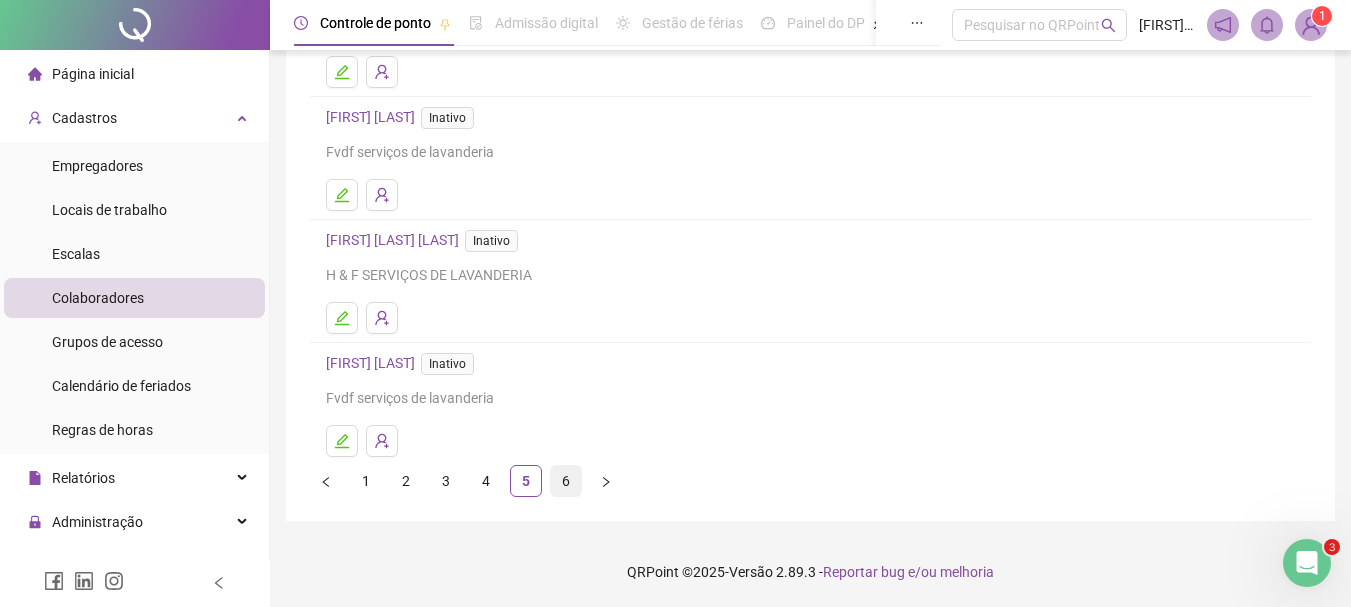 click on "6" at bounding box center (566, 481) 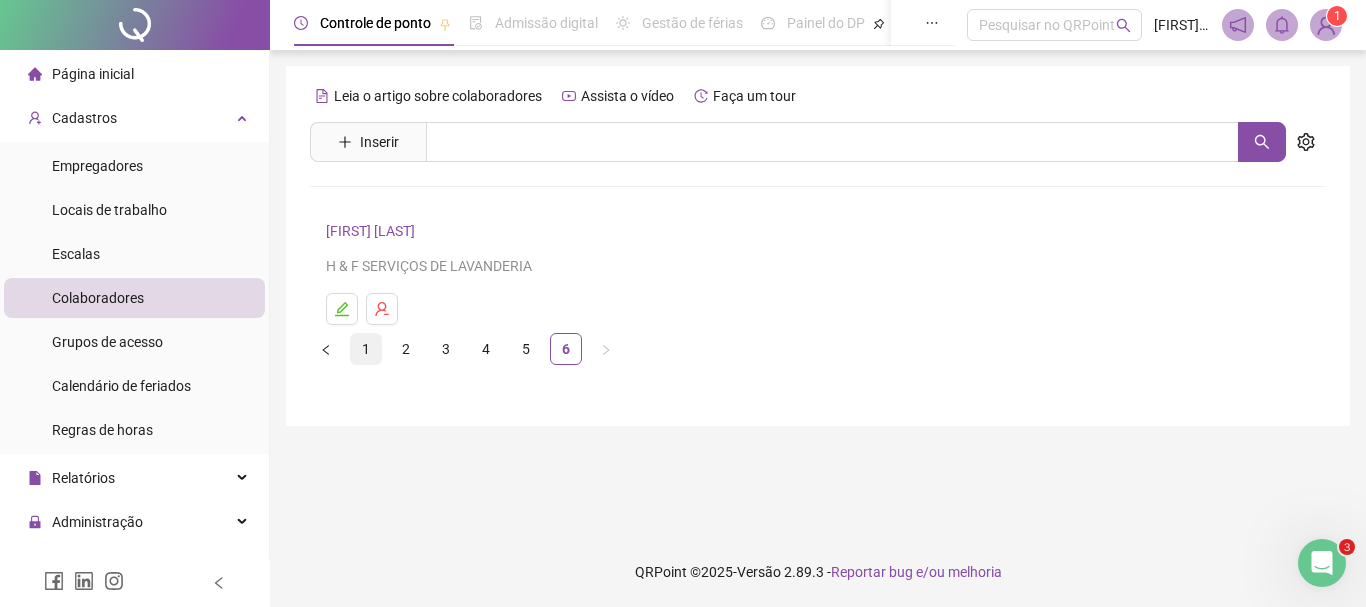 click on "1" at bounding box center [366, 349] 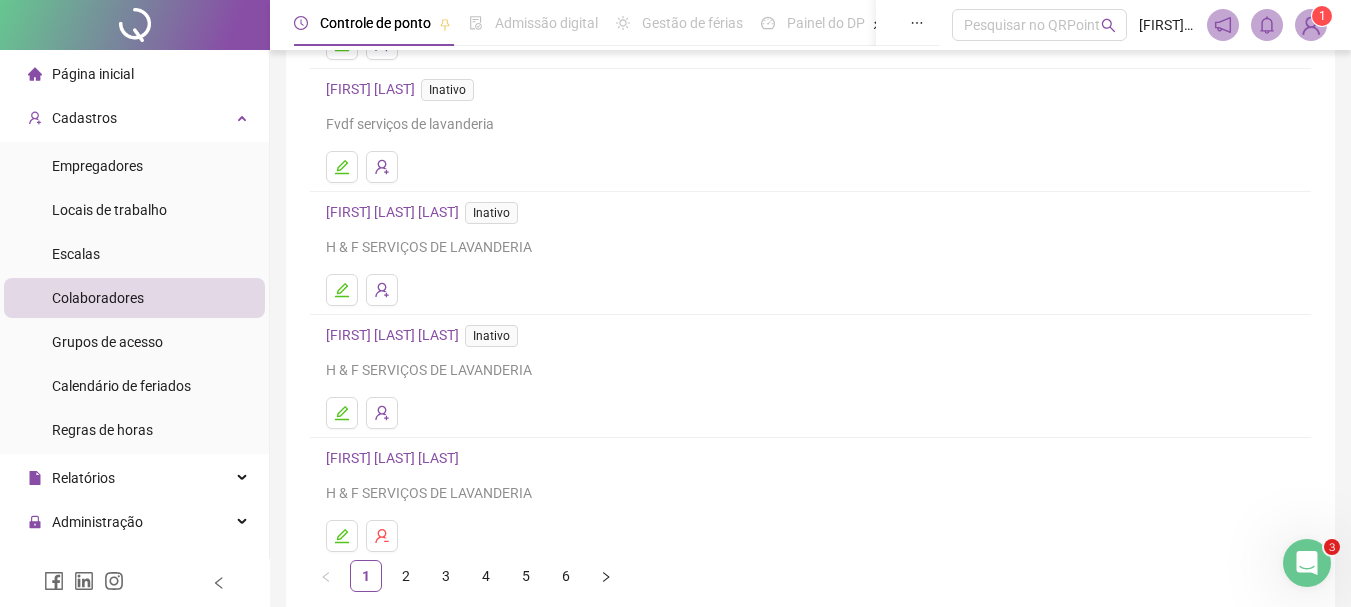 scroll, scrollTop: 300, scrollLeft: 0, axis: vertical 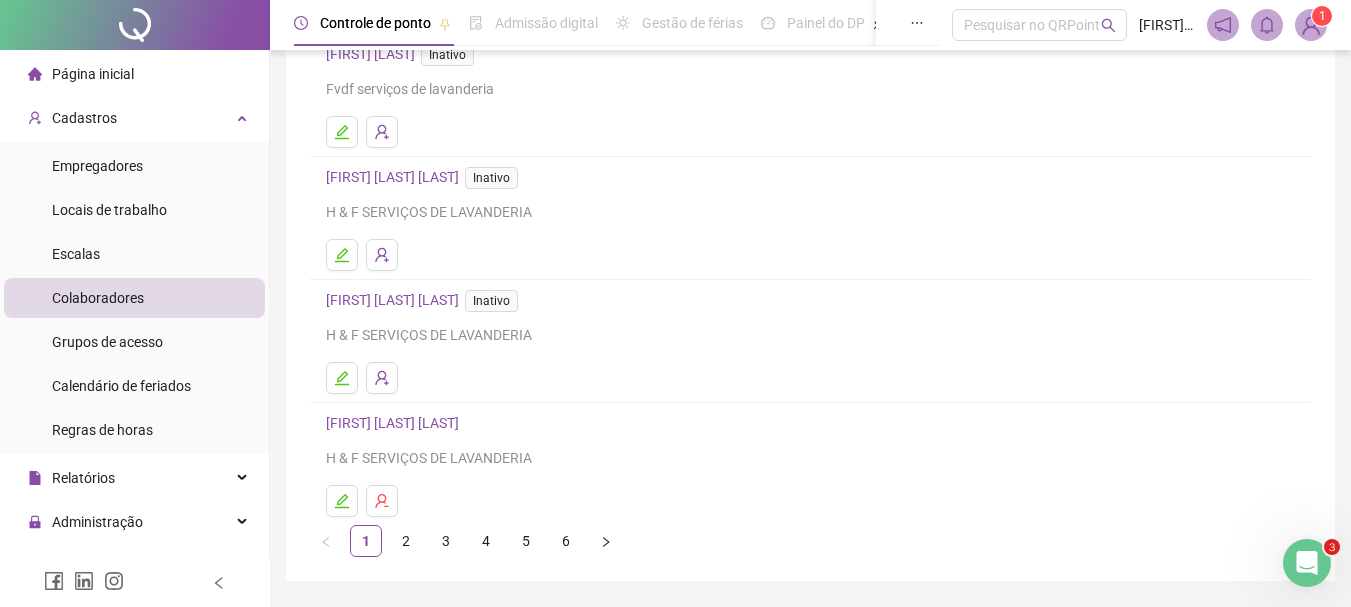 click on "Inativo" at bounding box center [491, 301] 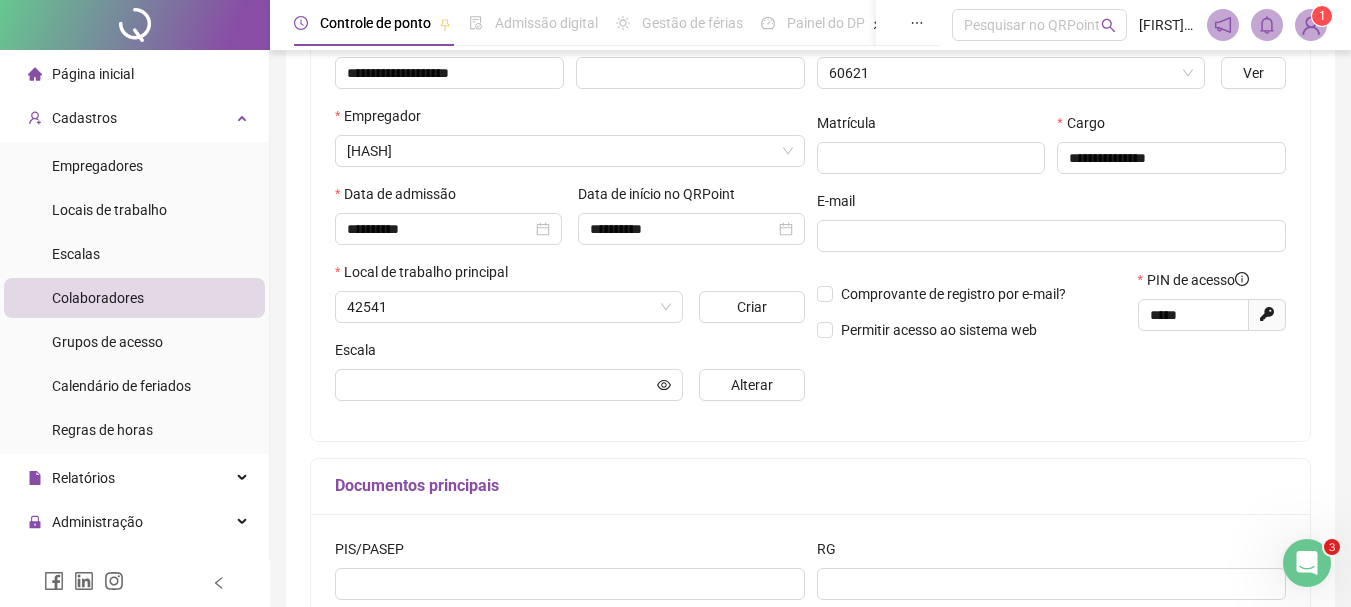 scroll, scrollTop: 310, scrollLeft: 0, axis: vertical 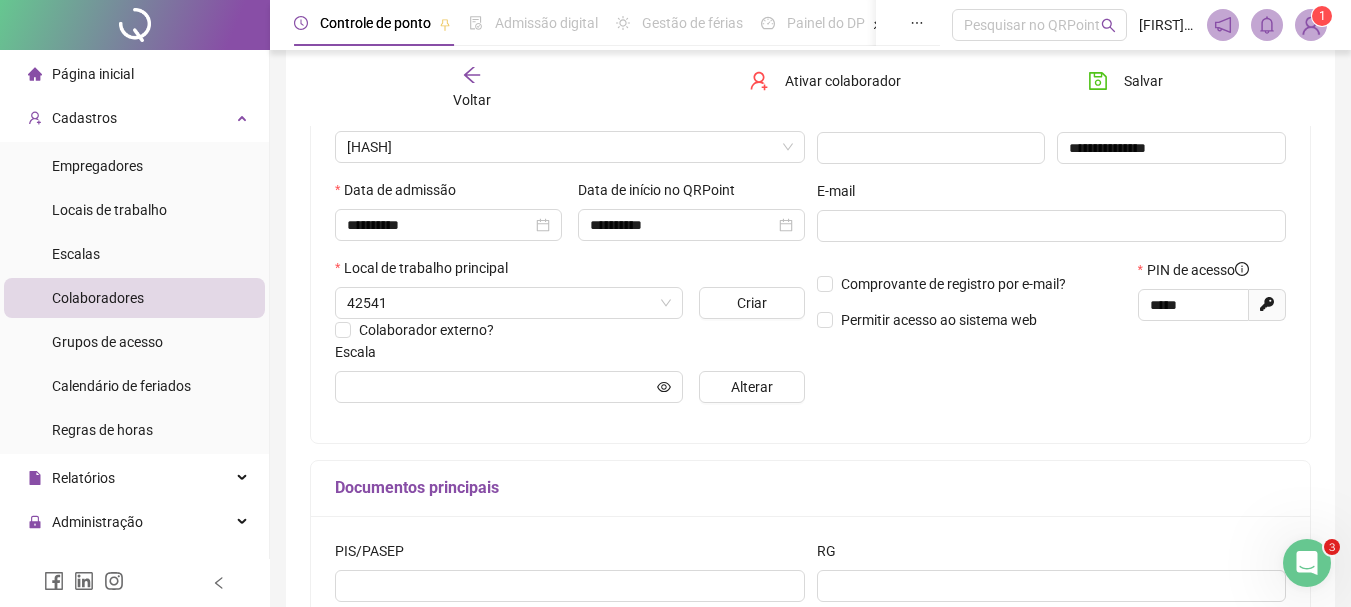 type on "*****" 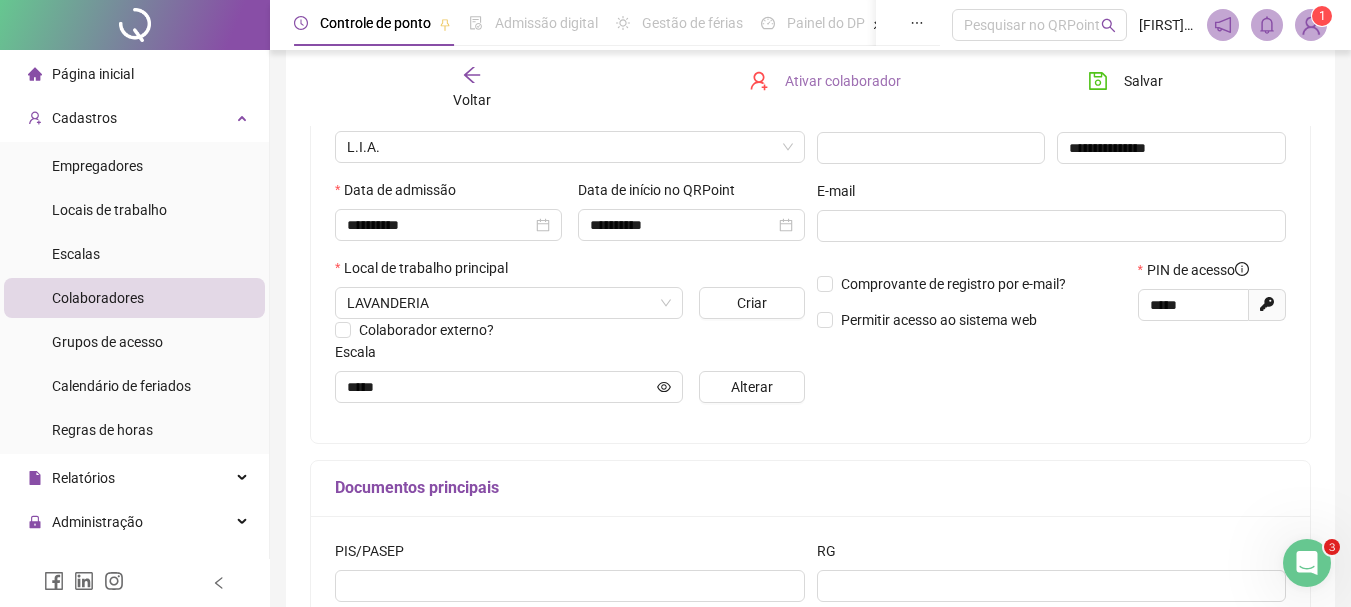 click on "Ativar colaborador" at bounding box center (843, 81) 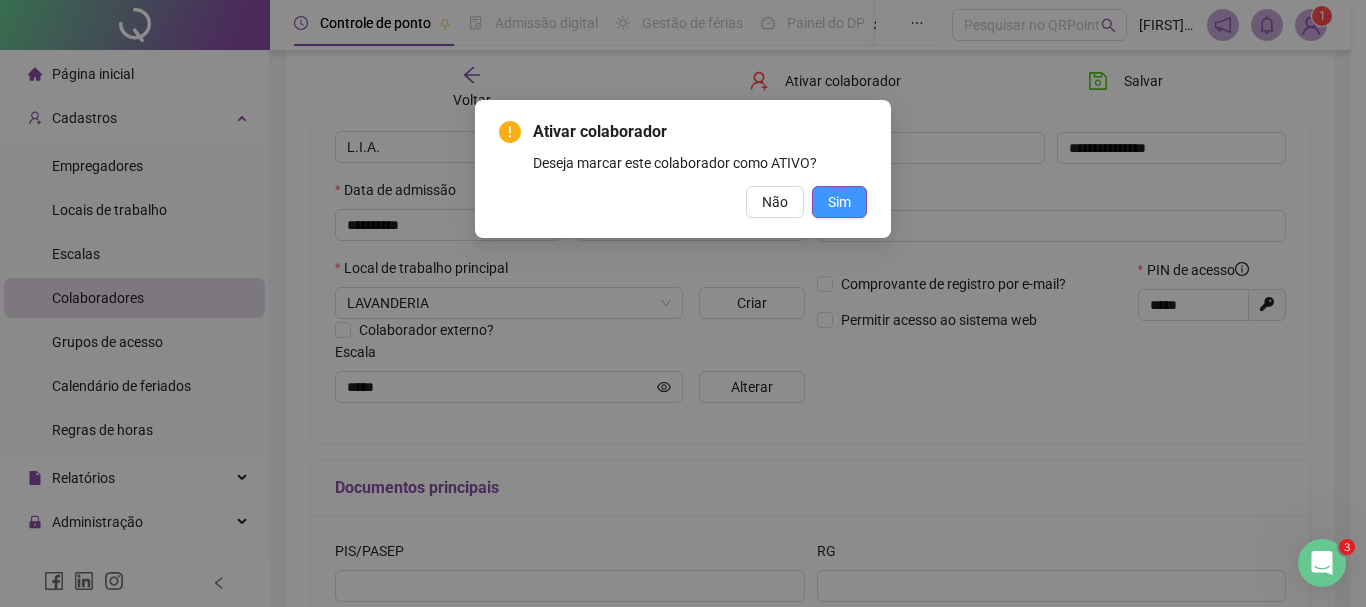 click on "Sim" at bounding box center [839, 202] 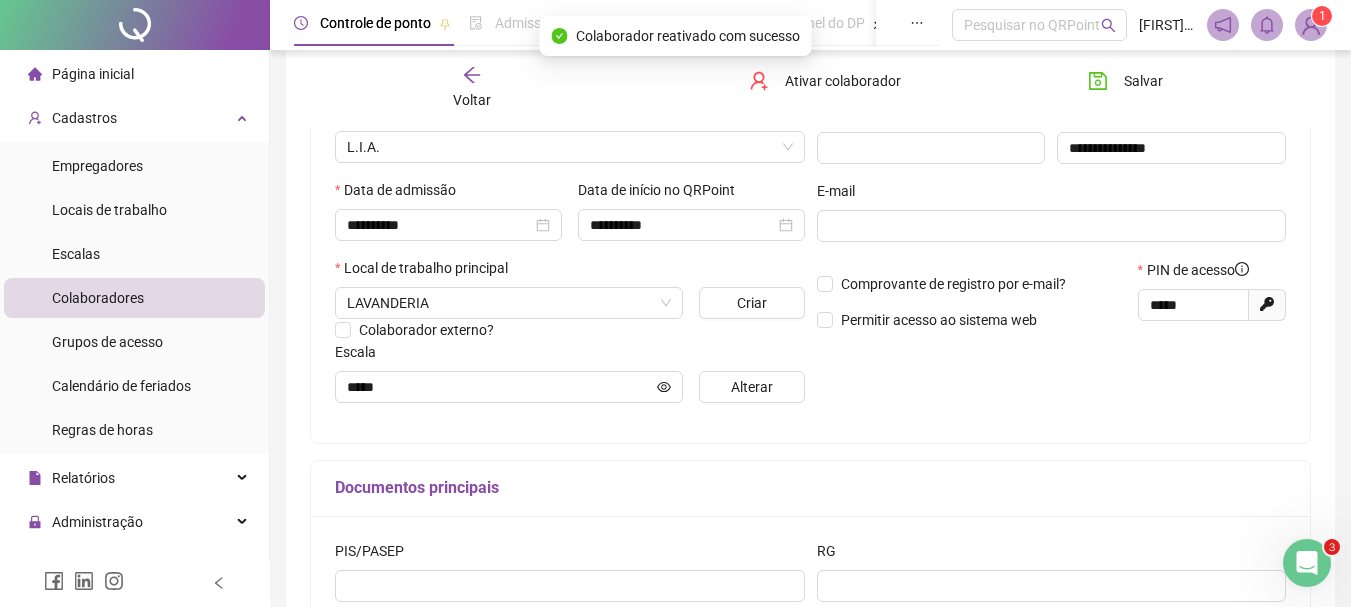 click on "Voltar" at bounding box center [472, 88] 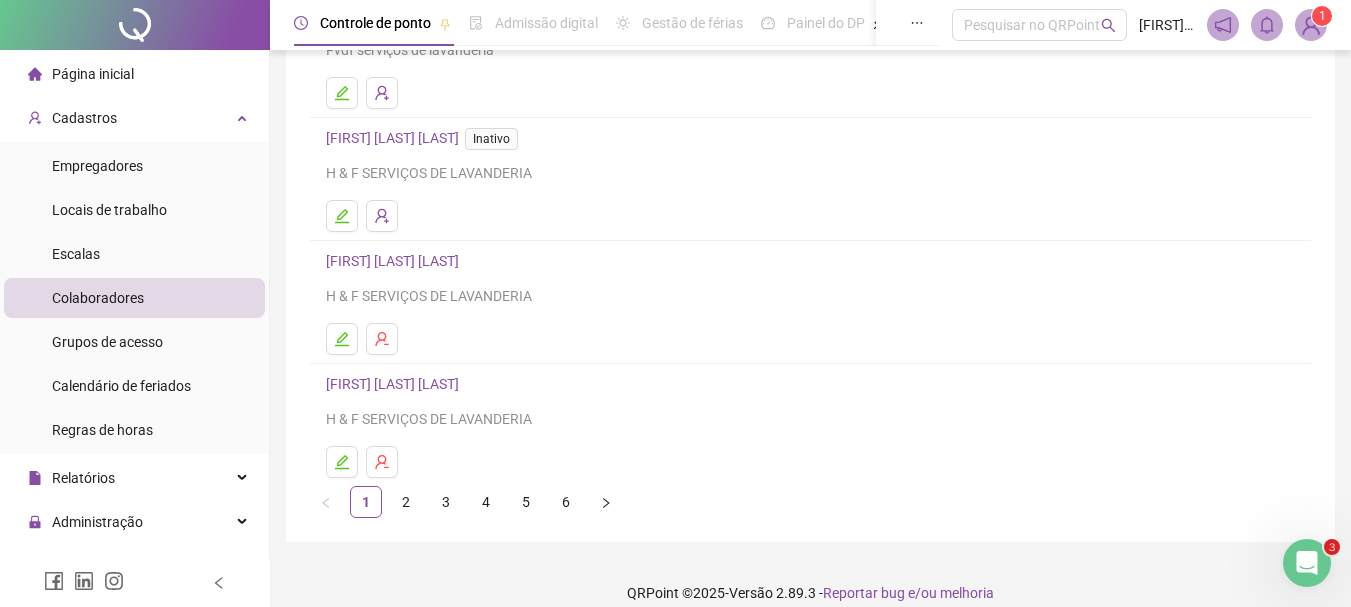 scroll, scrollTop: 360, scrollLeft: 0, axis: vertical 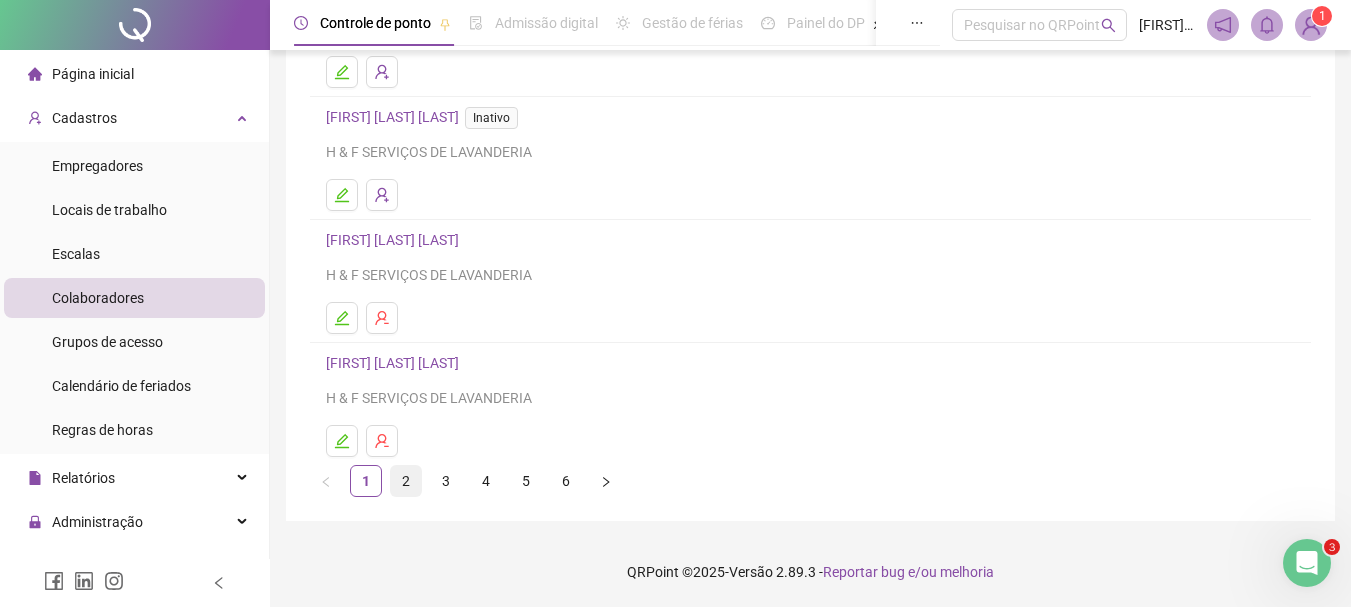 click on "2" at bounding box center (406, 481) 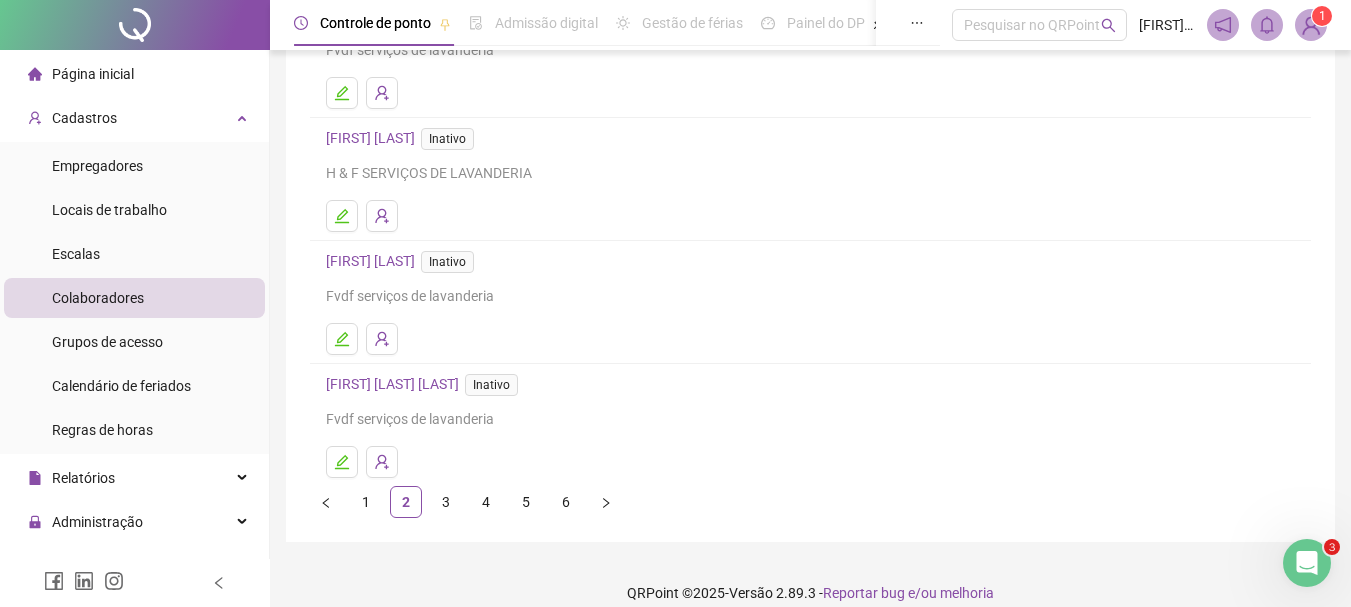 scroll, scrollTop: 360, scrollLeft: 0, axis: vertical 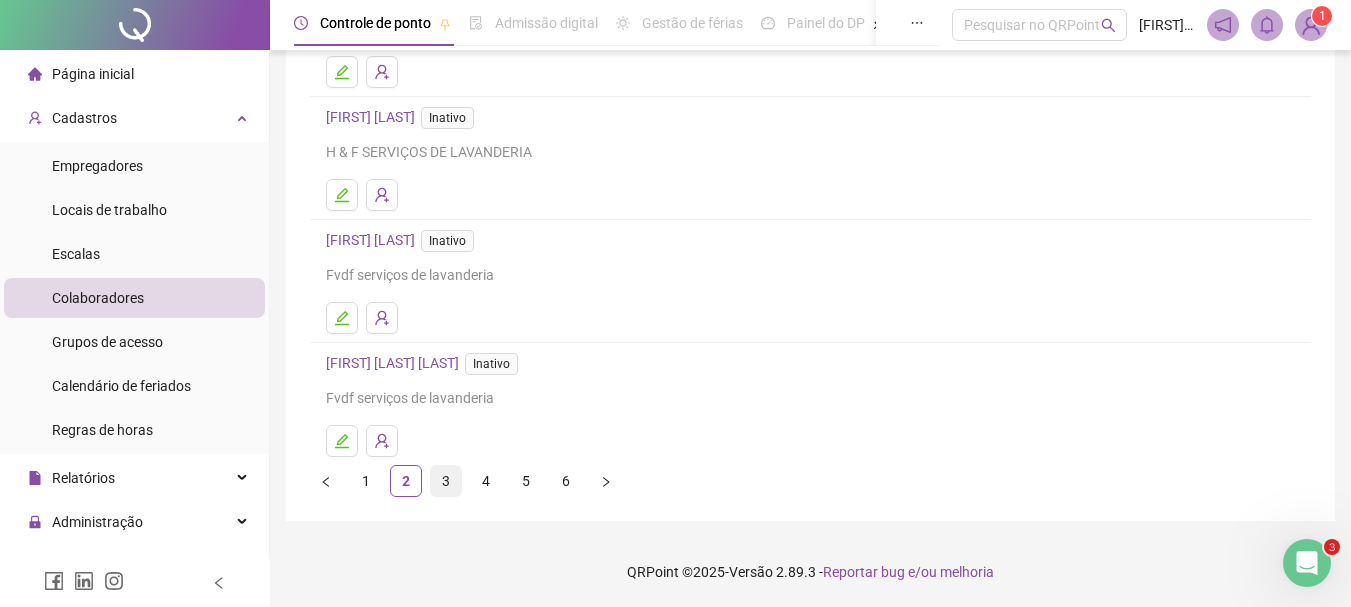 click on "3" at bounding box center (446, 481) 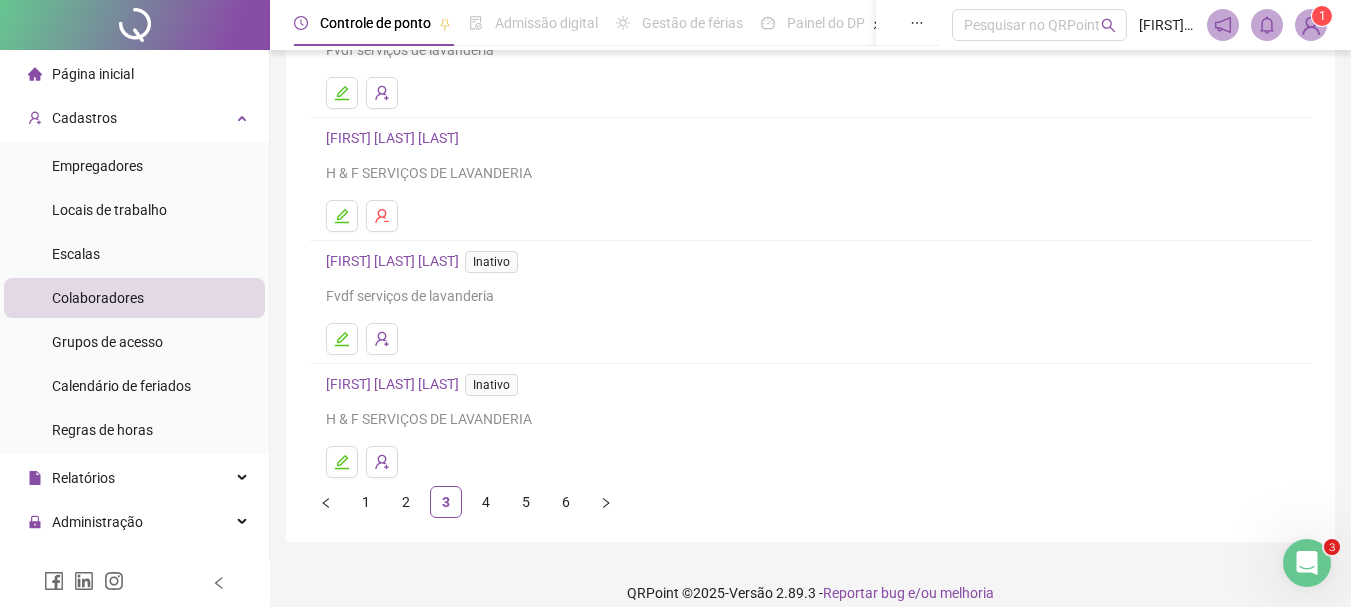 scroll, scrollTop: 360, scrollLeft: 0, axis: vertical 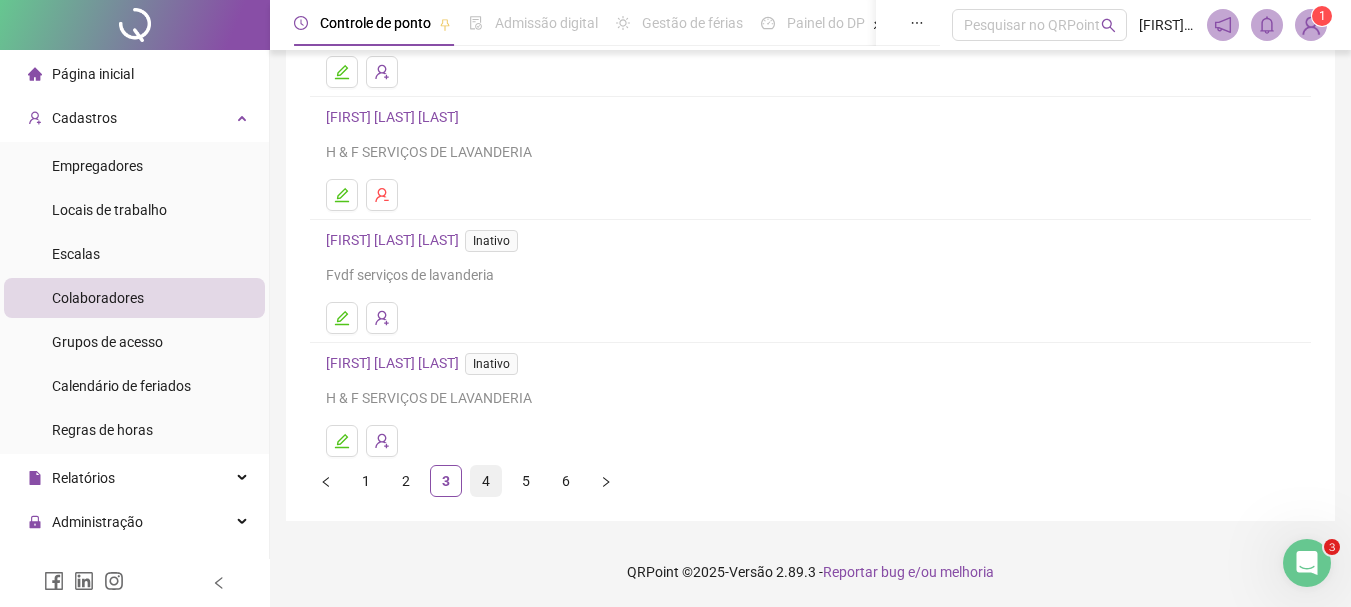 click on "4" at bounding box center (486, 481) 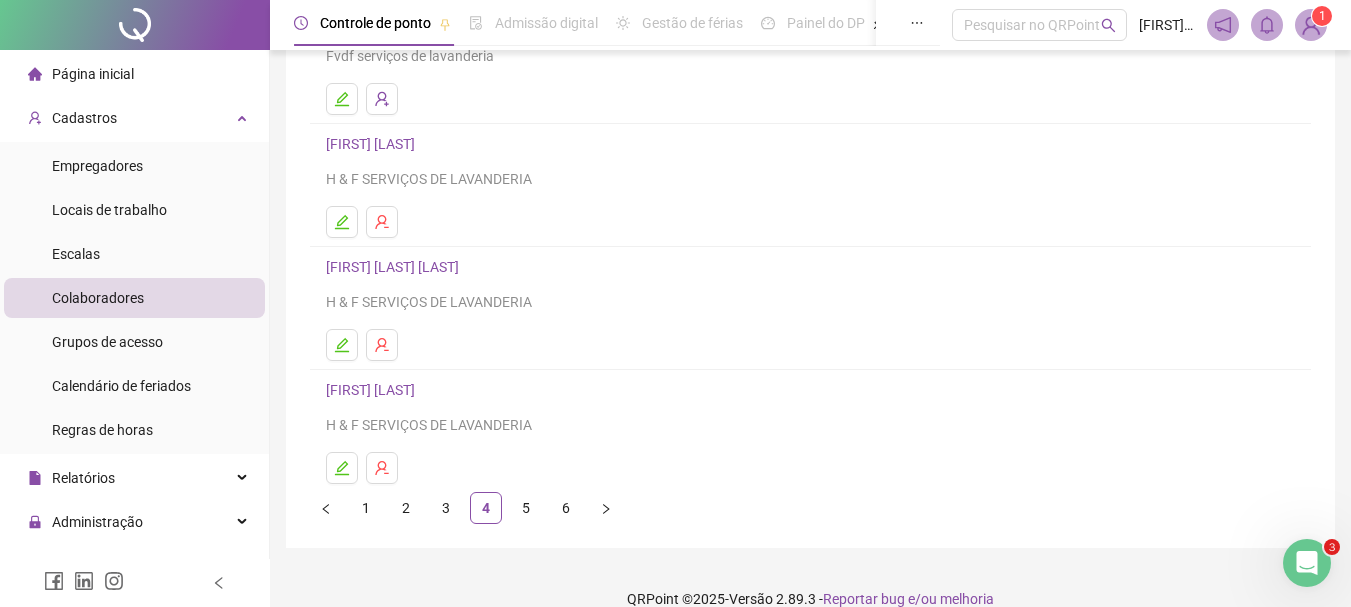 scroll, scrollTop: 360, scrollLeft: 0, axis: vertical 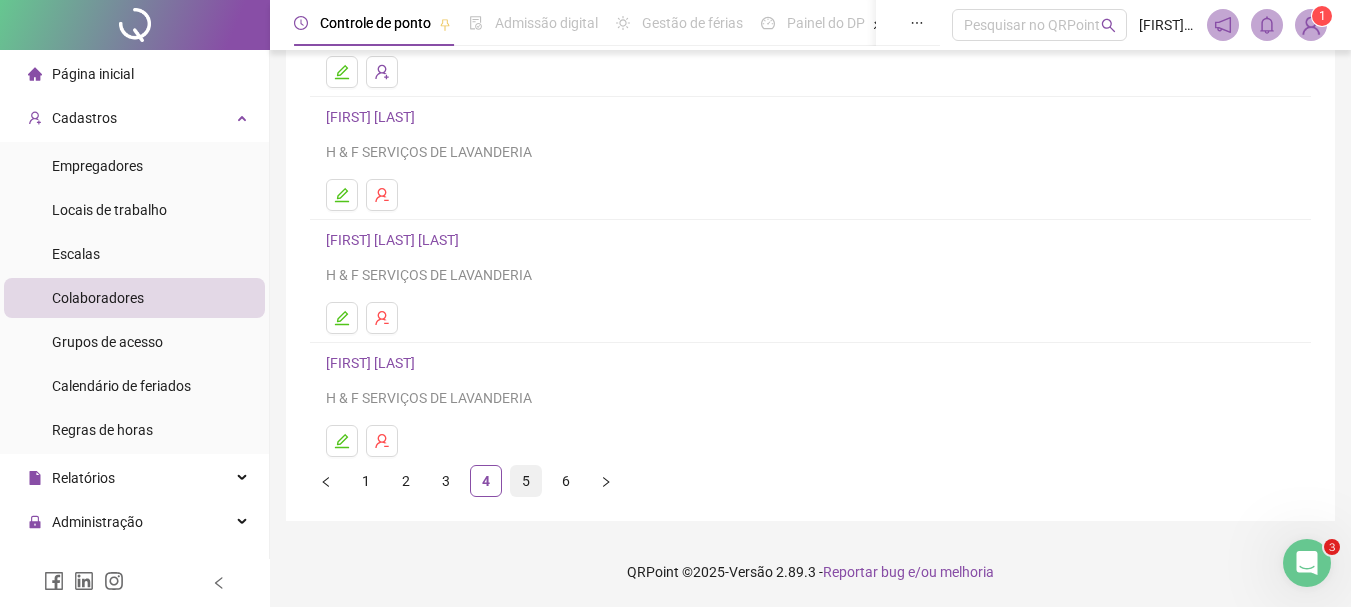click on "5" at bounding box center [526, 481] 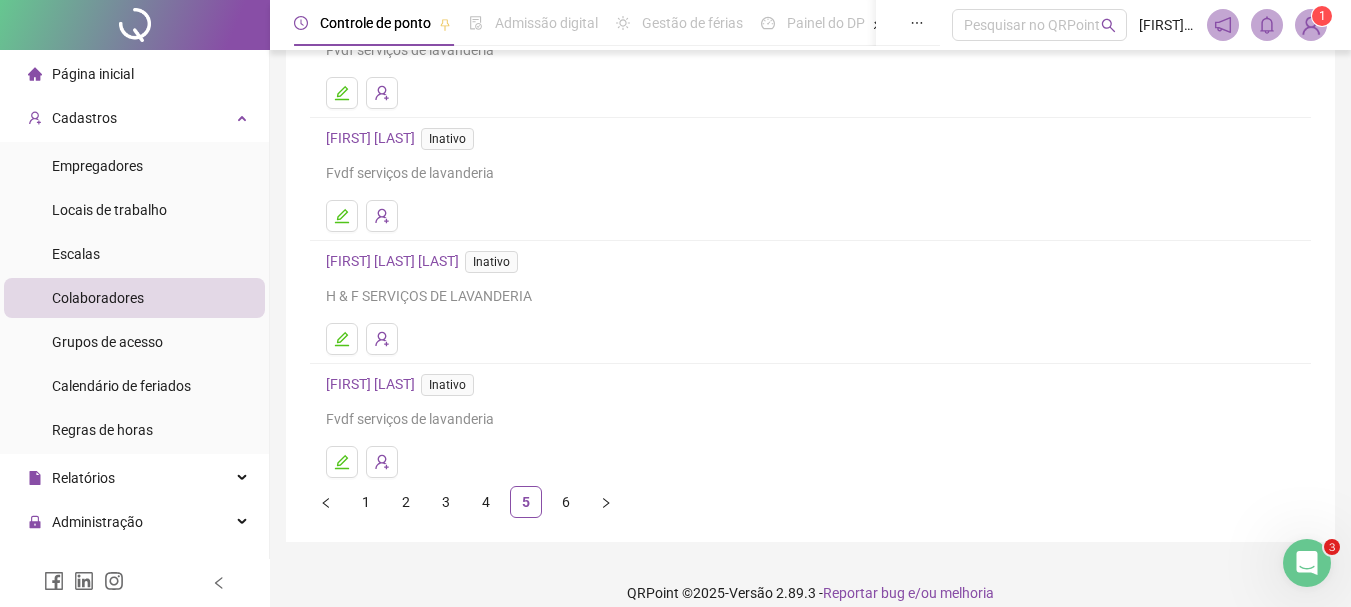scroll, scrollTop: 360, scrollLeft: 0, axis: vertical 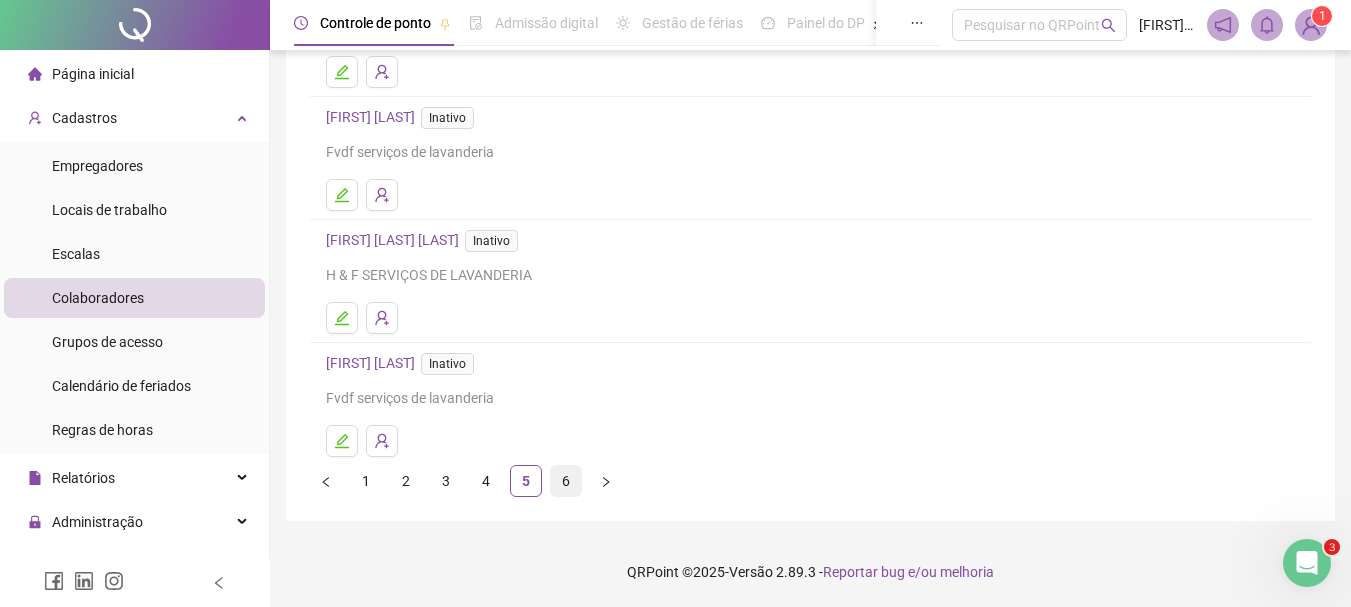 click on "6" at bounding box center (566, 481) 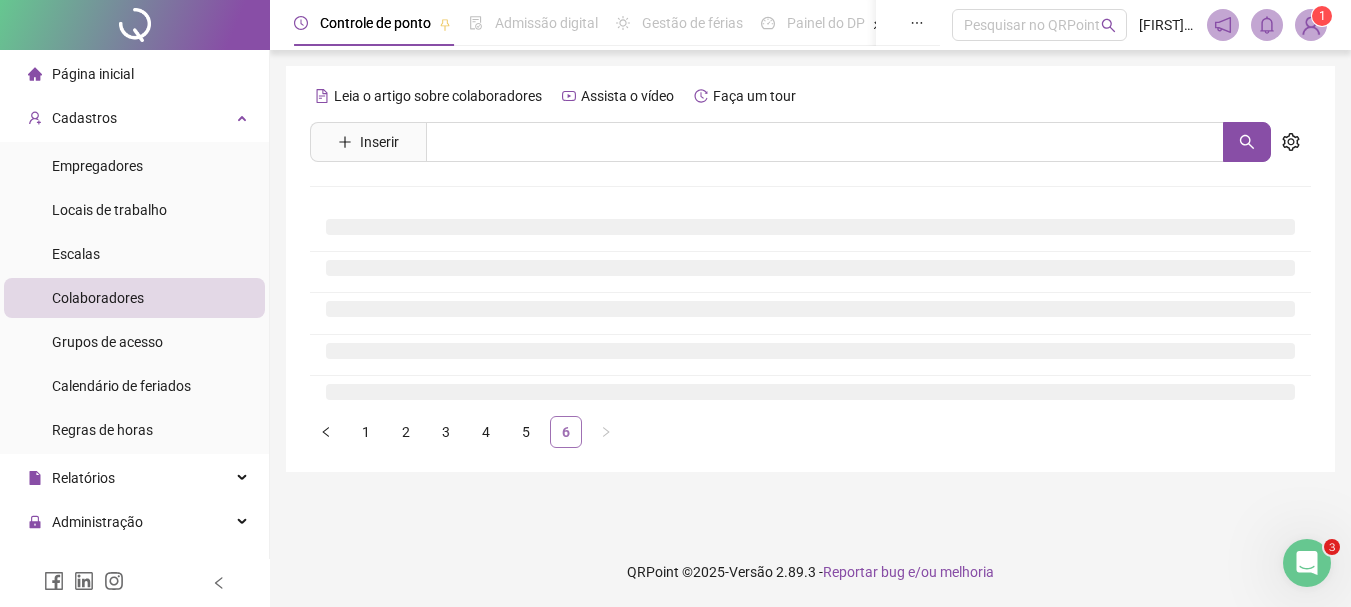 scroll, scrollTop: 0, scrollLeft: 0, axis: both 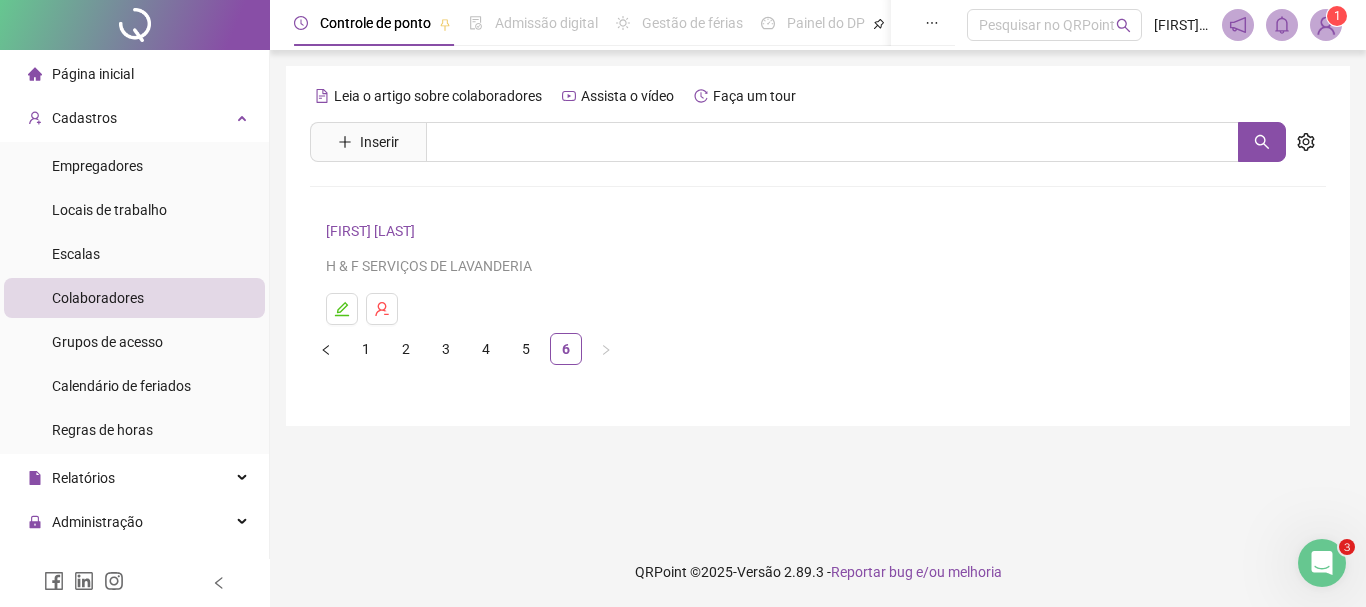 click on "[FIRST] [LAST]" at bounding box center [373, 231] 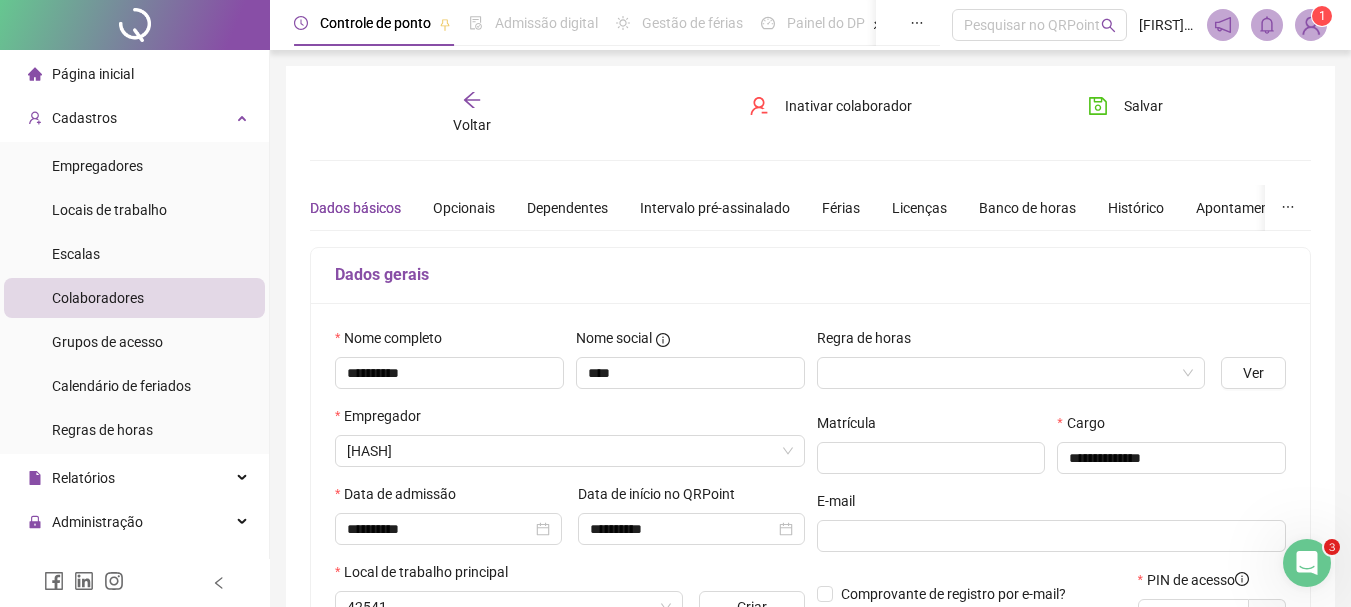type on "*****" 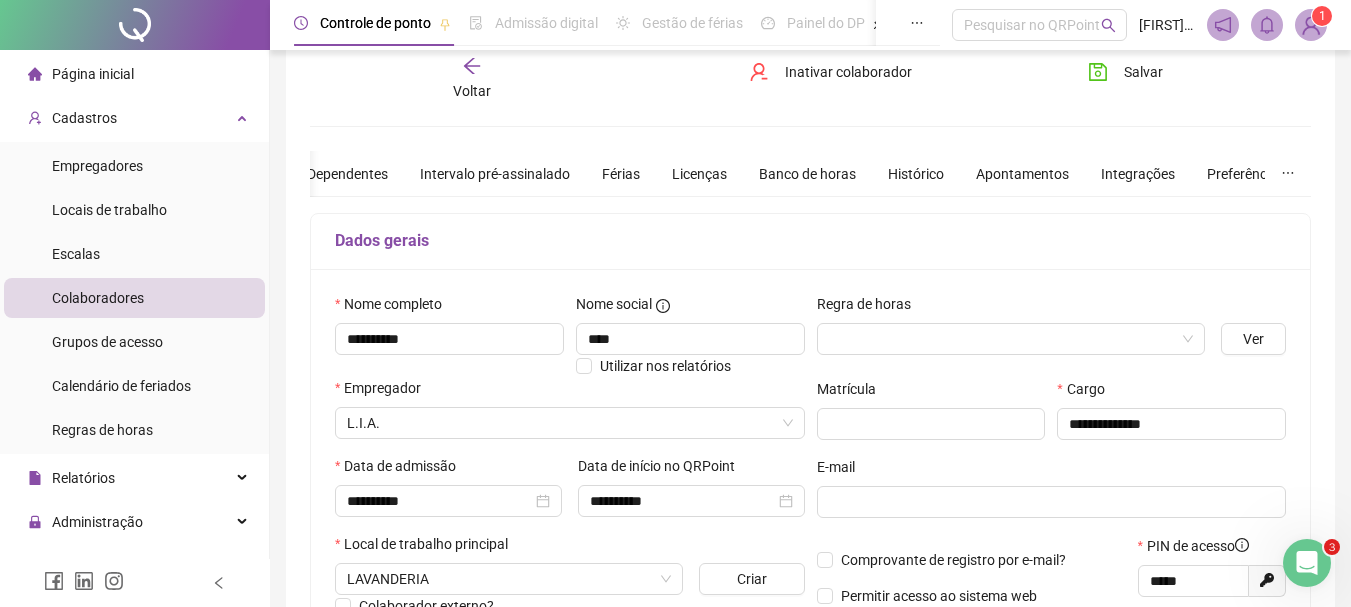 scroll, scrollTop: 0, scrollLeft: 0, axis: both 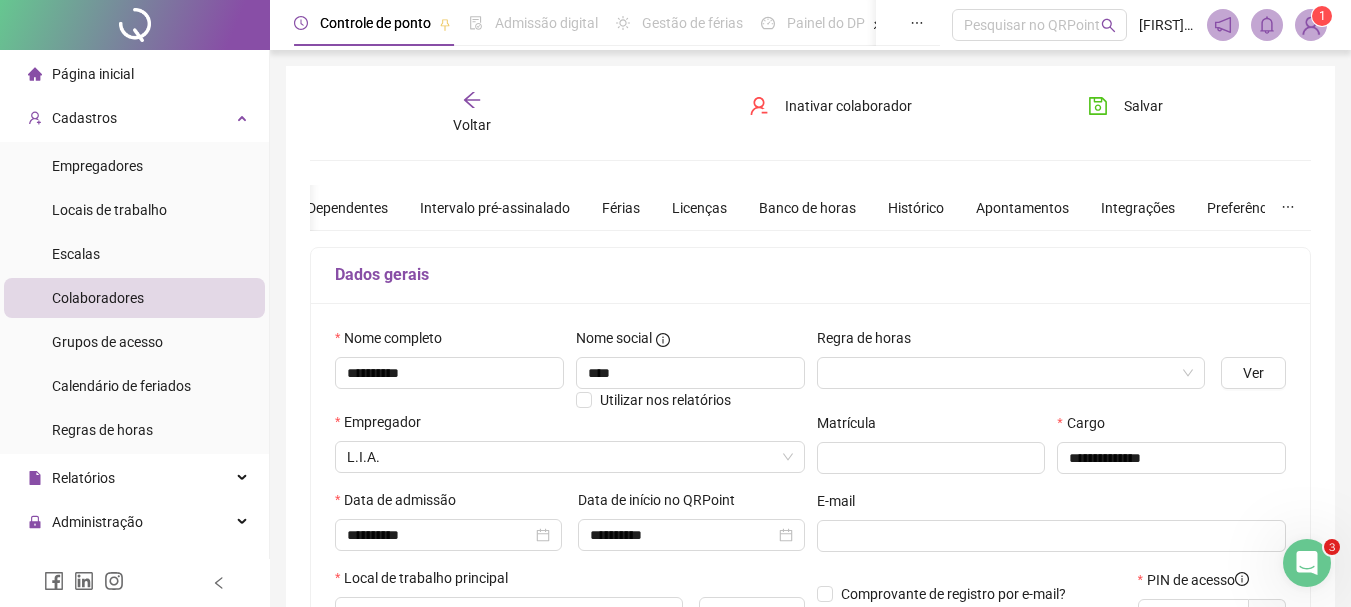 click on "Voltar" at bounding box center [472, 125] 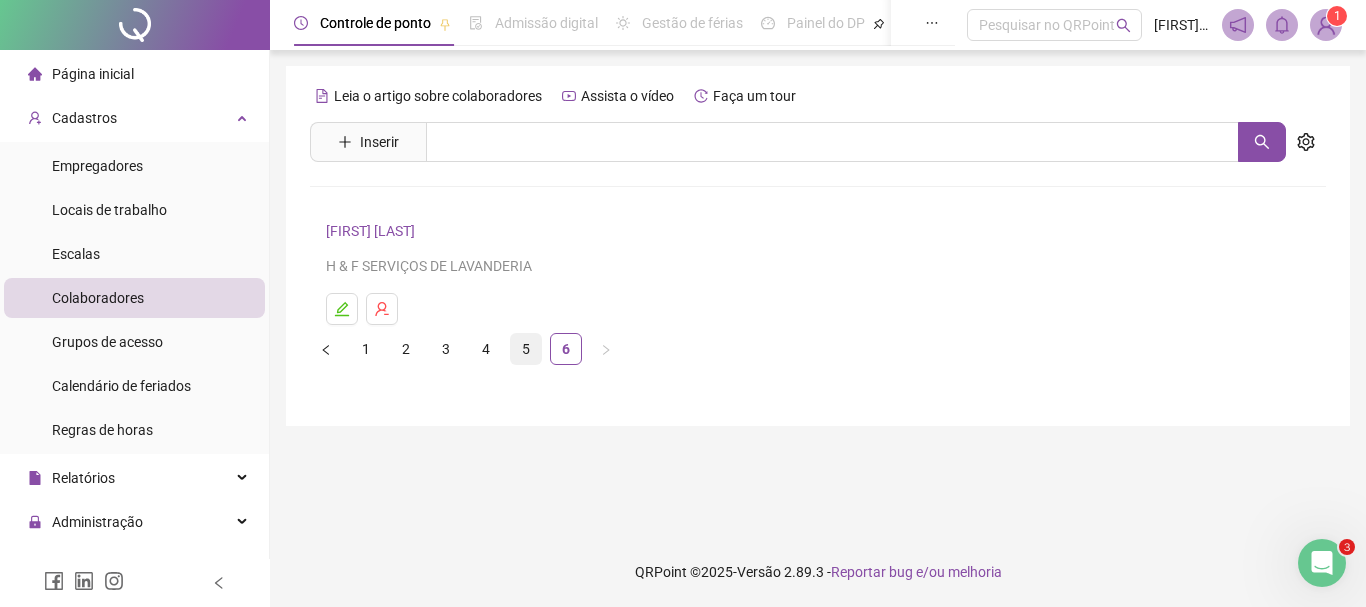 click on "5" at bounding box center (526, 349) 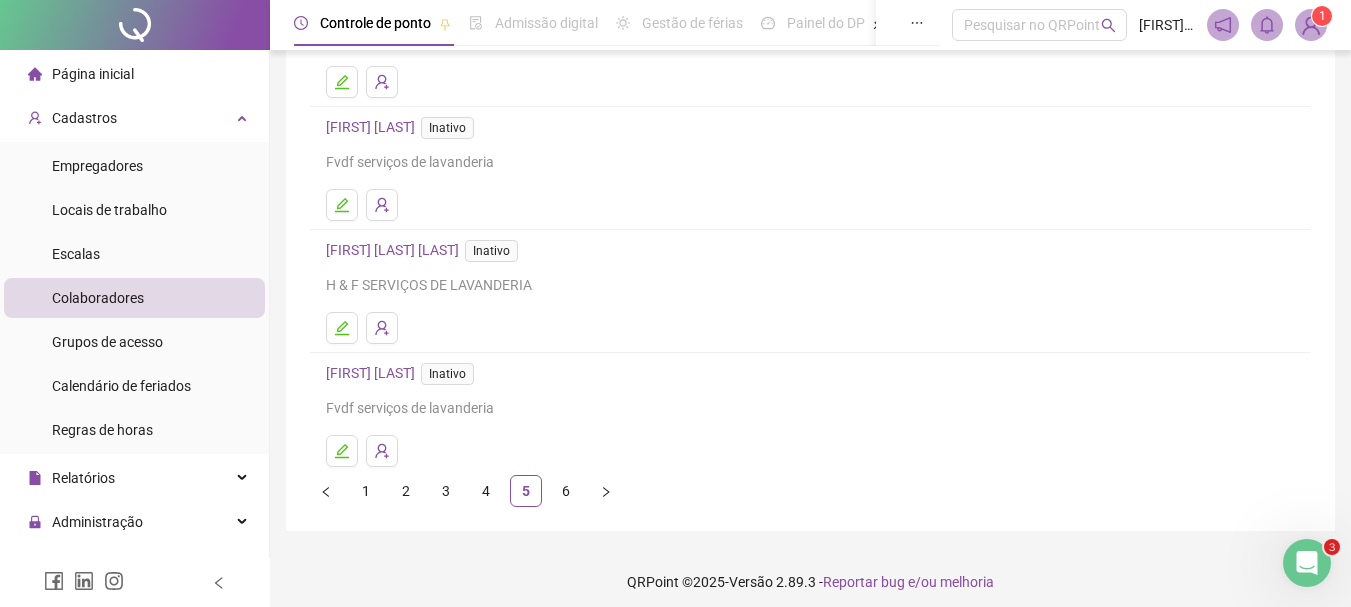 scroll, scrollTop: 360, scrollLeft: 0, axis: vertical 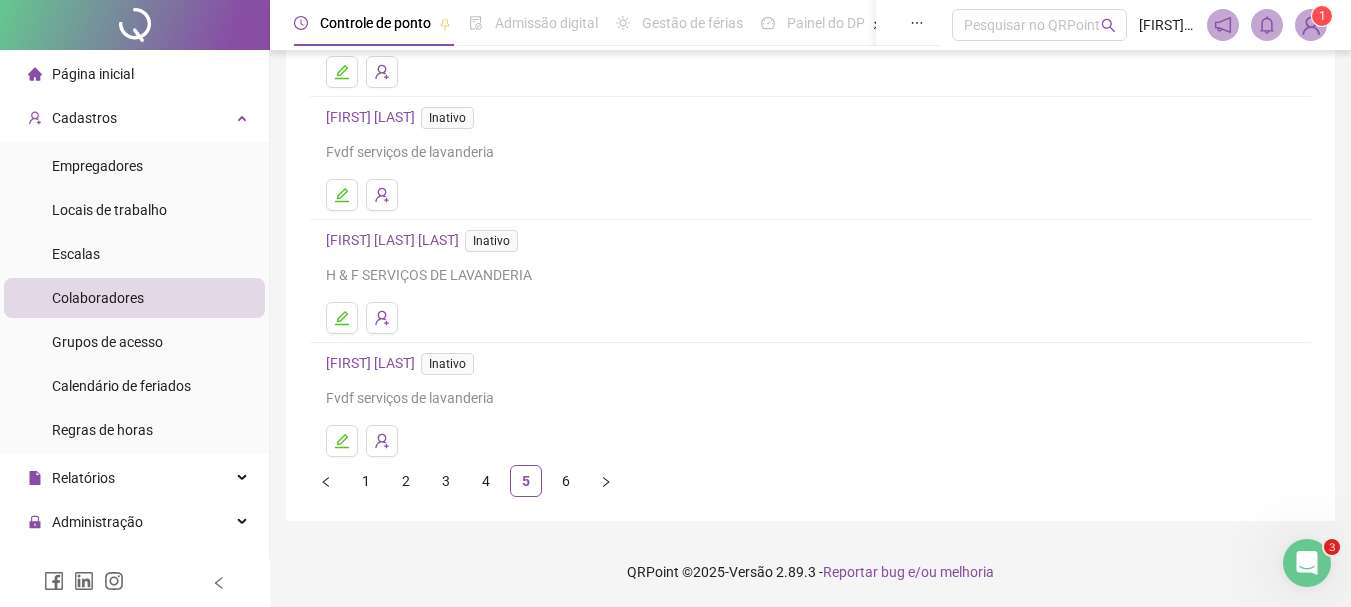 click on "[FIRST] [LAST] Inativo" at bounding box center [404, 363] 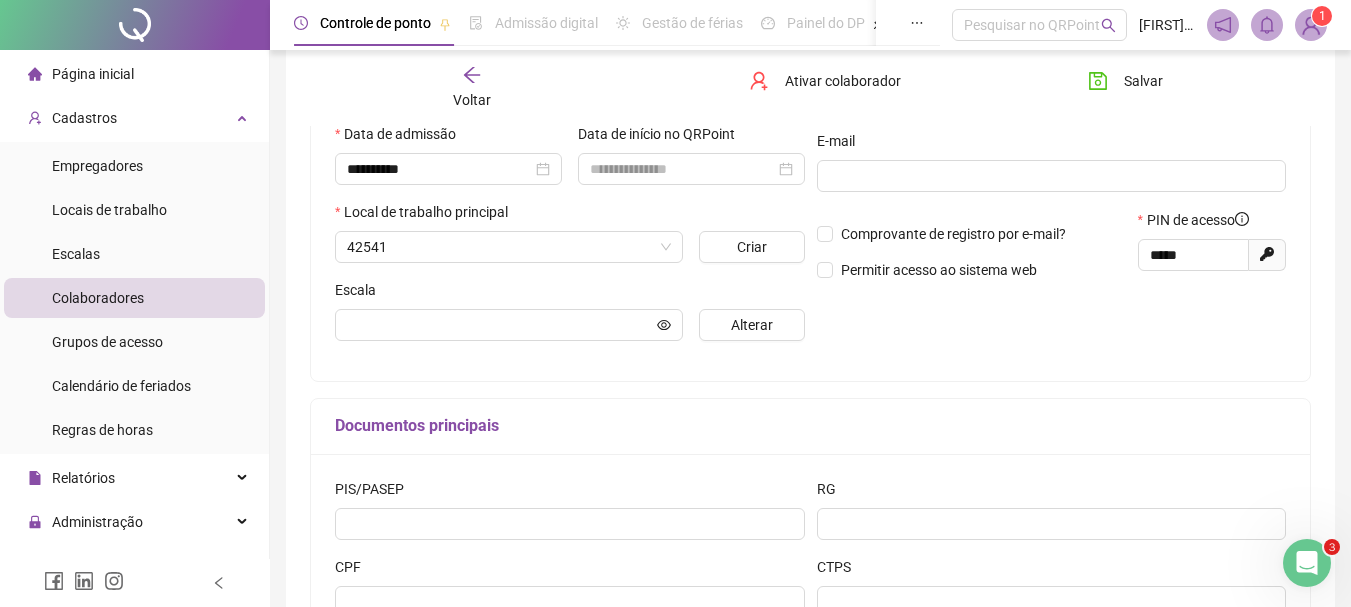 scroll, scrollTop: 370, scrollLeft: 0, axis: vertical 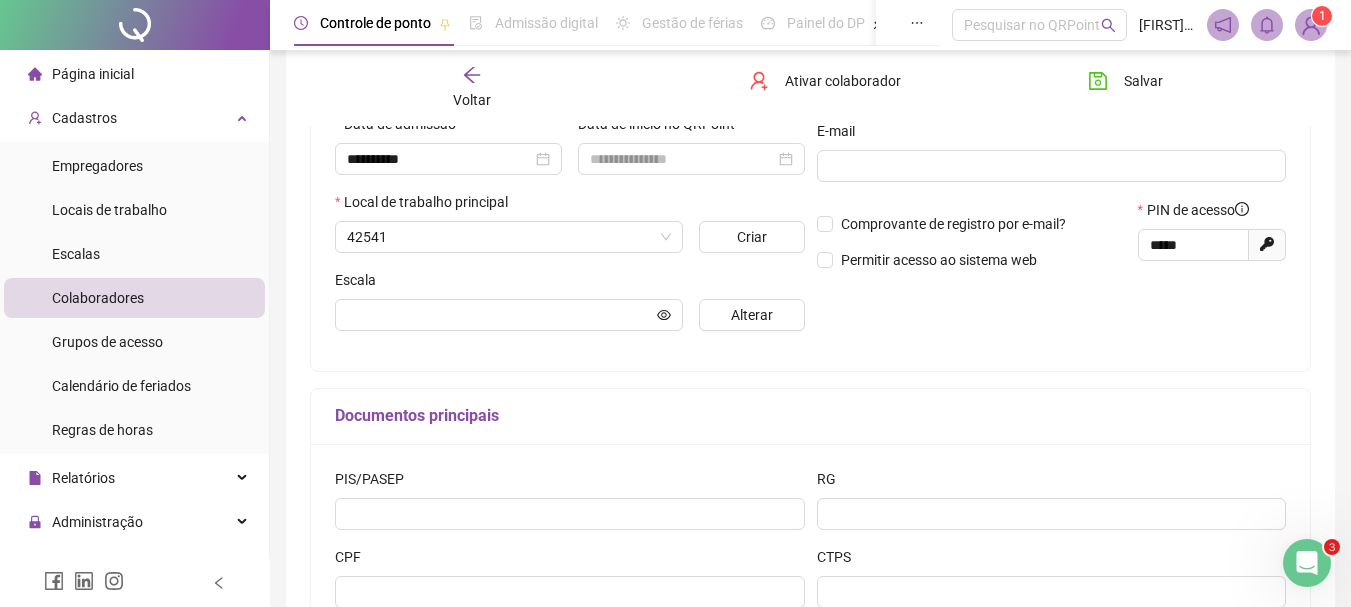 type on "*****" 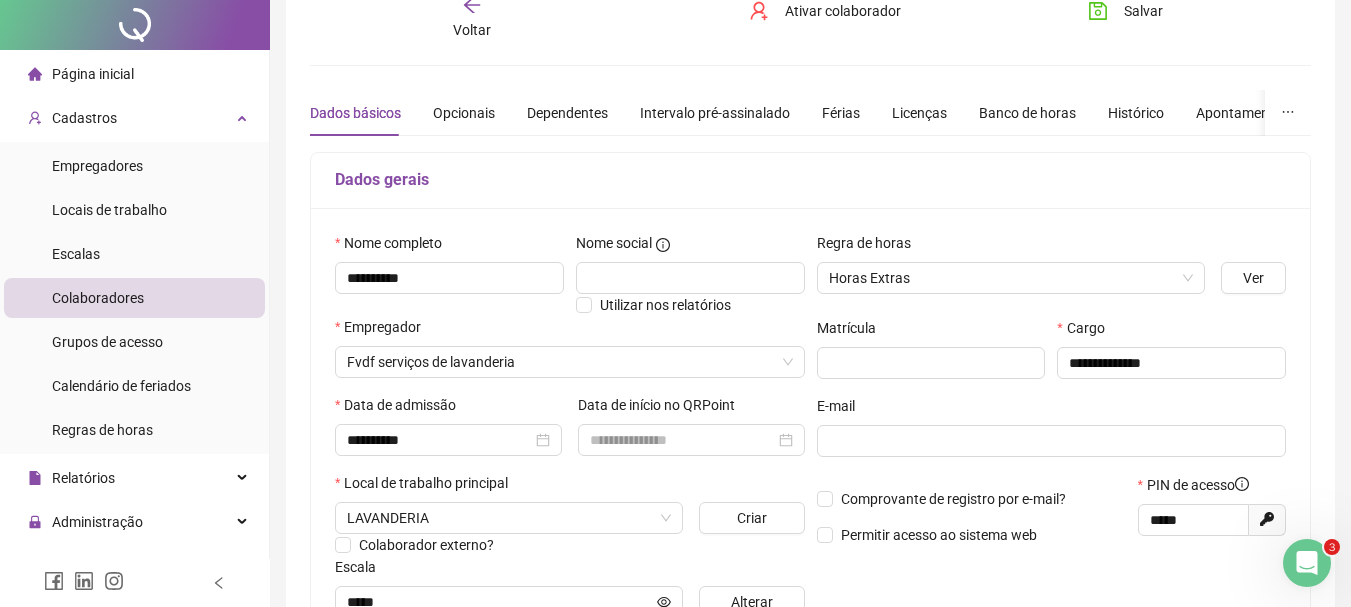 scroll, scrollTop: 0, scrollLeft: 0, axis: both 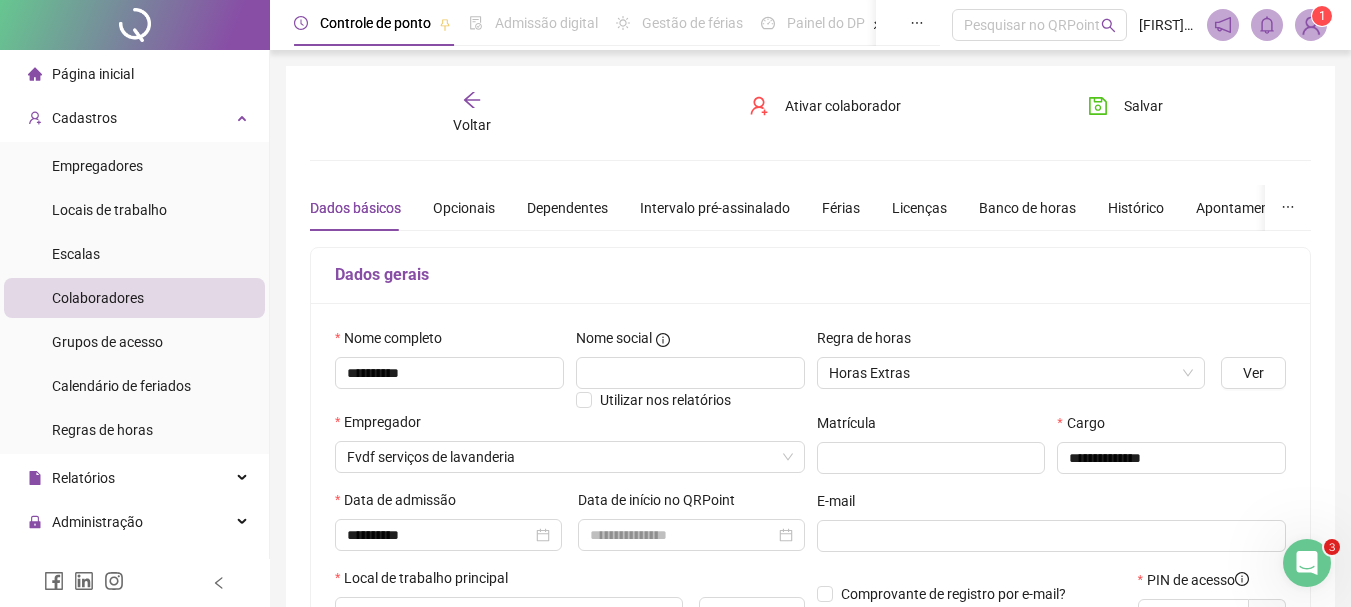 click 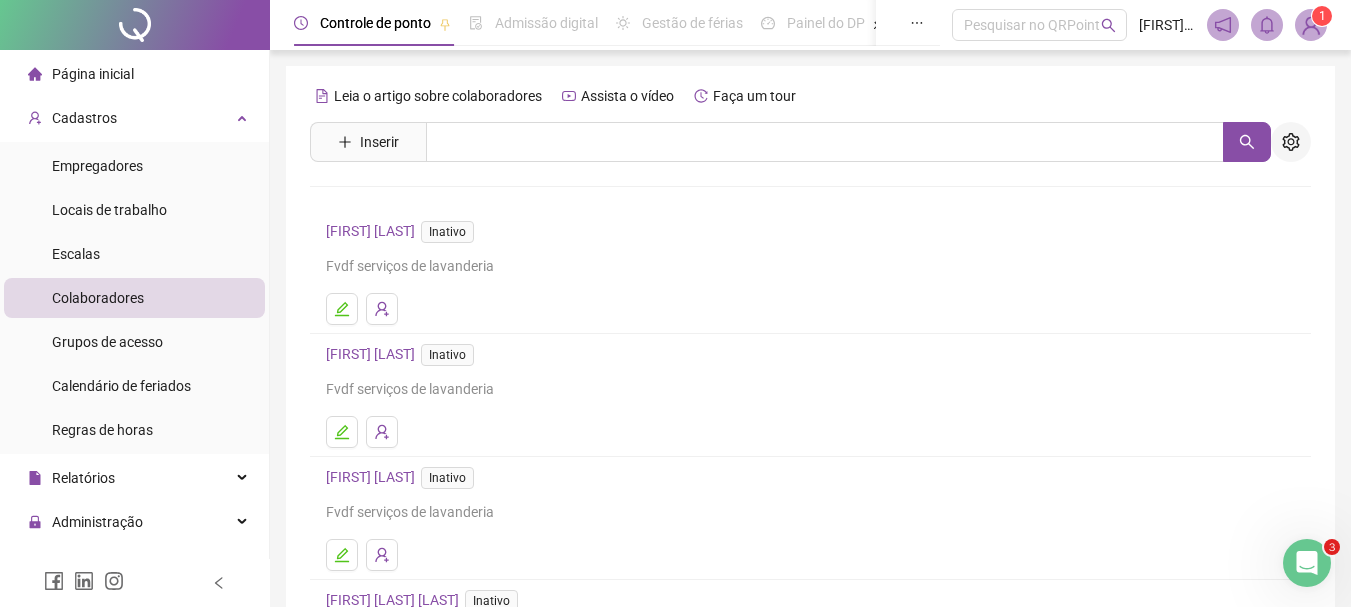 click 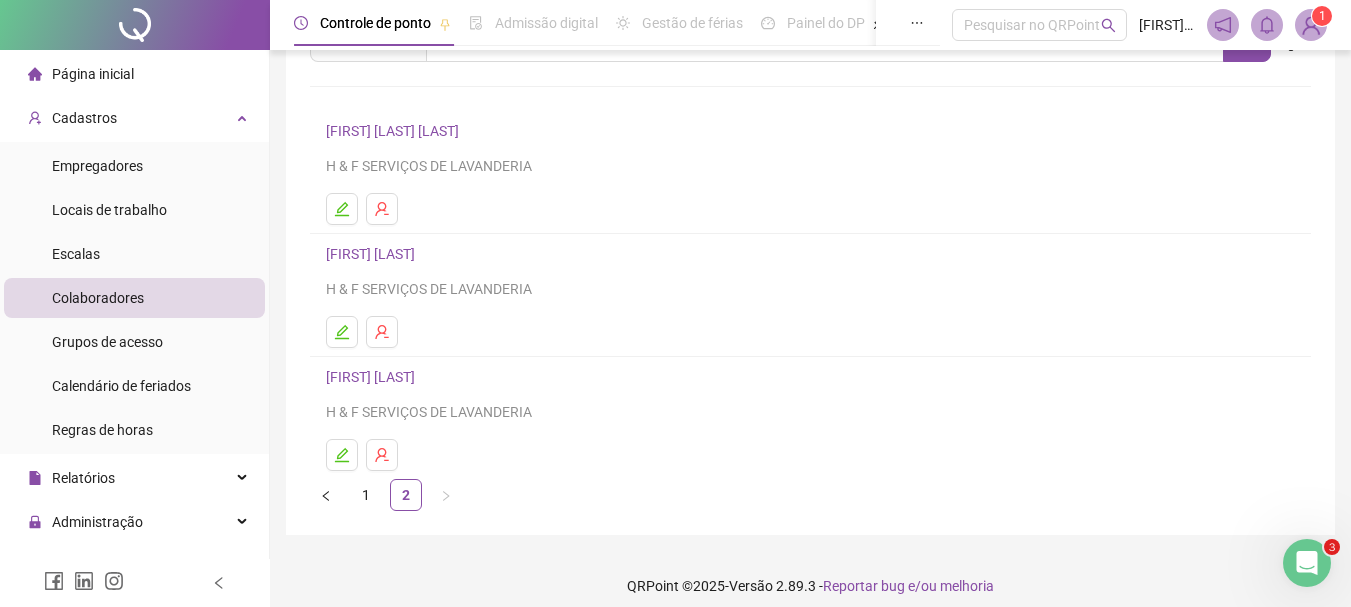 scroll, scrollTop: 114, scrollLeft: 0, axis: vertical 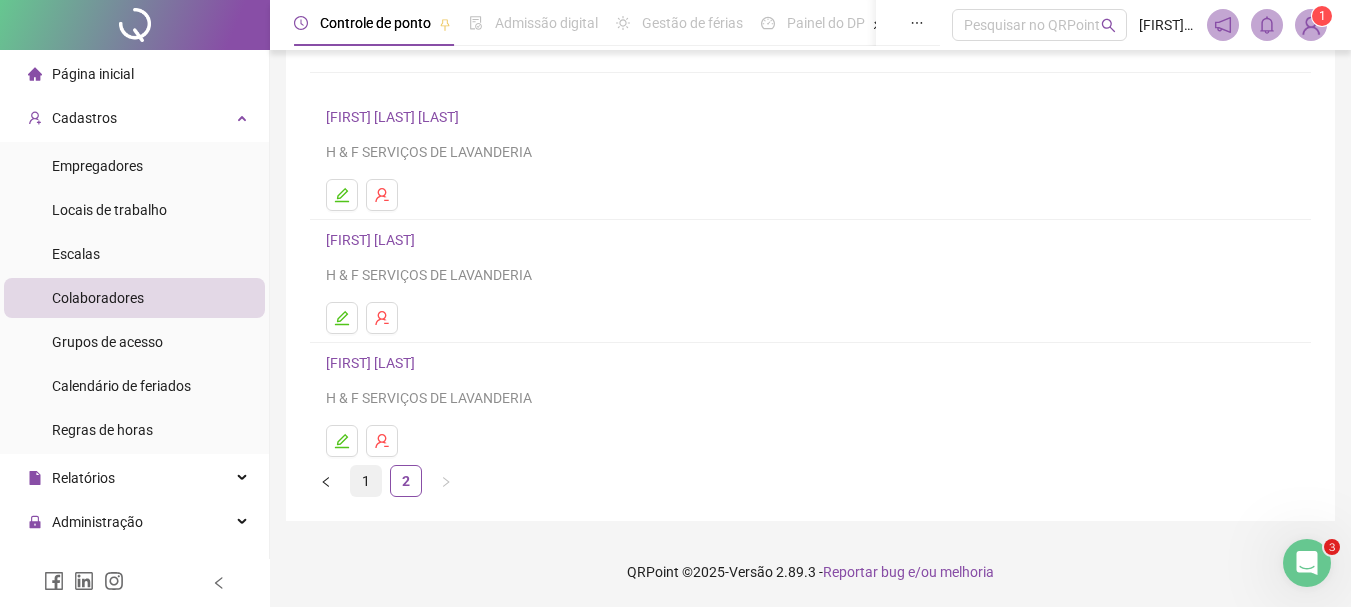 click on "1" at bounding box center [366, 481] 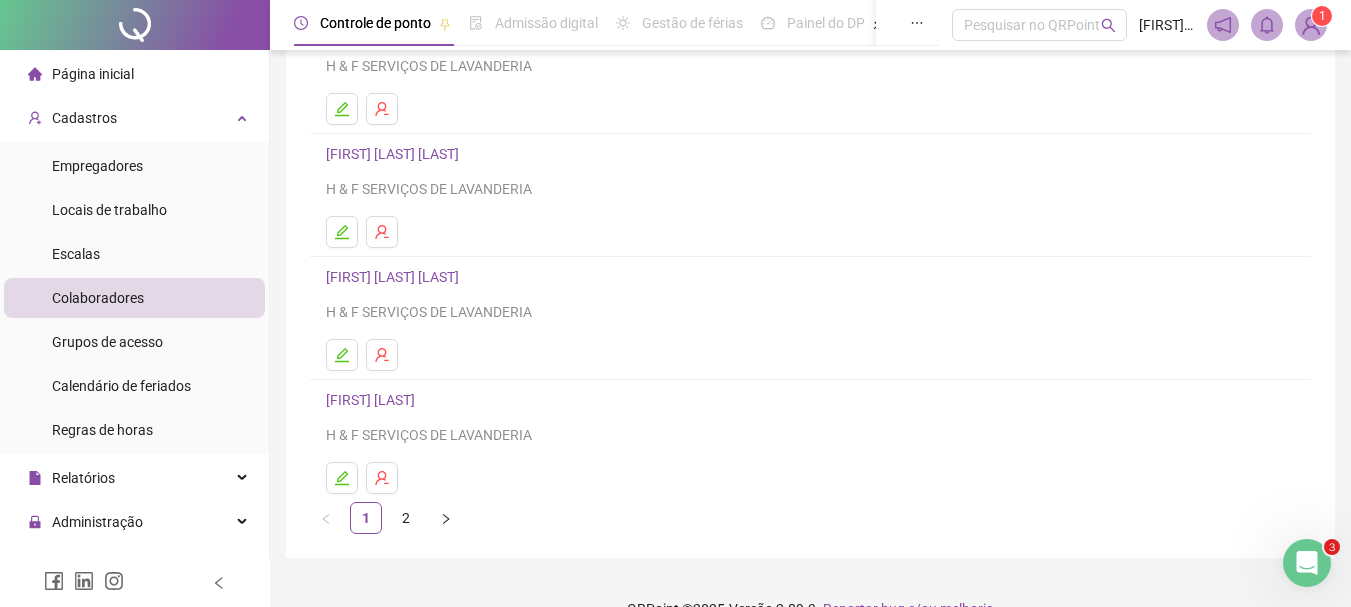 scroll, scrollTop: 360, scrollLeft: 0, axis: vertical 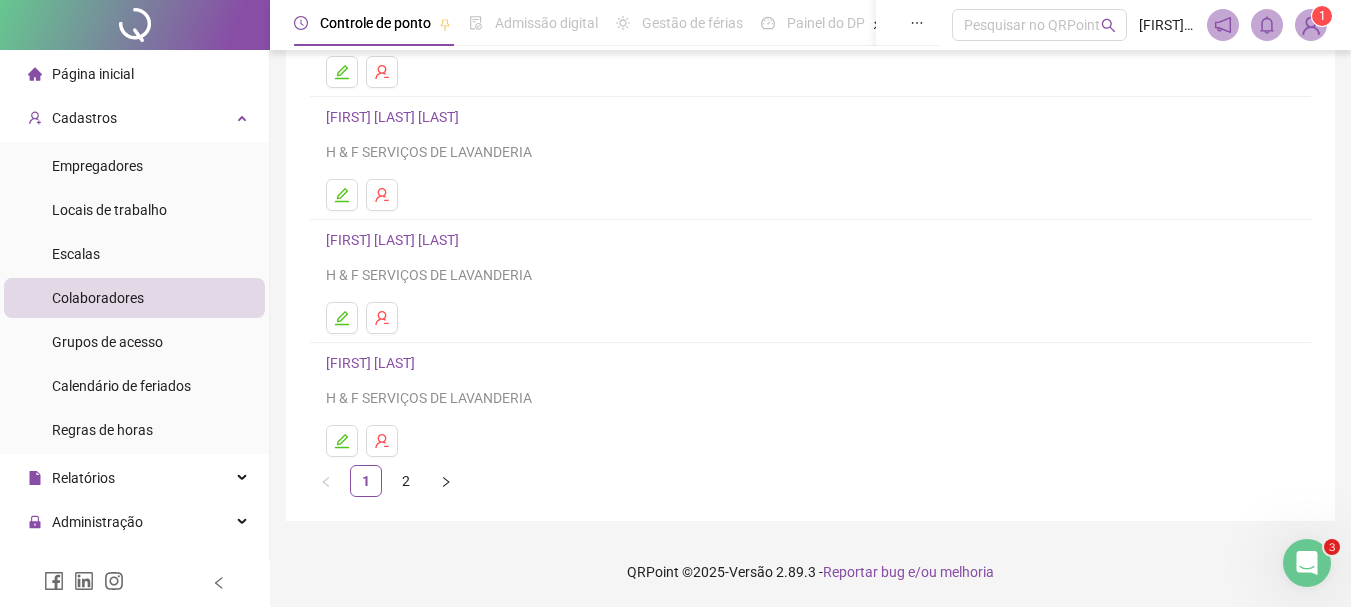 click on "[FIRST] [LAST] [LAST]" at bounding box center (395, 240) 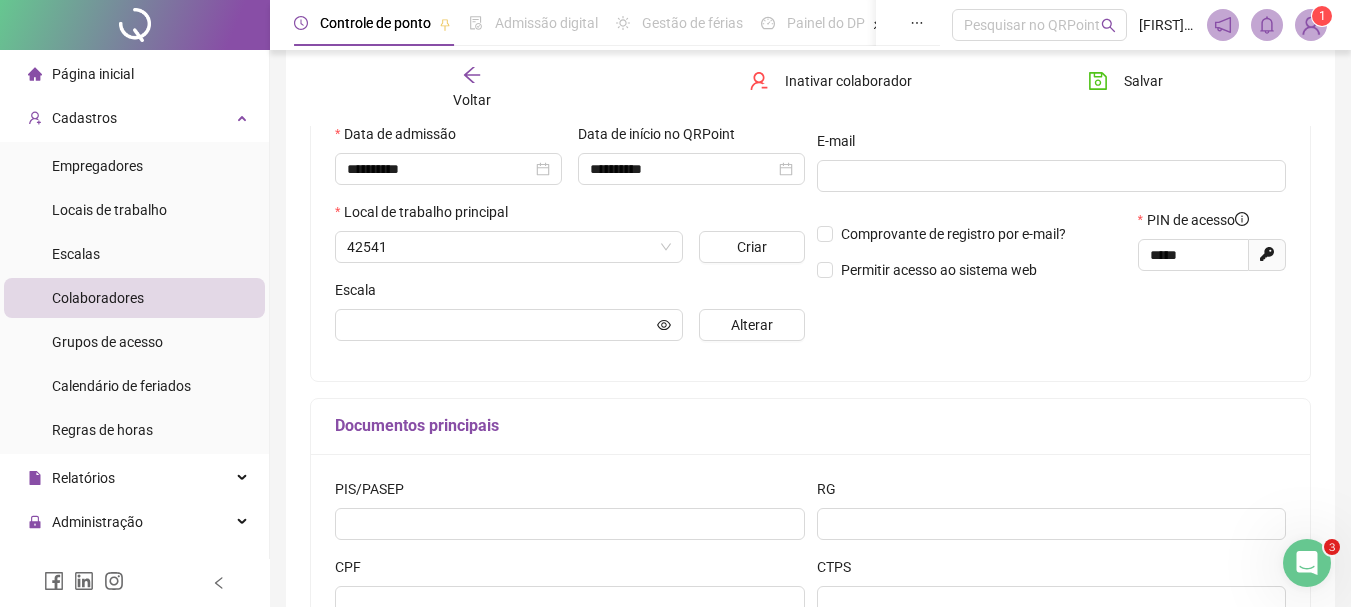 scroll, scrollTop: 370, scrollLeft: 0, axis: vertical 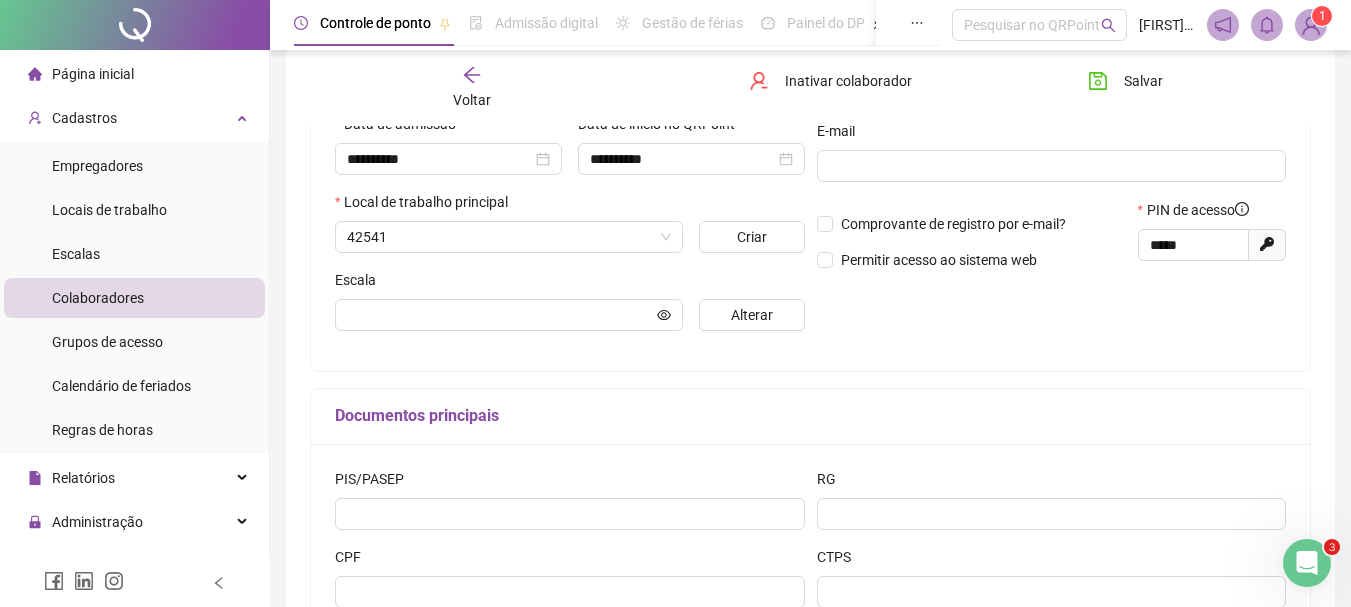 type on "*****" 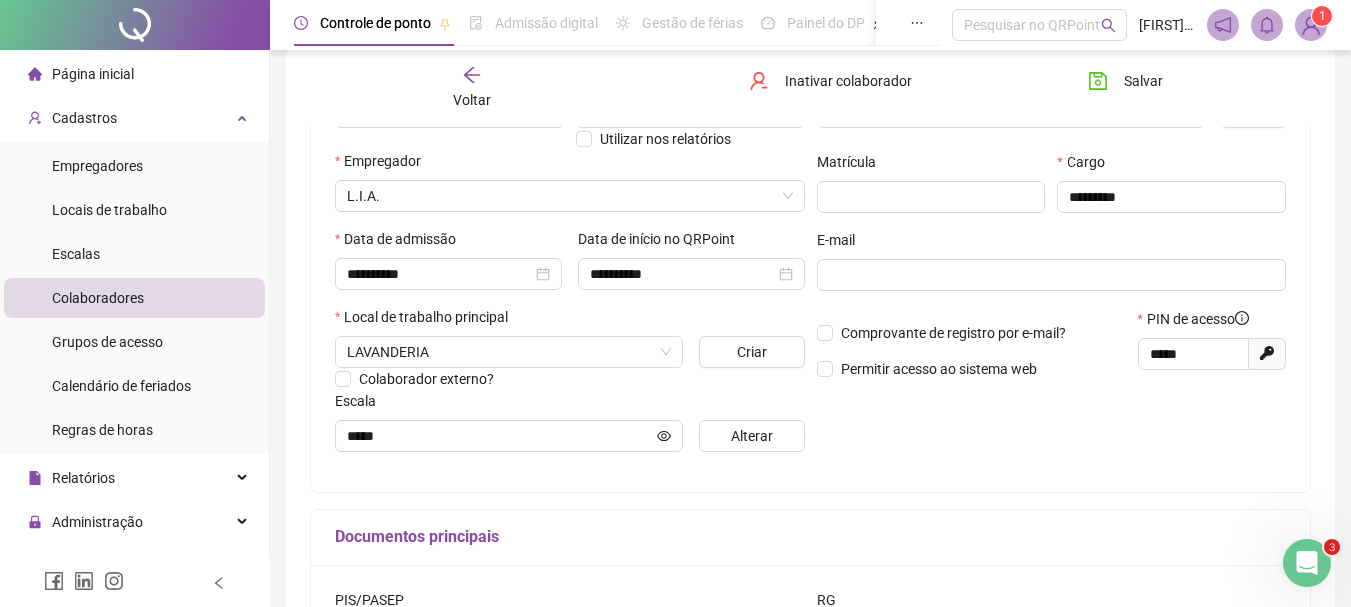 scroll, scrollTop: 0, scrollLeft: 0, axis: both 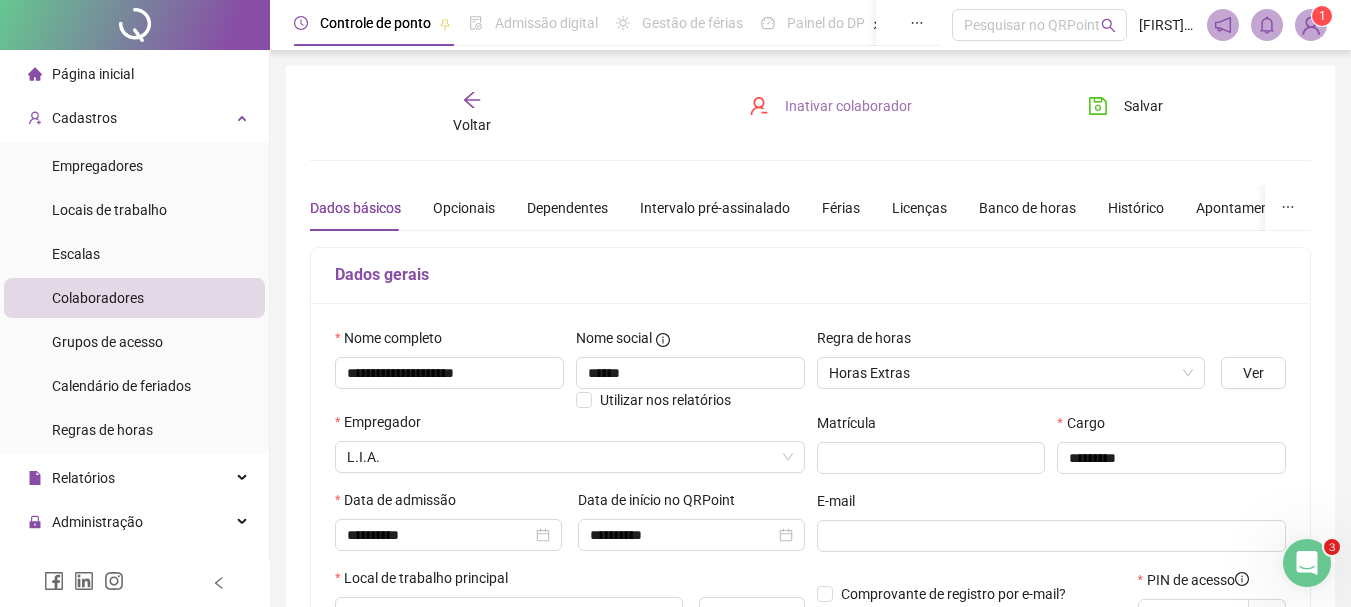 click on "Inativar colaborador" at bounding box center [848, 106] 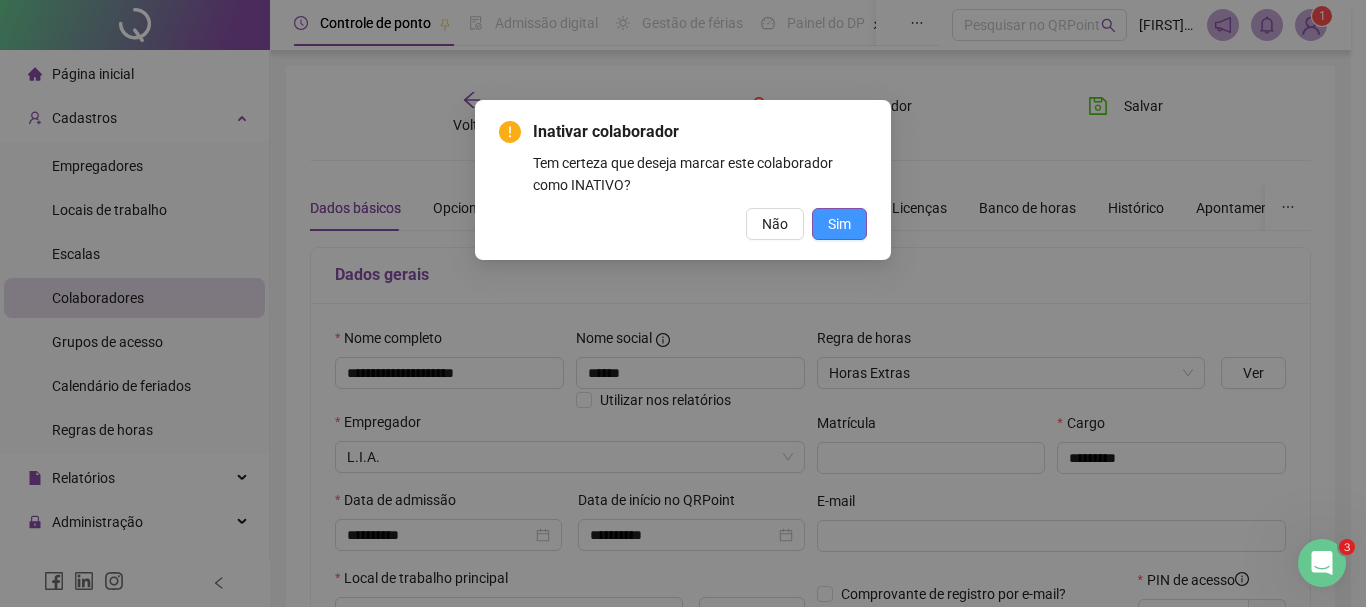 click on "Sim" at bounding box center [839, 224] 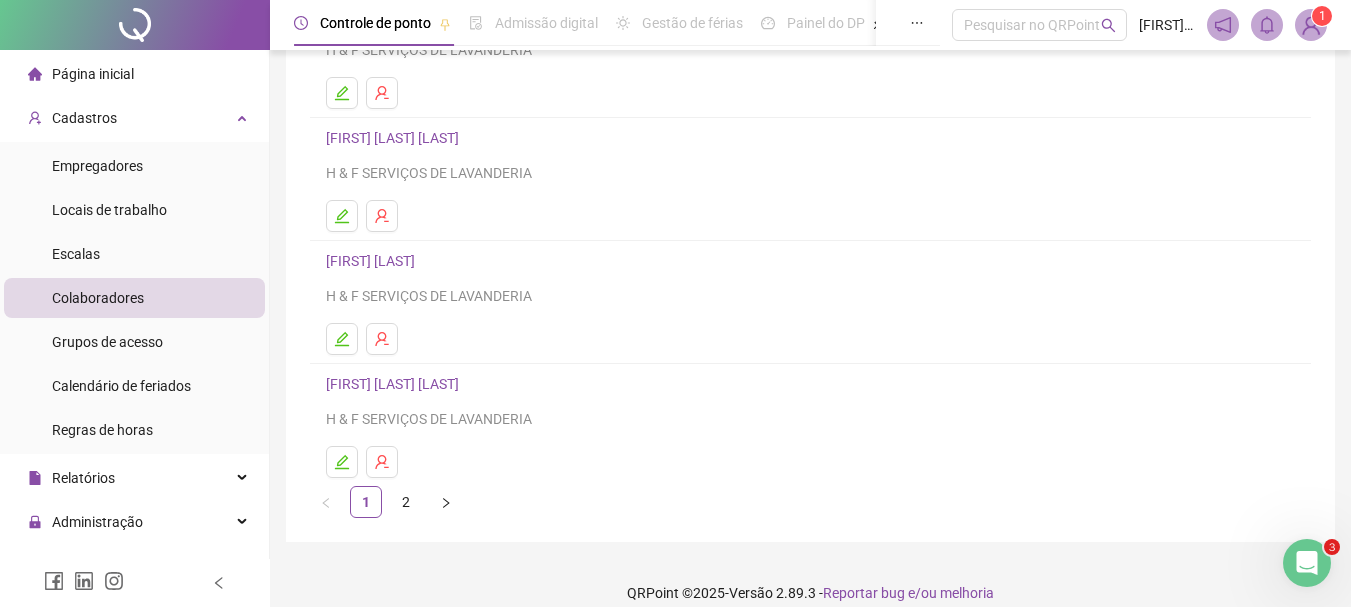scroll, scrollTop: 360, scrollLeft: 0, axis: vertical 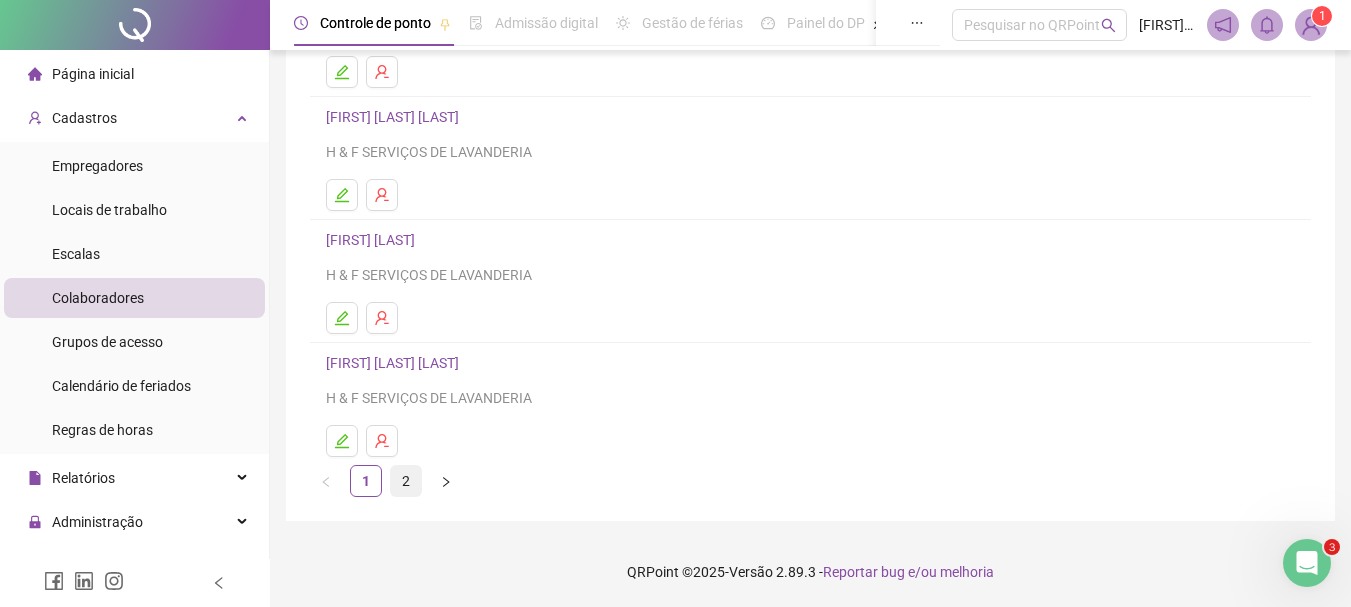 click on "2" at bounding box center [406, 481] 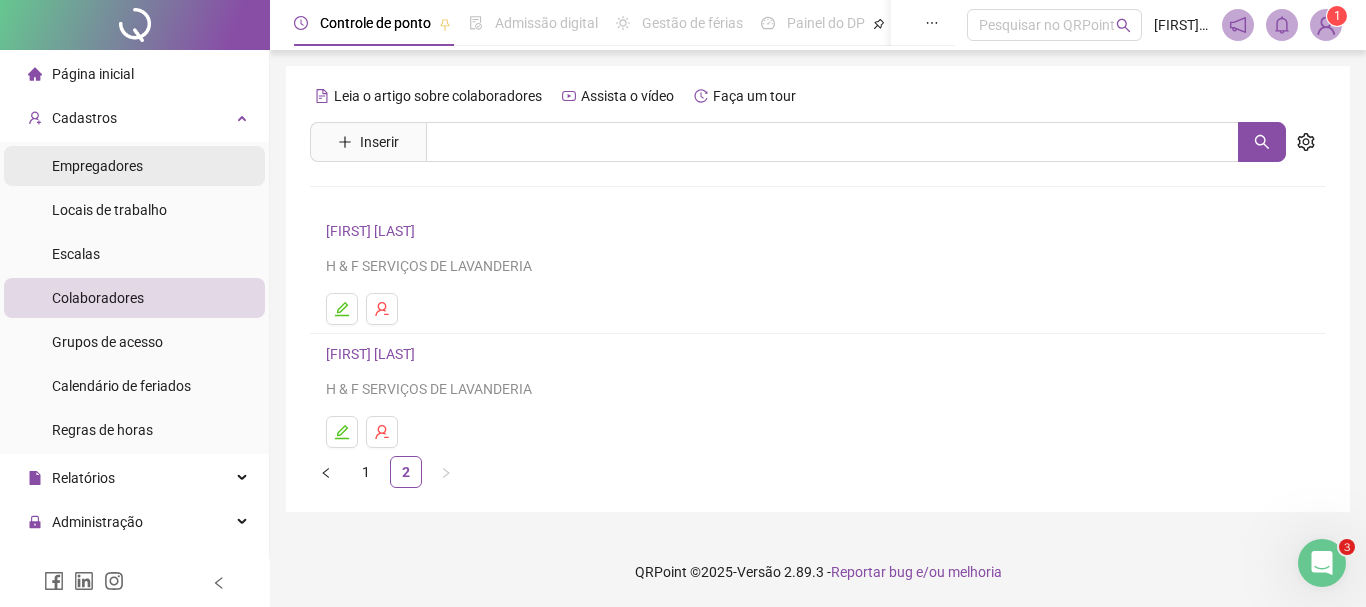 click on "Empregadores" at bounding box center (97, 166) 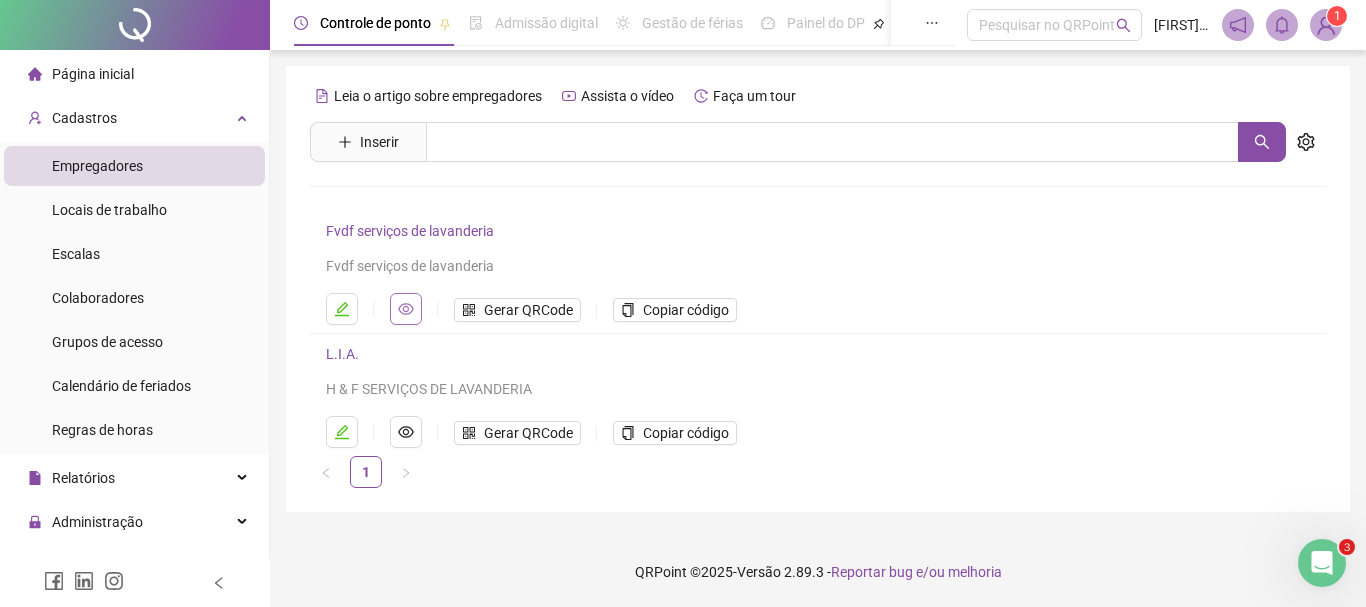 click 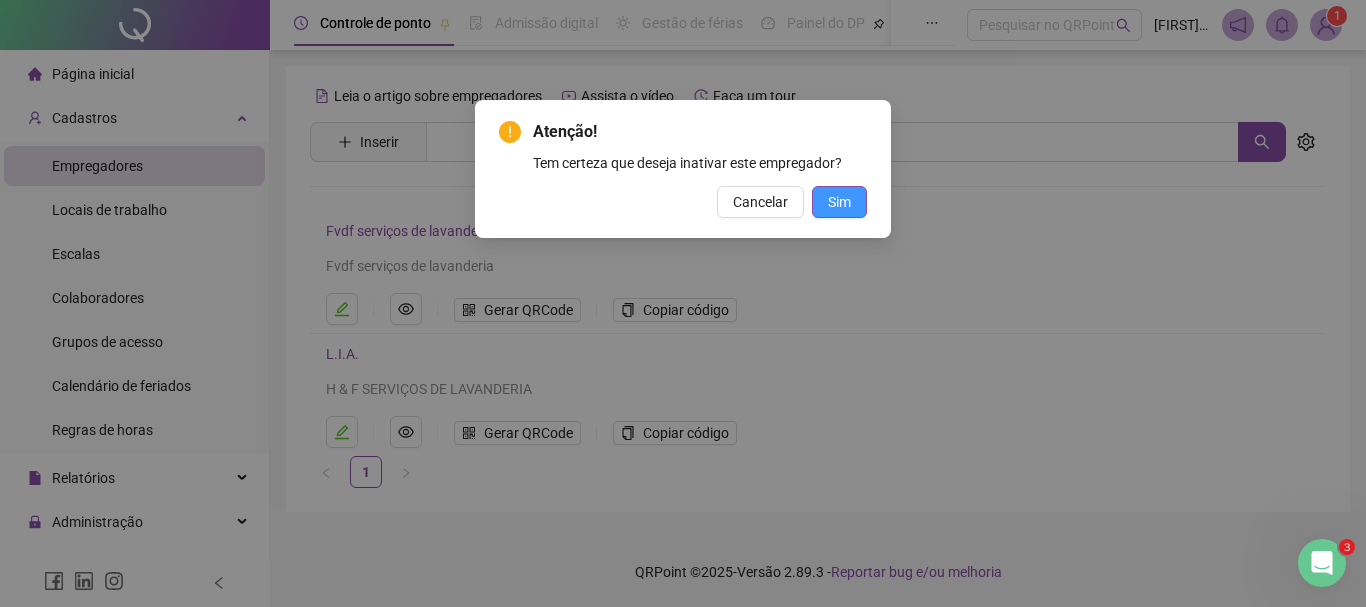 click on "Sim" at bounding box center (839, 202) 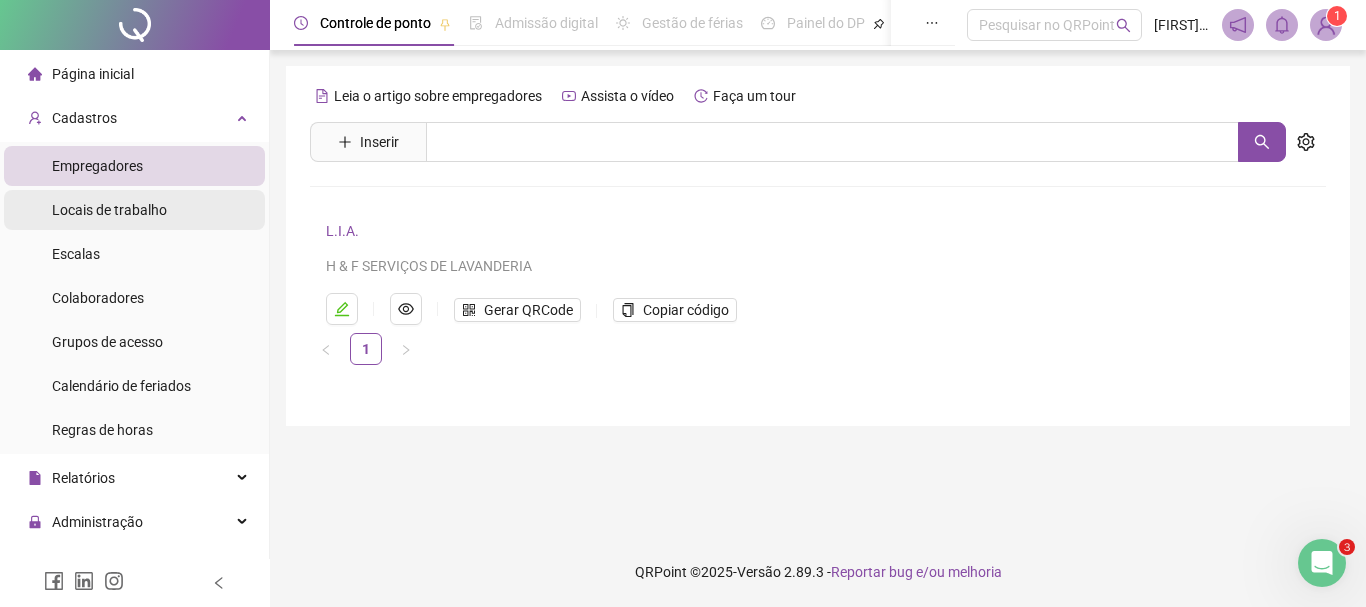 click on "Locais de trabalho" at bounding box center [109, 210] 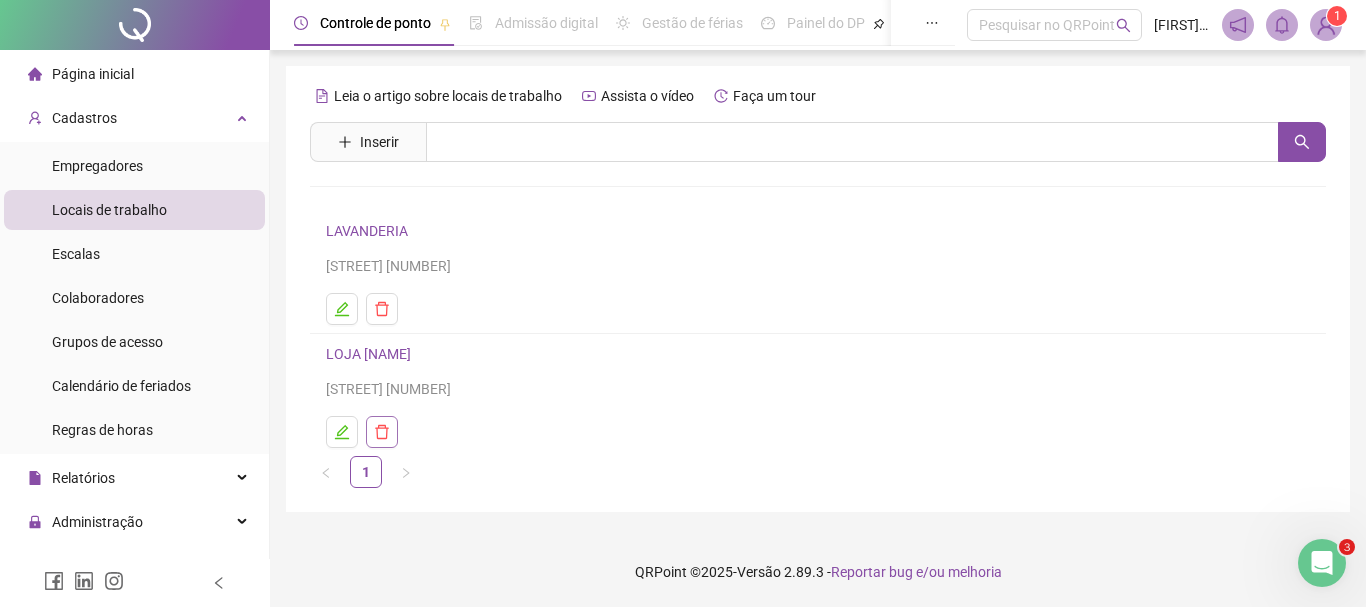 click 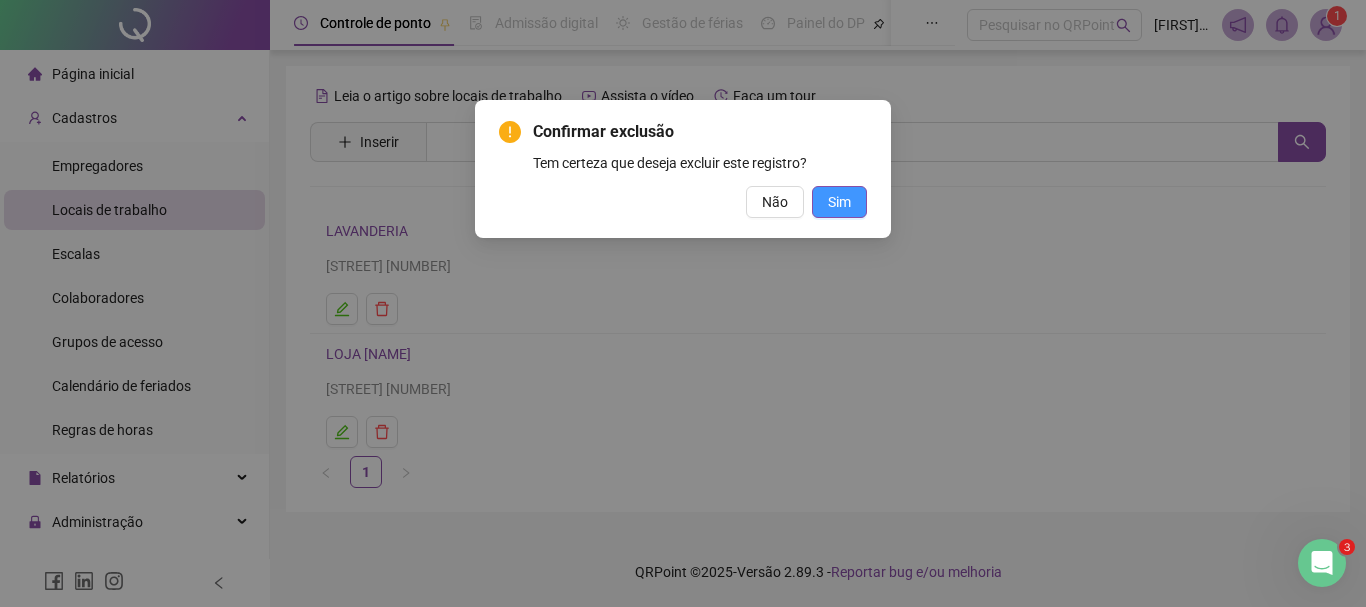 click on "Sim" at bounding box center (839, 202) 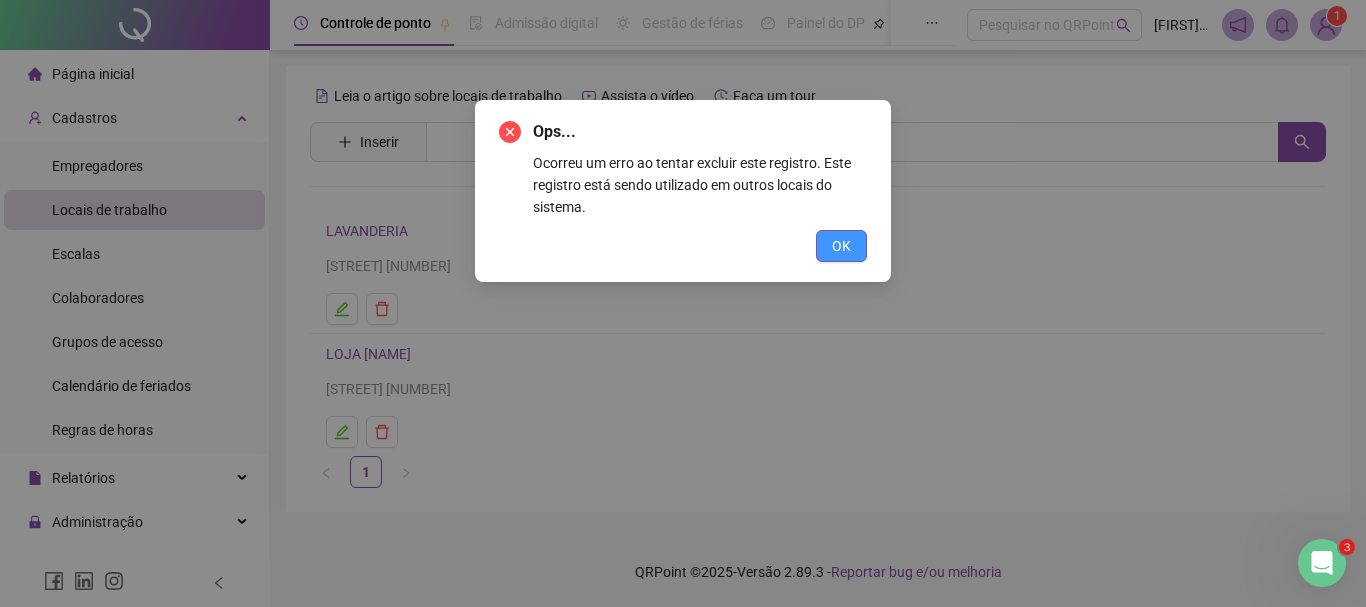 click on "OK" at bounding box center [841, 246] 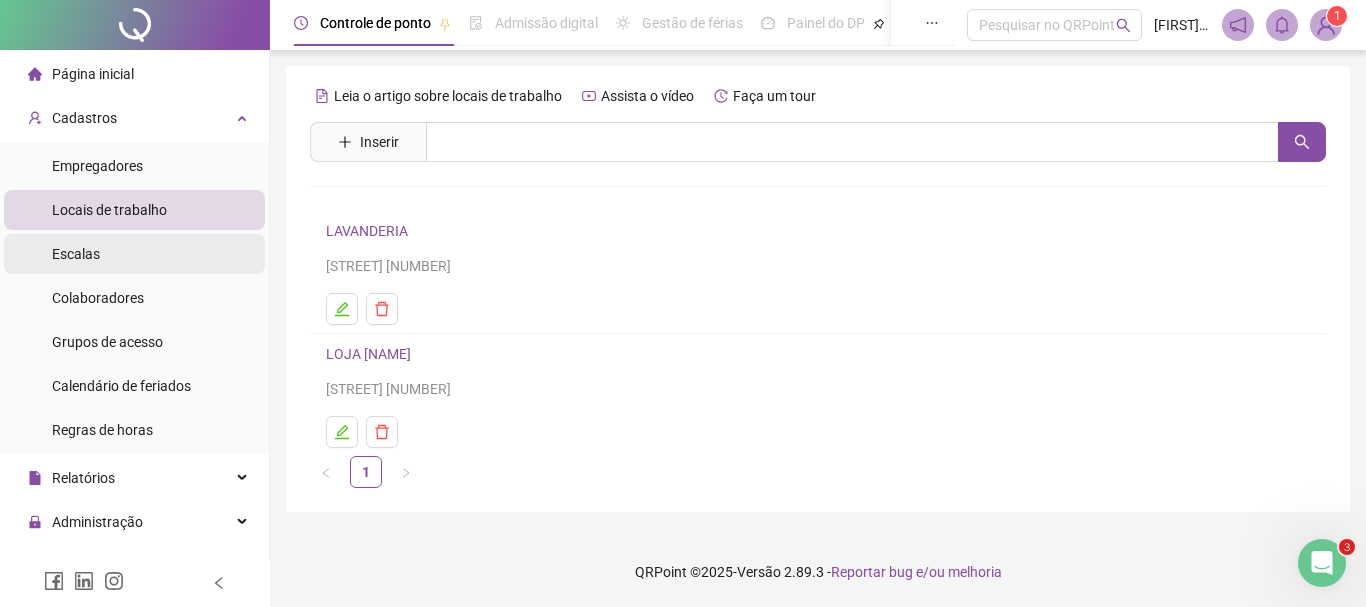 click on "Escalas" at bounding box center (134, 254) 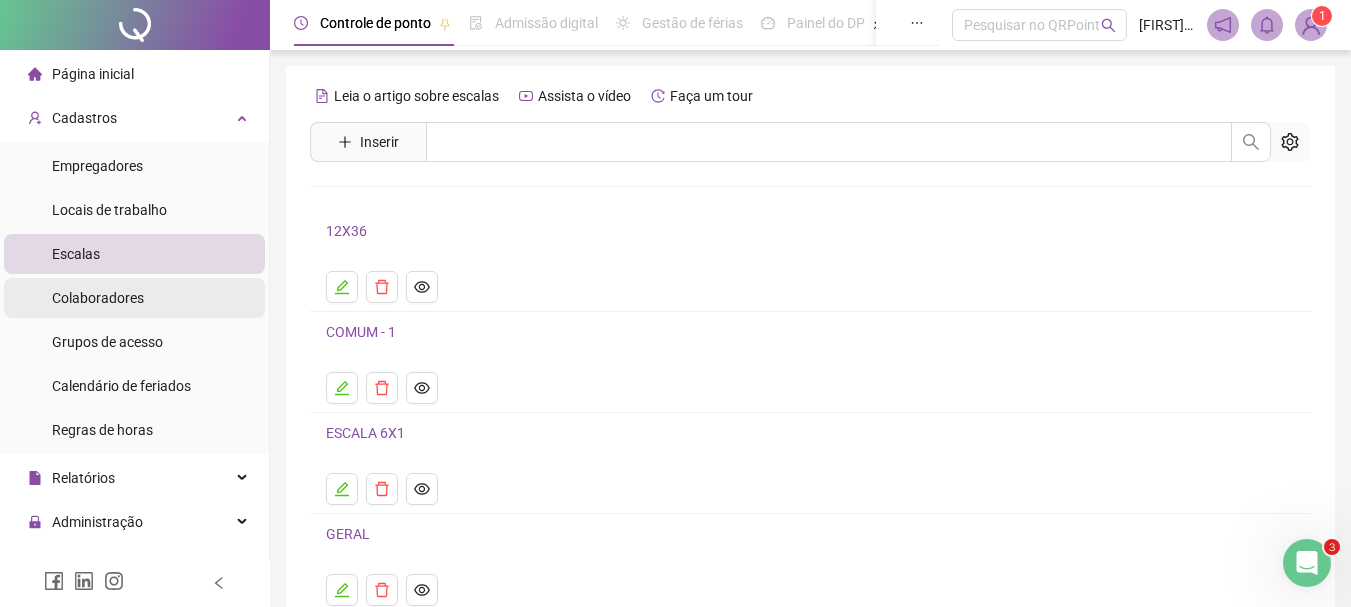 click on "Colaboradores" at bounding box center (98, 298) 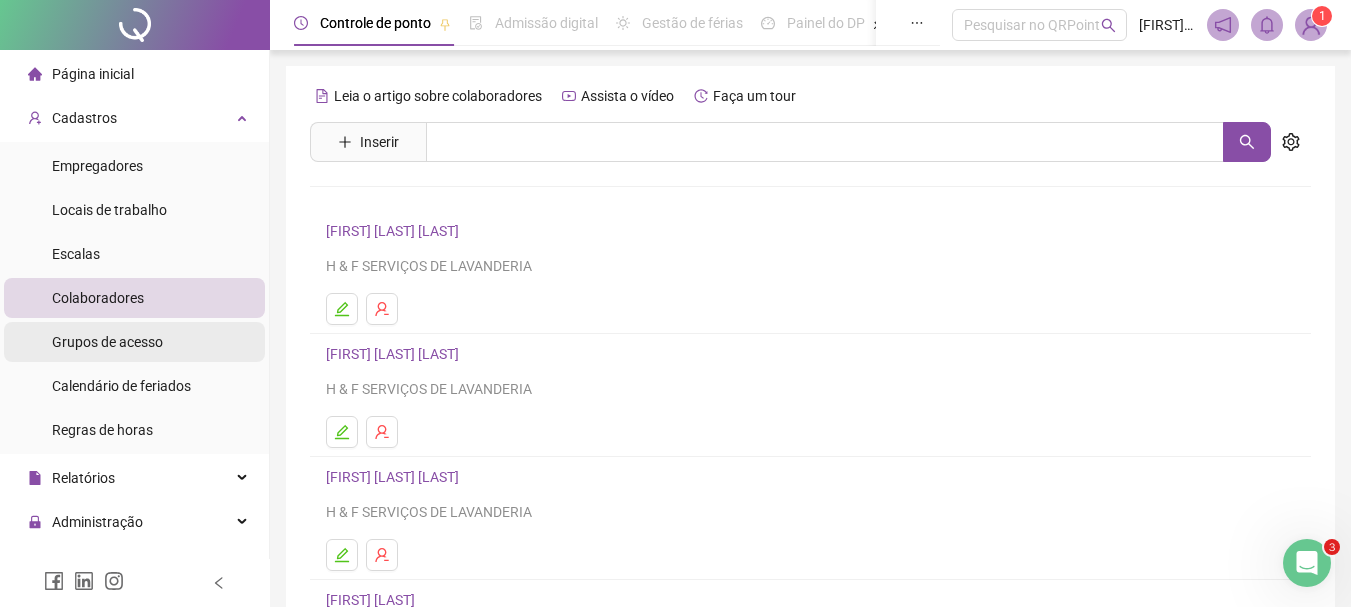 click on "Grupos de acesso" at bounding box center (107, 342) 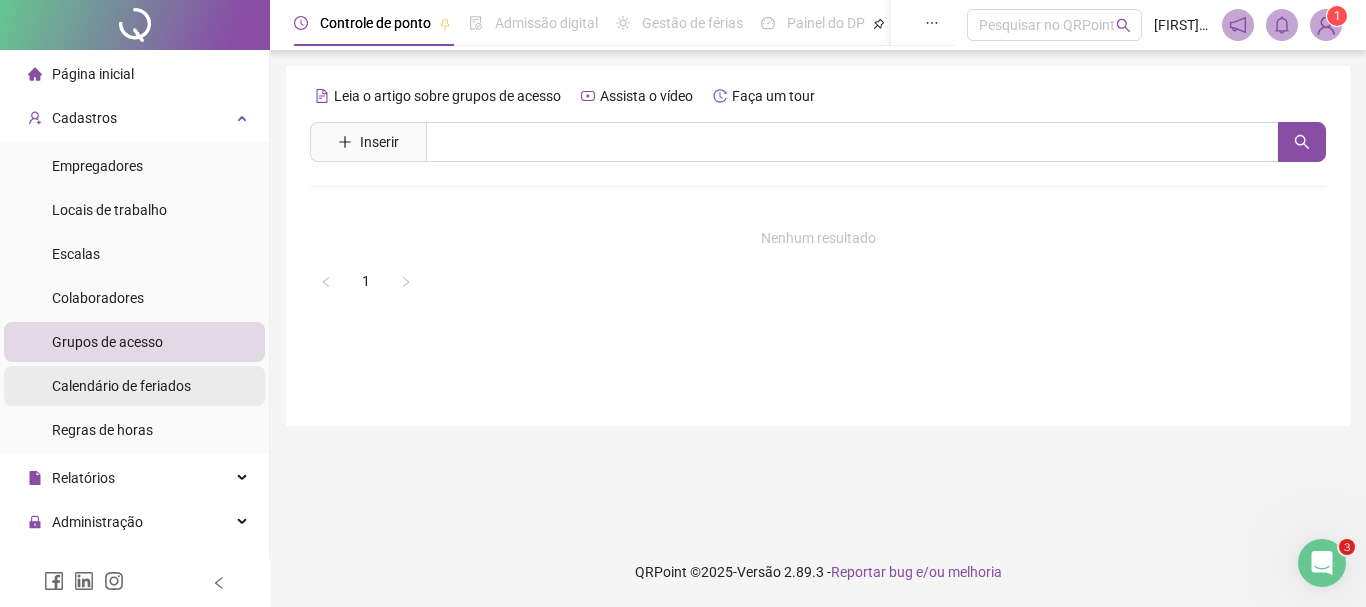 click on "Calendário de feriados" at bounding box center (121, 386) 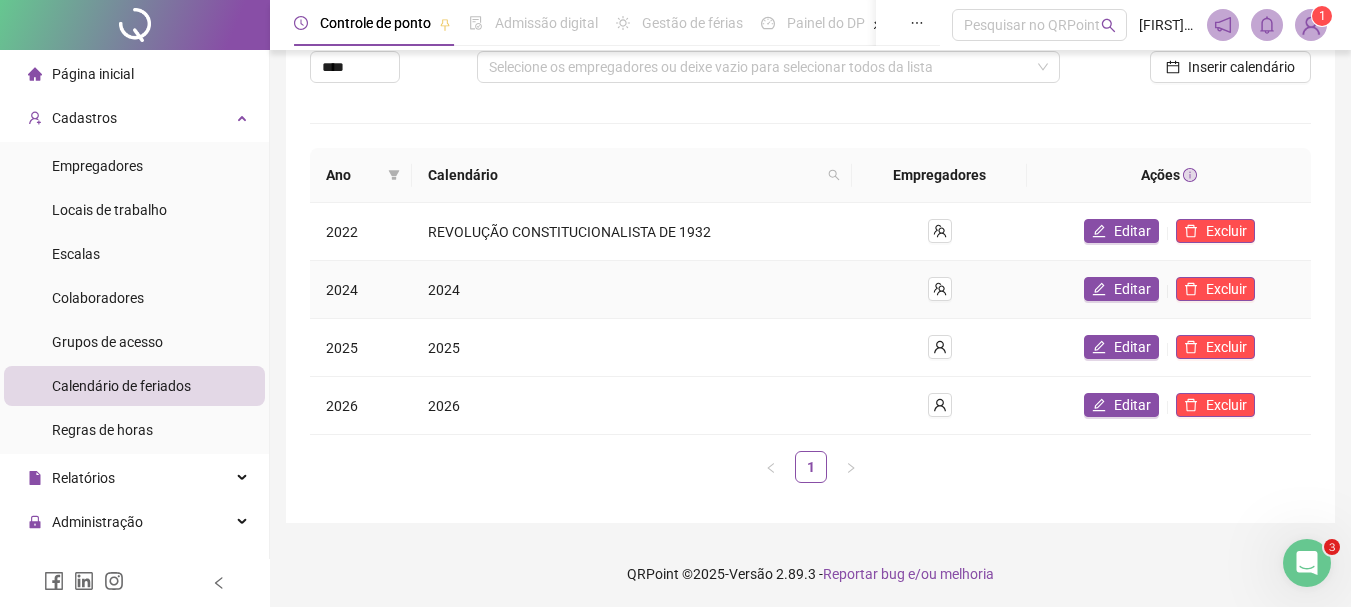 scroll, scrollTop: 128, scrollLeft: 0, axis: vertical 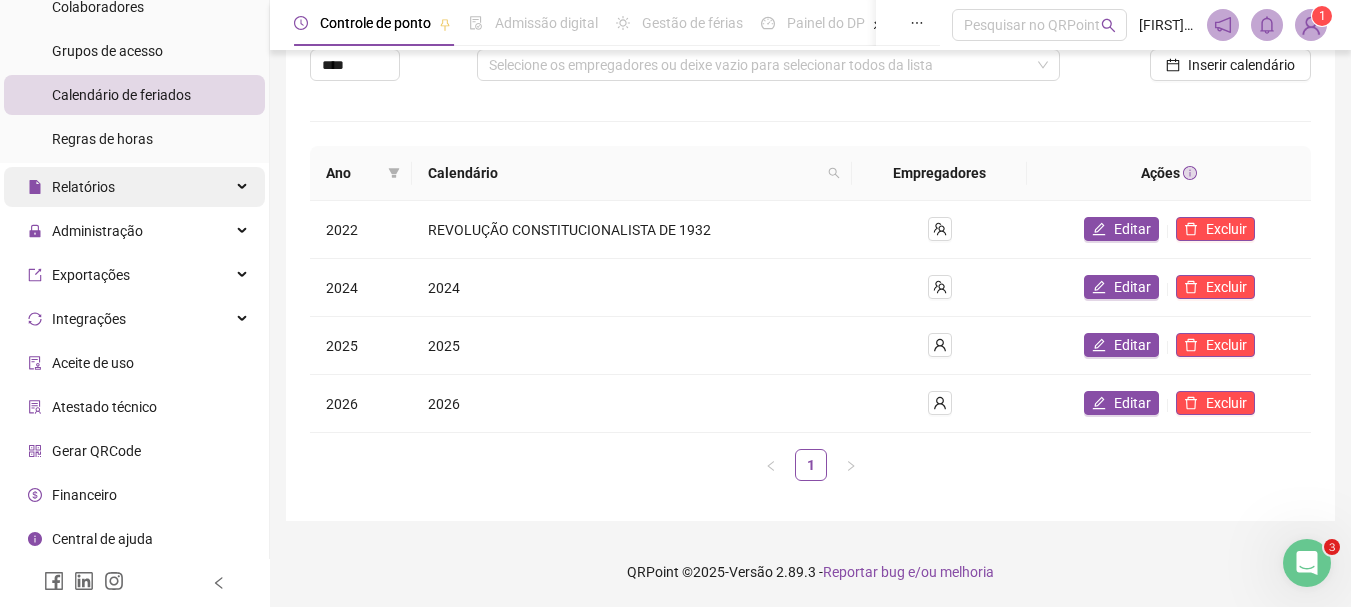 click on "Relatórios" at bounding box center [134, 187] 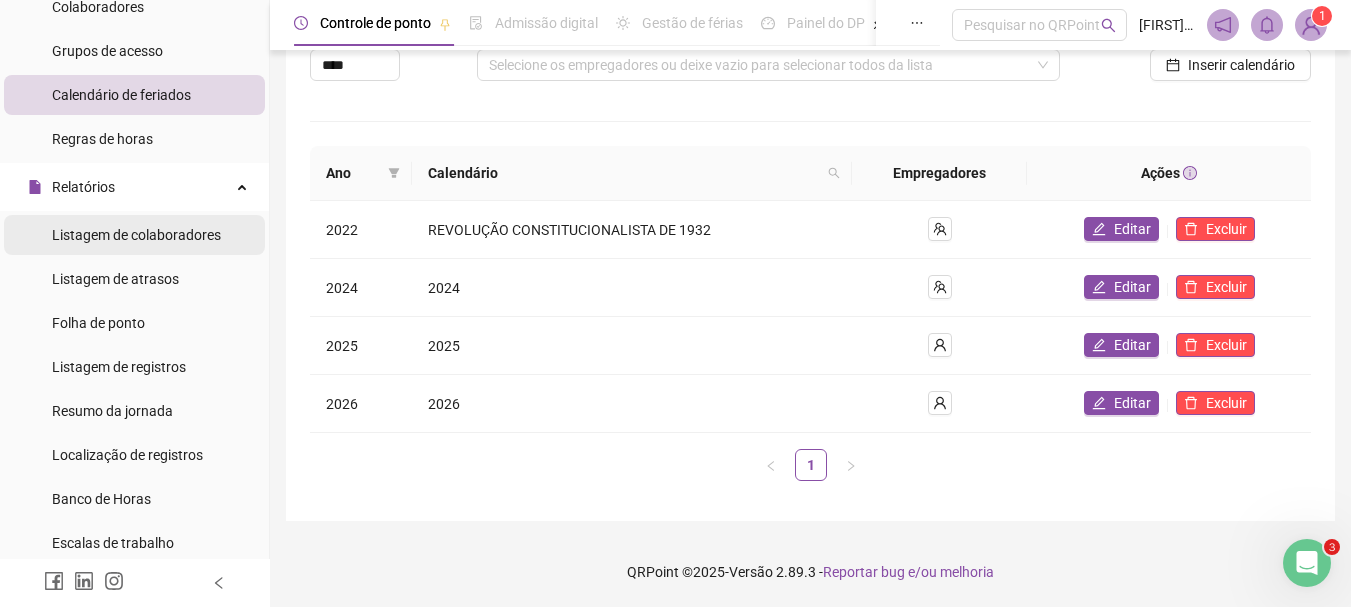 click on "Listagem de colaboradores" at bounding box center [136, 235] 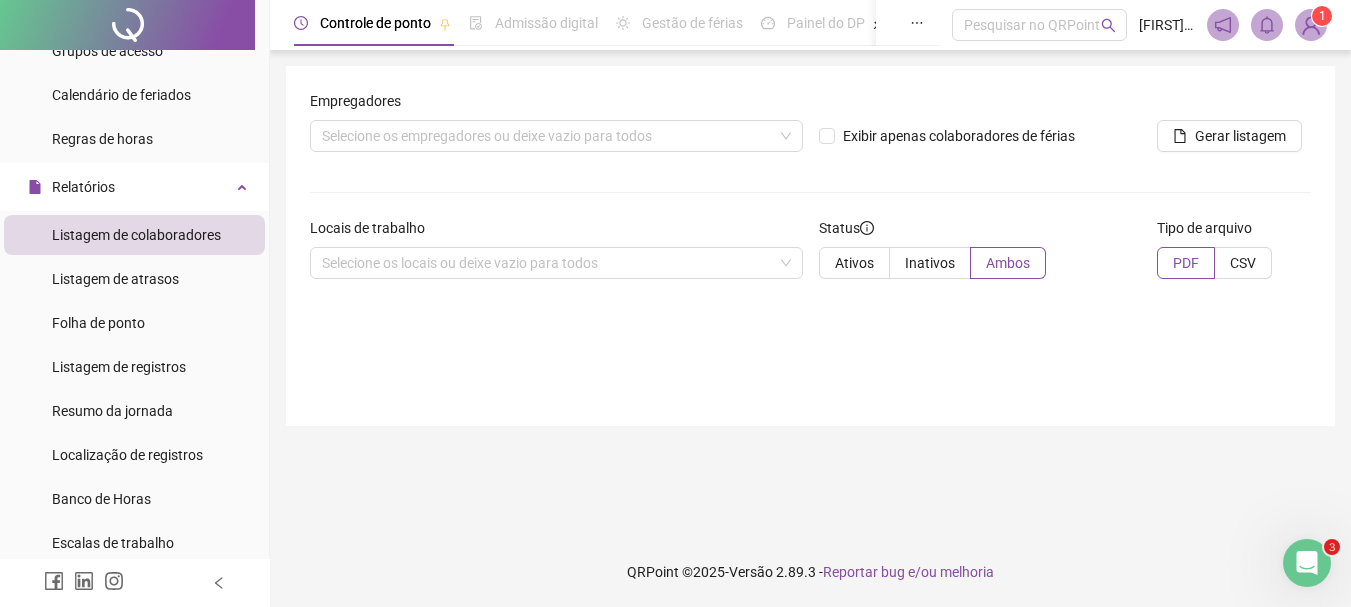 scroll, scrollTop: 0, scrollLeft: 0, axis: both 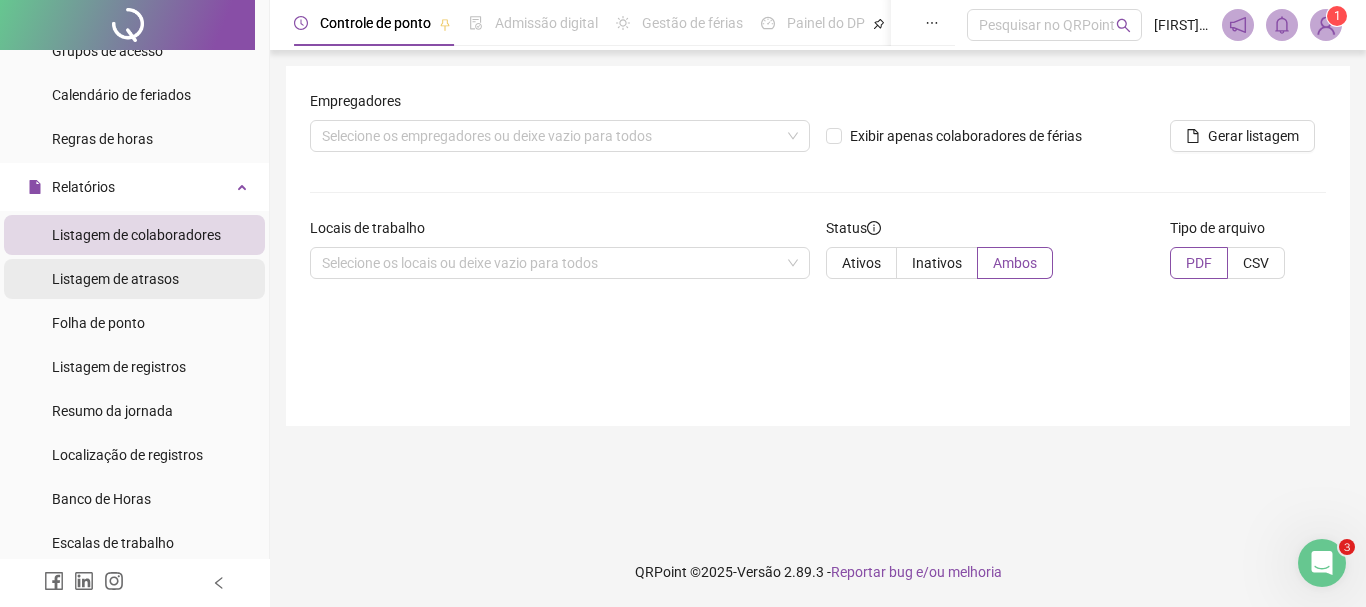 click on "Listagem de atrasos" at bounding box center [115, 279] 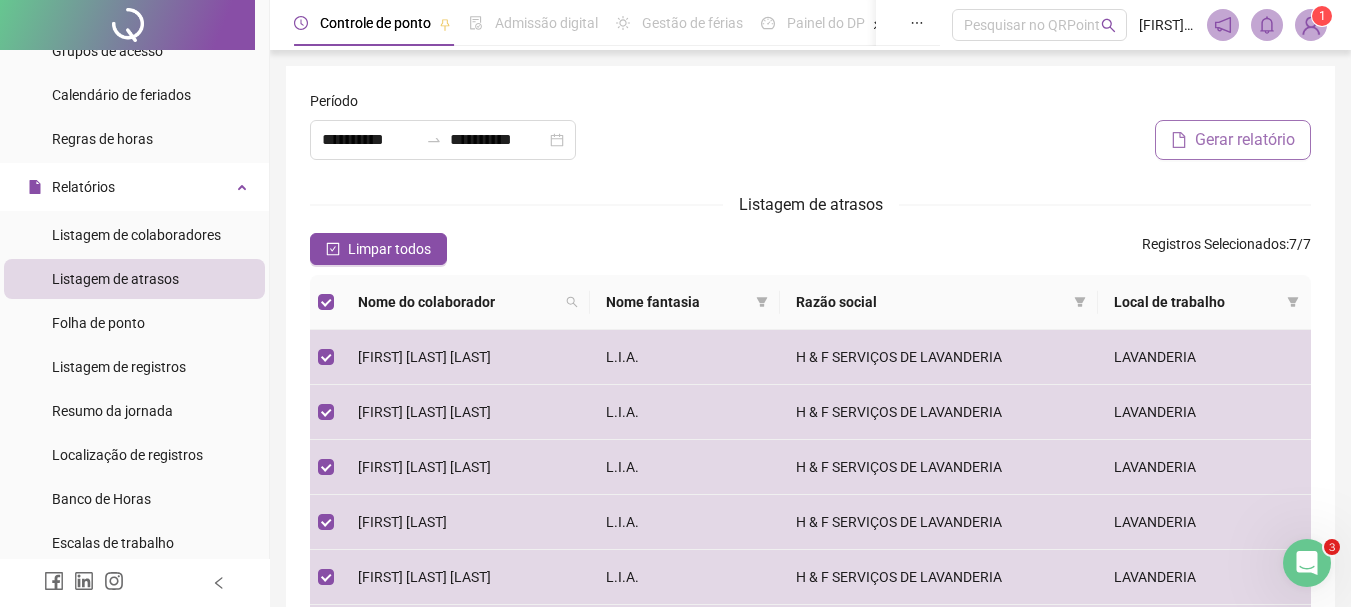 click on "Gerar relatório" at bounding box center [1245, 140] 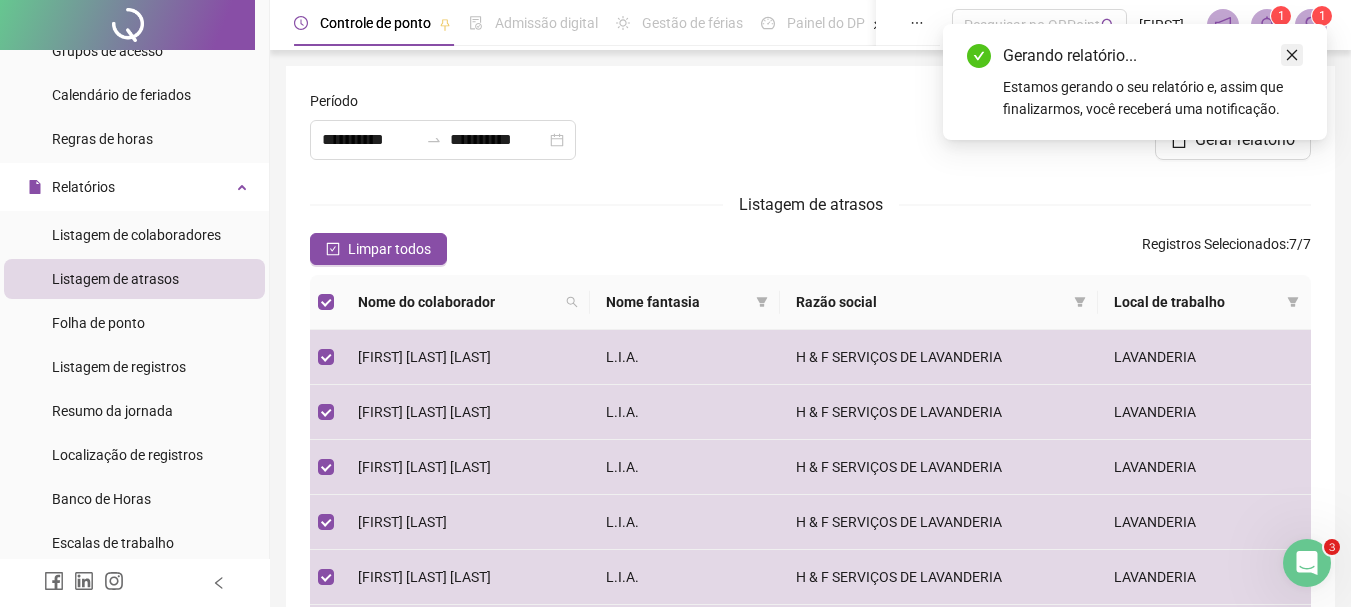 click 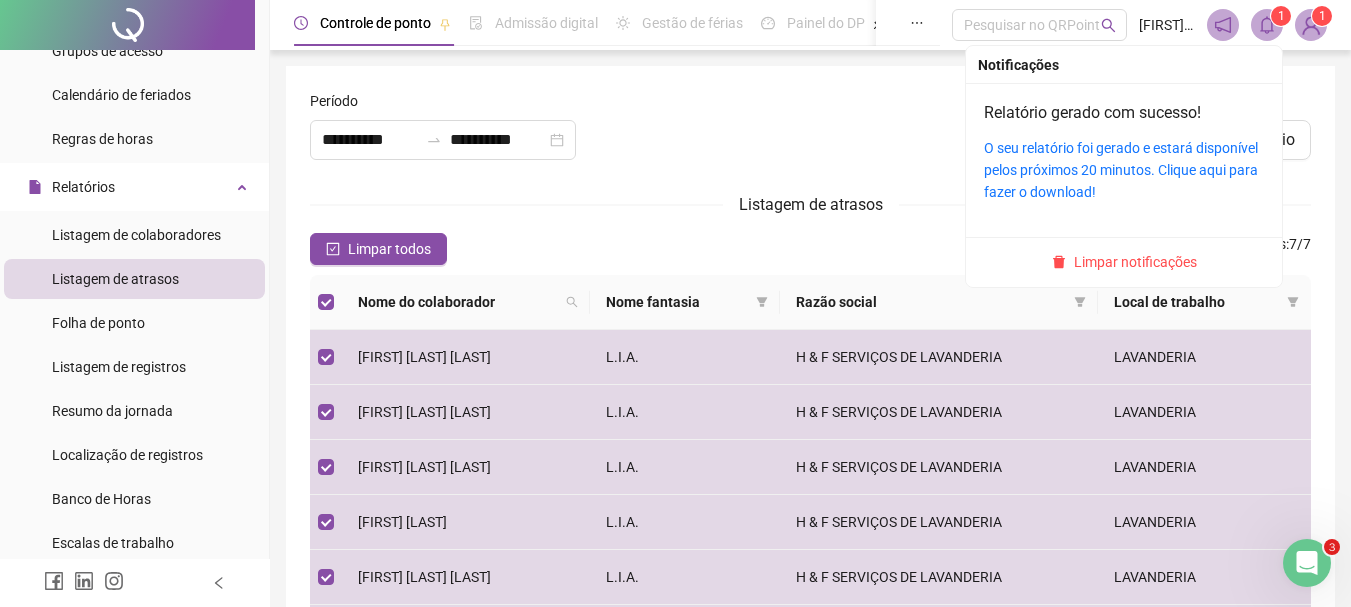 click 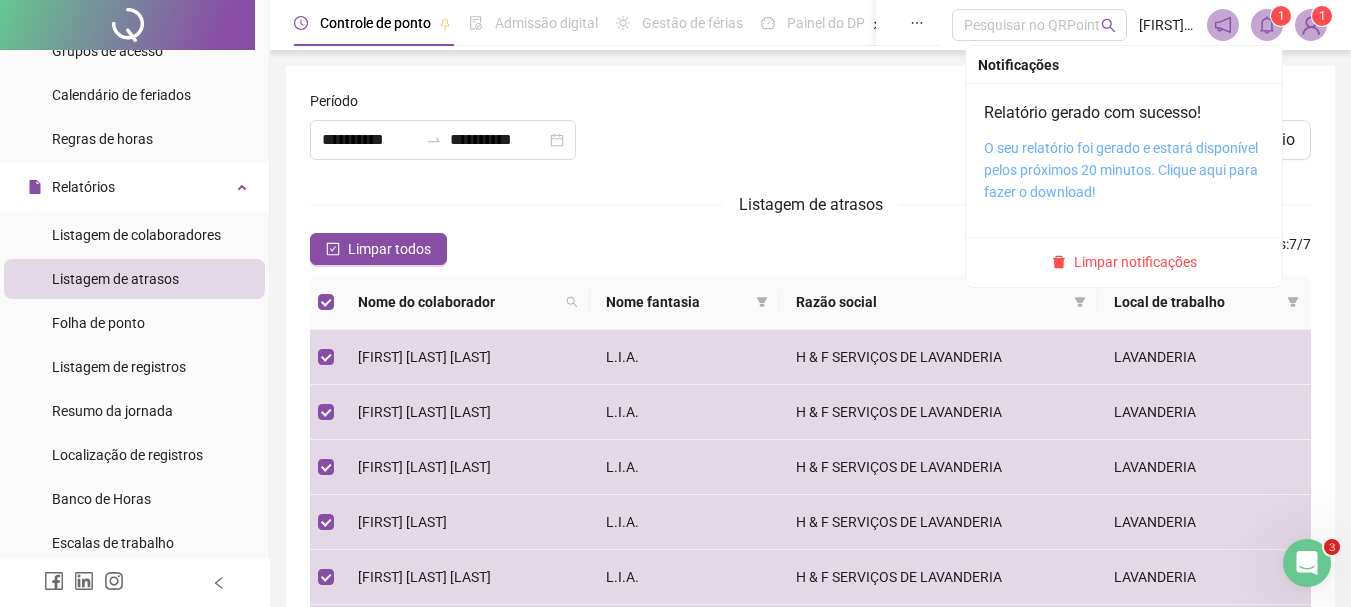 click on "O seu relatório foi gerado e estará disponível pelos próximos 20 minutos.
Clique aqui para fazer o download!" at bounding box center [1121, 170] 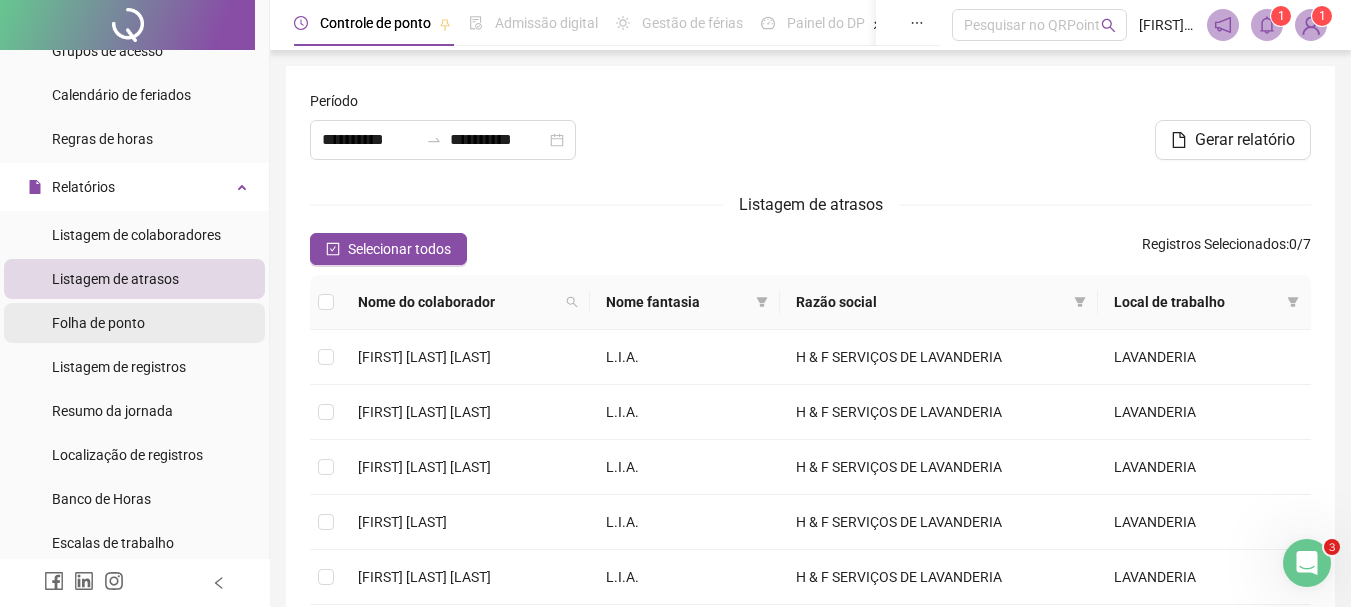 click on "Folha de ponto" at bounding box center [98, 323] 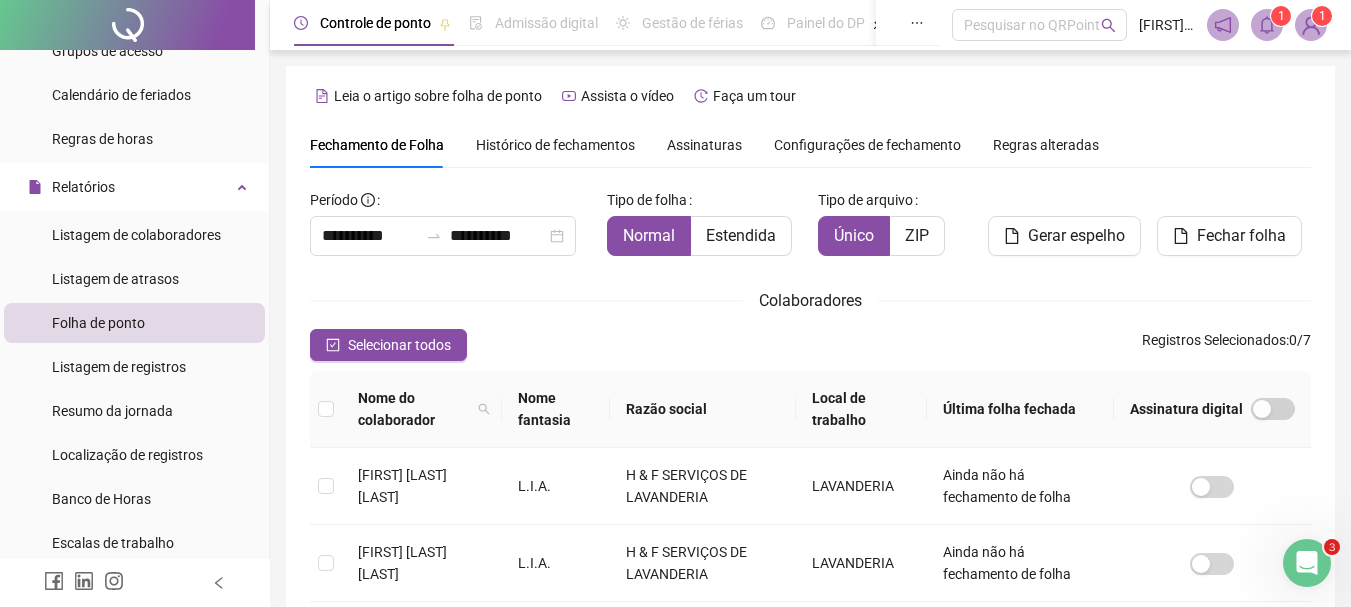 scroll, scrollTop: 106, scrollLeft: 0, axis: vertical 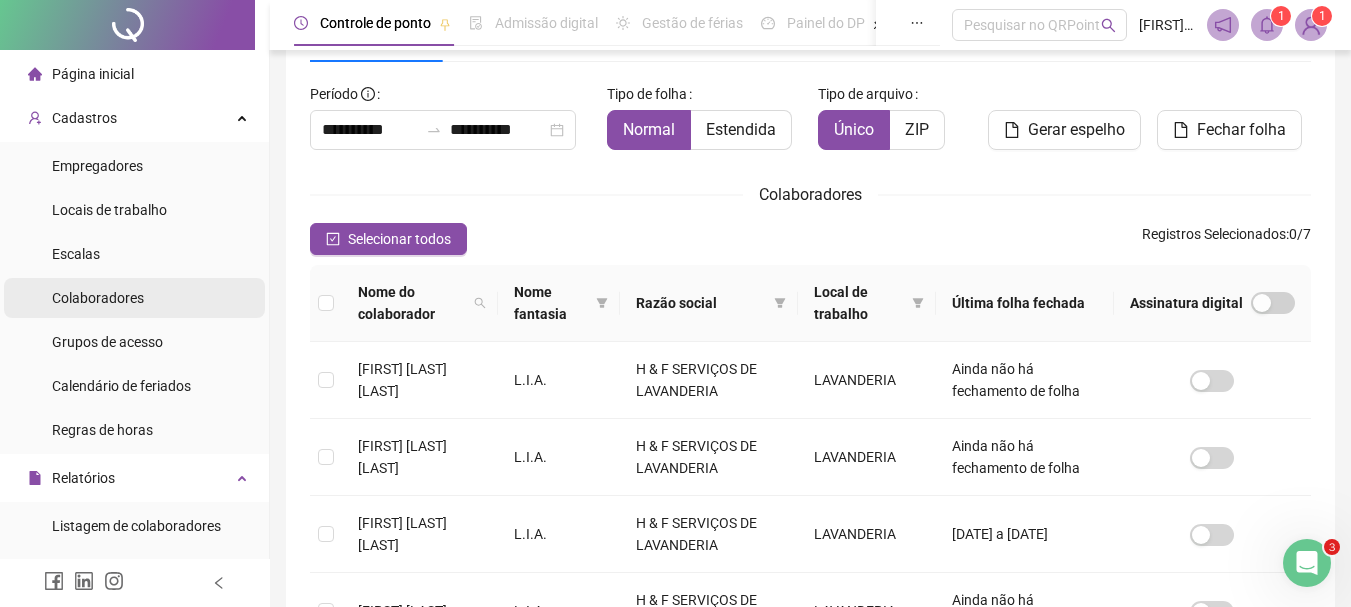 click on "Colaboradores" at bounding box center (98, 298) 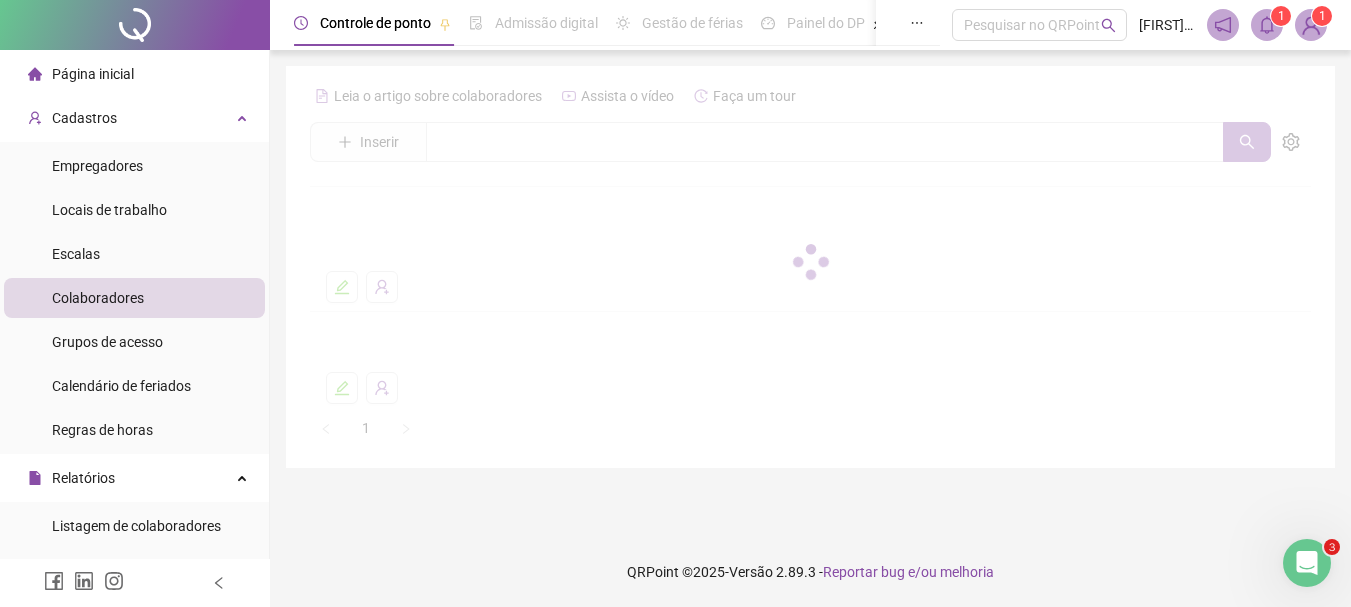 scroll, scrollTop: 0, scrollLeft: 0, axis: both 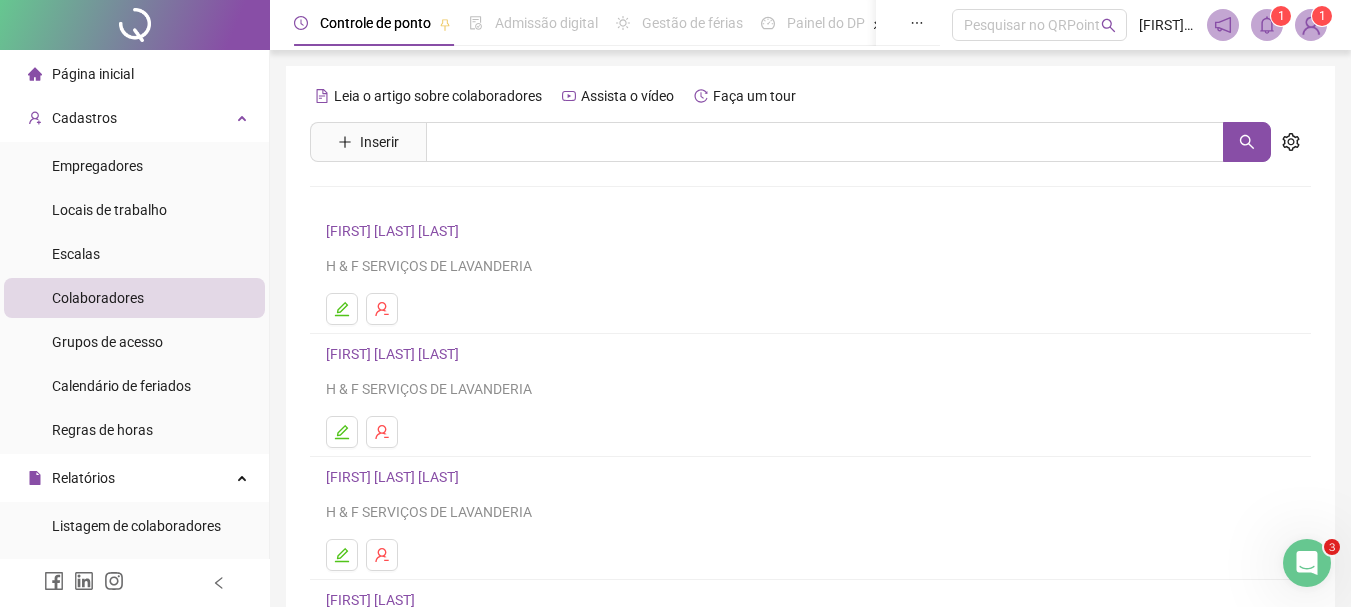 click on "[FIRST] [LAST] [LAST]" at bounding box center (395, 231) 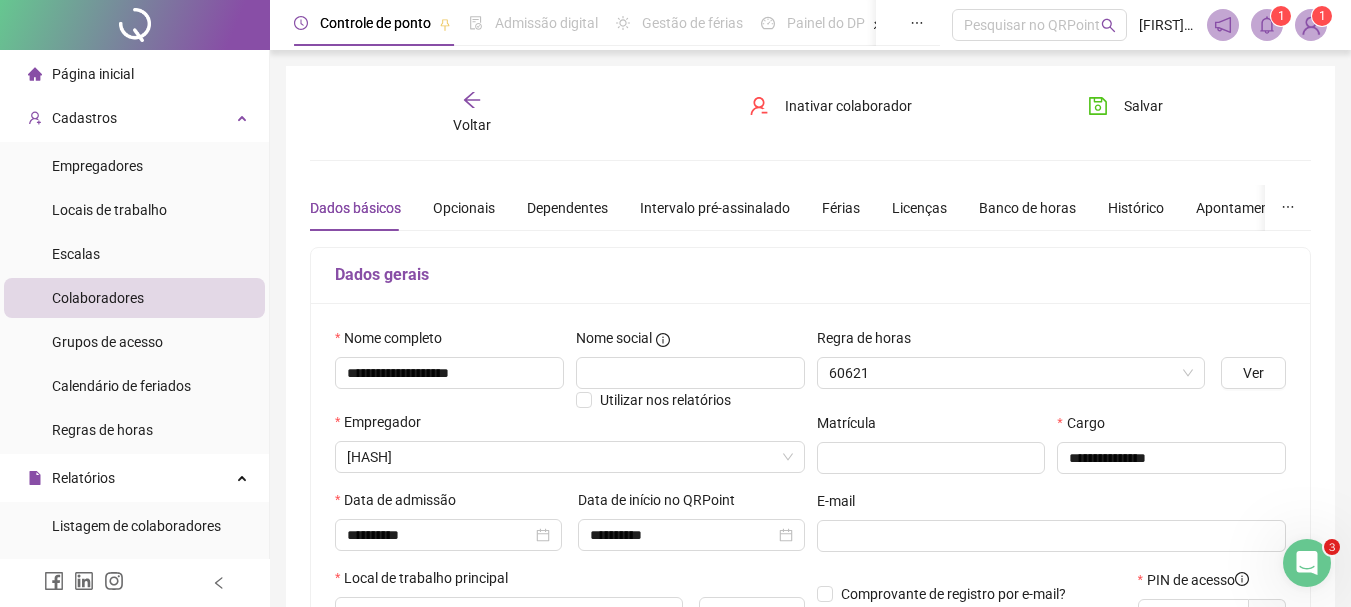 type on "*****" 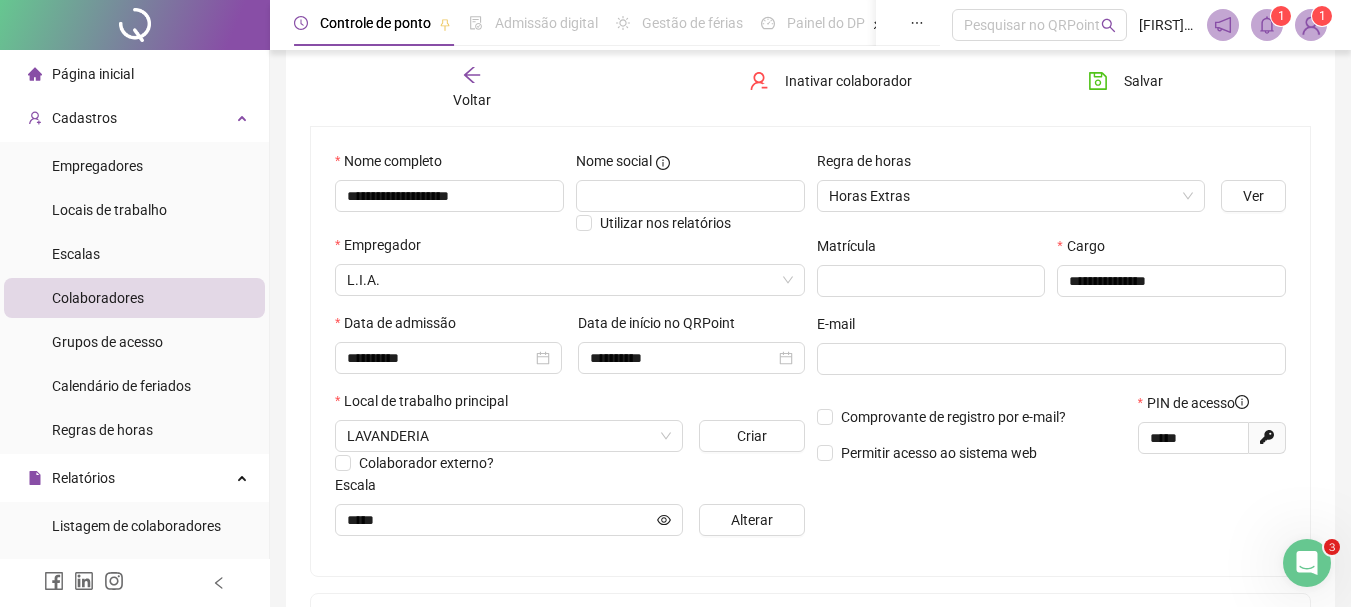 scroll, scrollTop: 200, scrollLeft: 0, axis: vertical 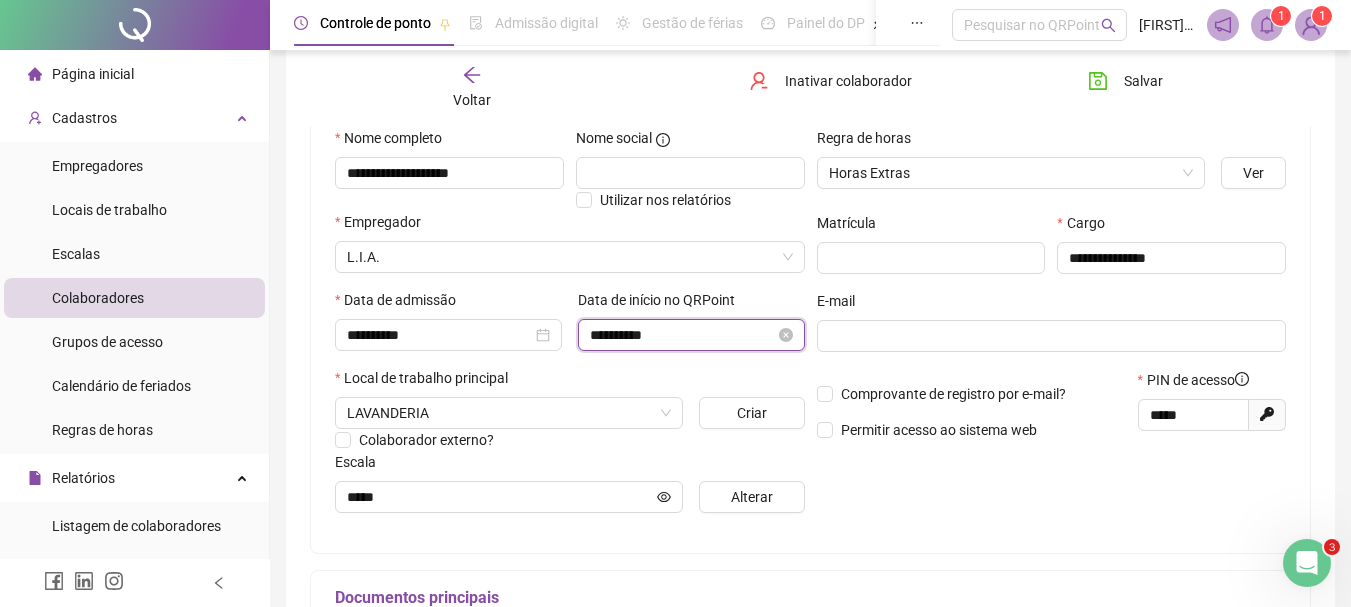 click on "**********" at bounding box center [682, 335] 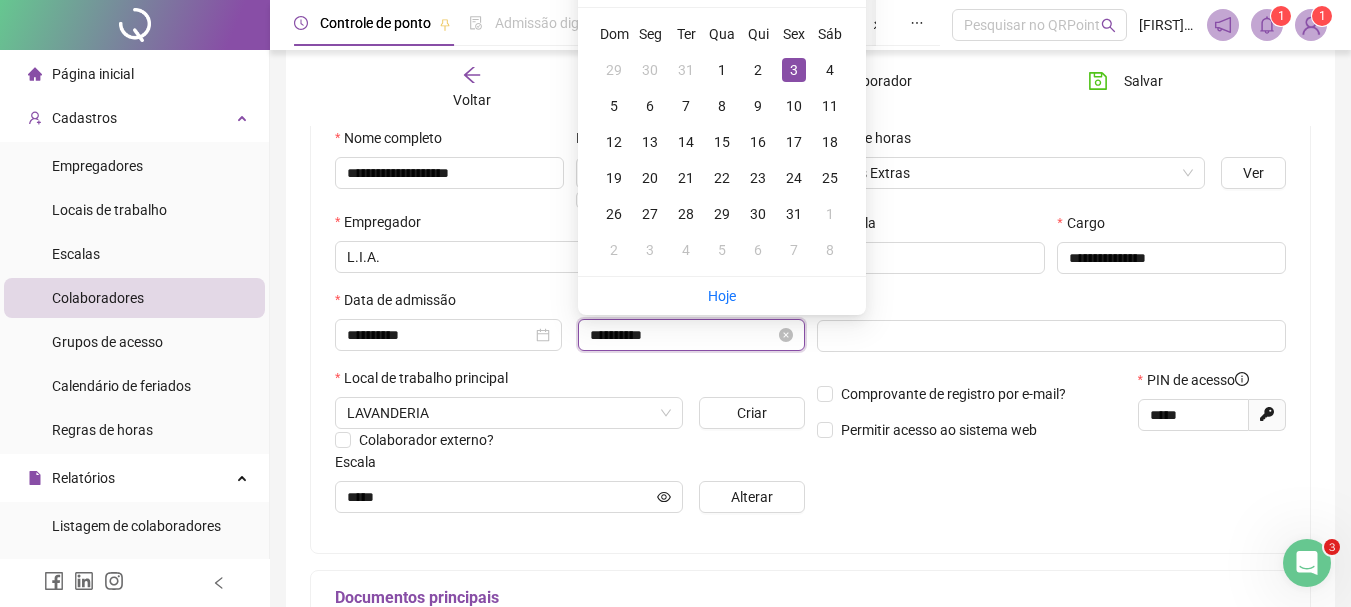 scroll, scrollTop: 100, scrollLeft: 0, axis: vertical 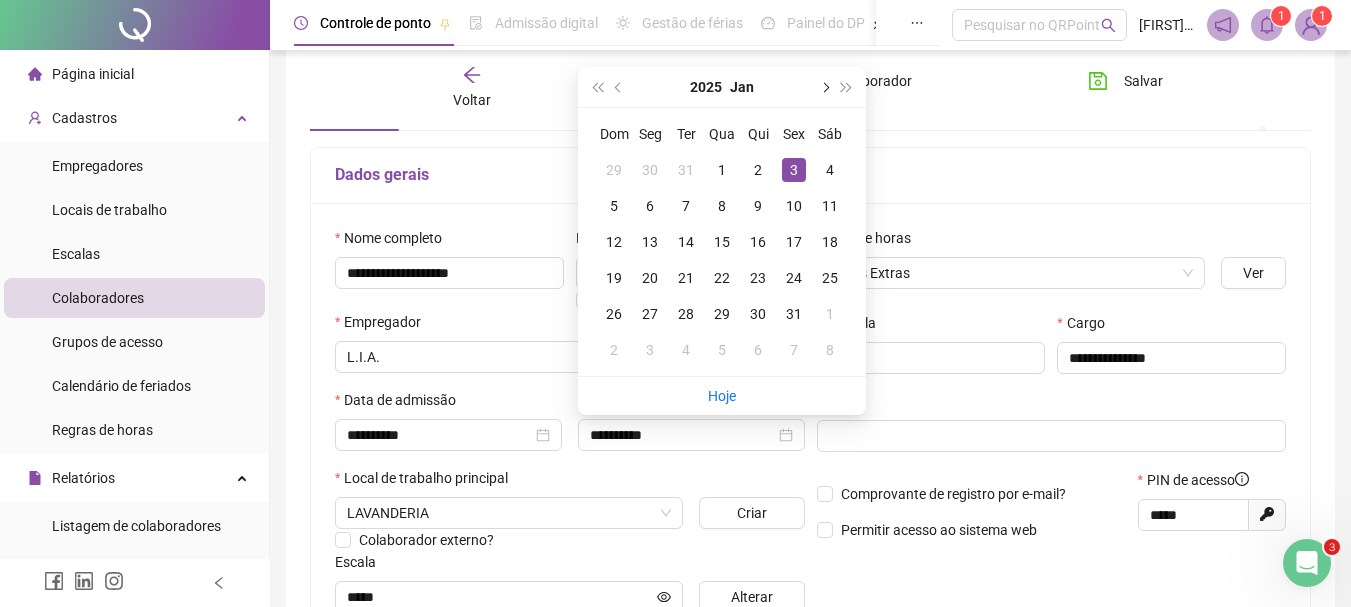 click at bounding box center [824, 87] 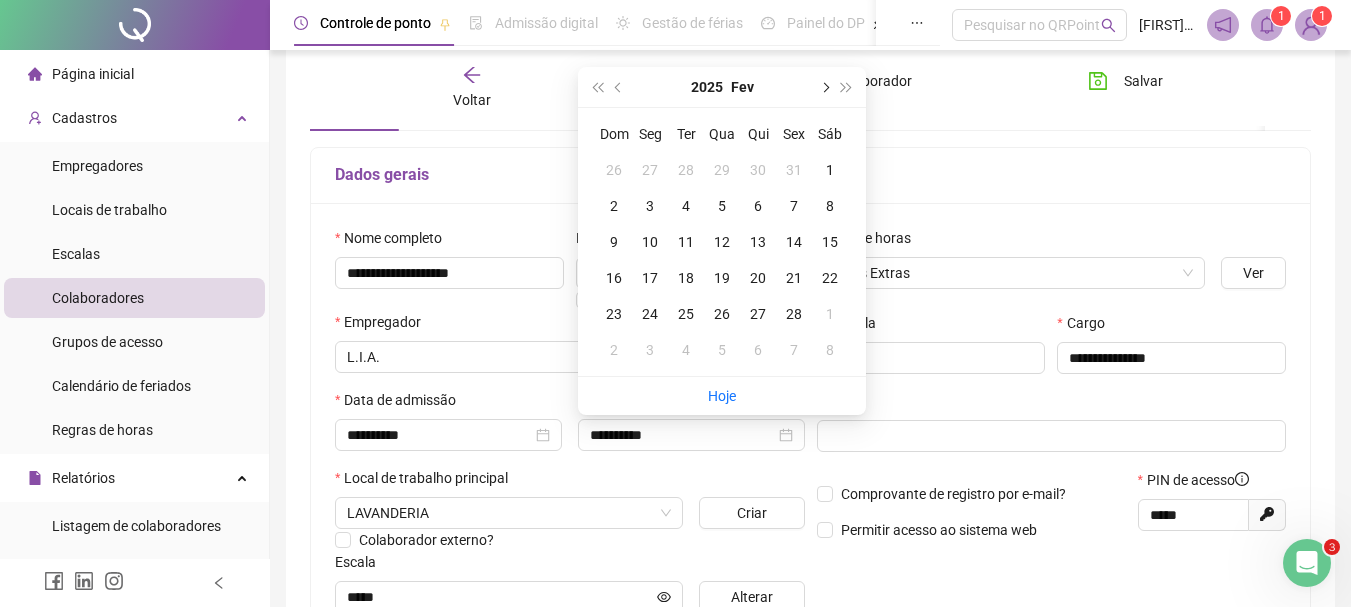 click at bounding box center [824, 87] 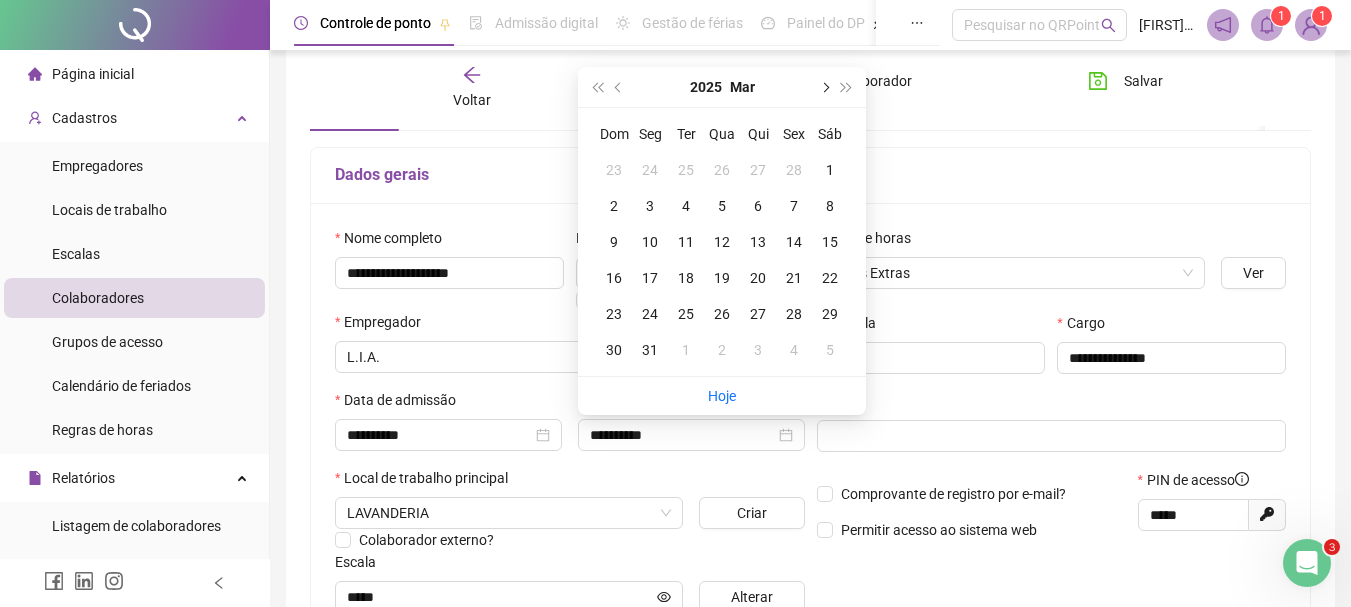 click at bounding box center (824, 87) 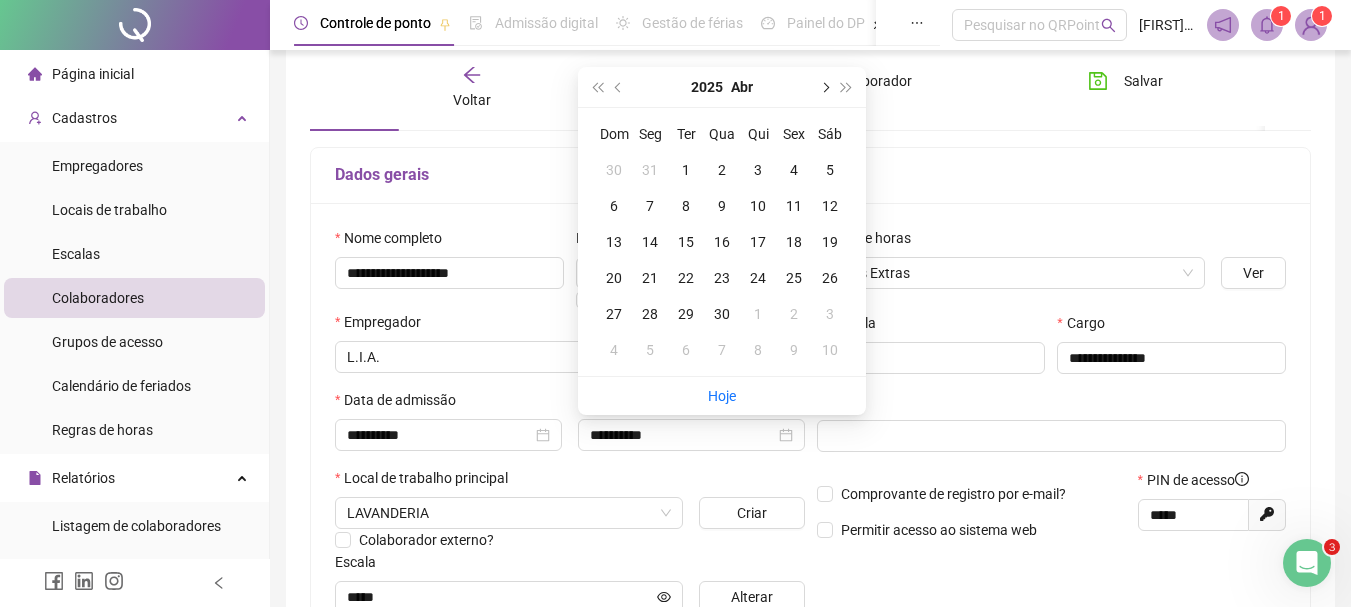click at bounding box center [824, 87] 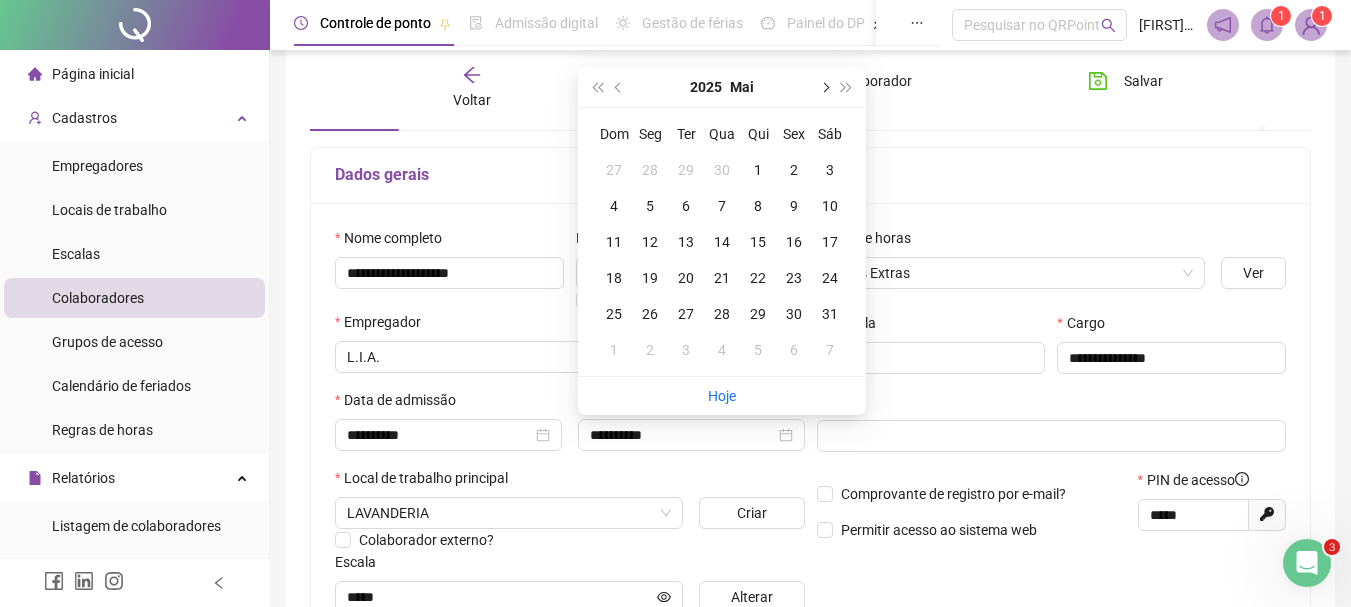 click at bounding box center (824, 87) 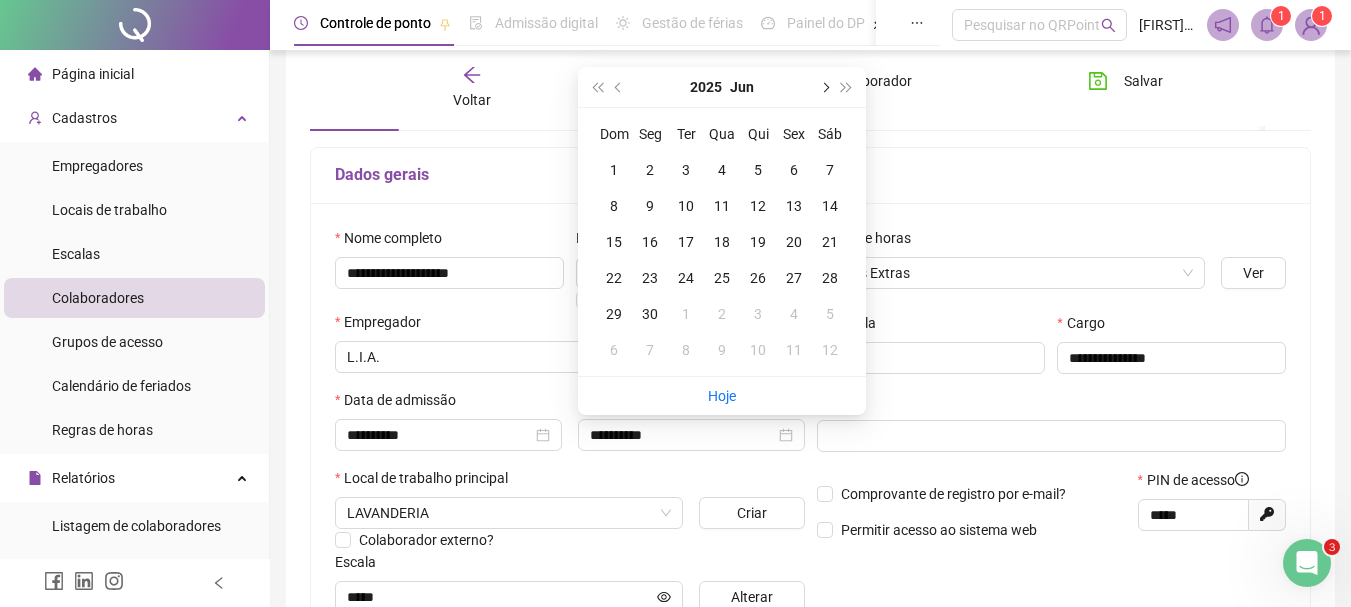 click at bounding box center [824, 87] 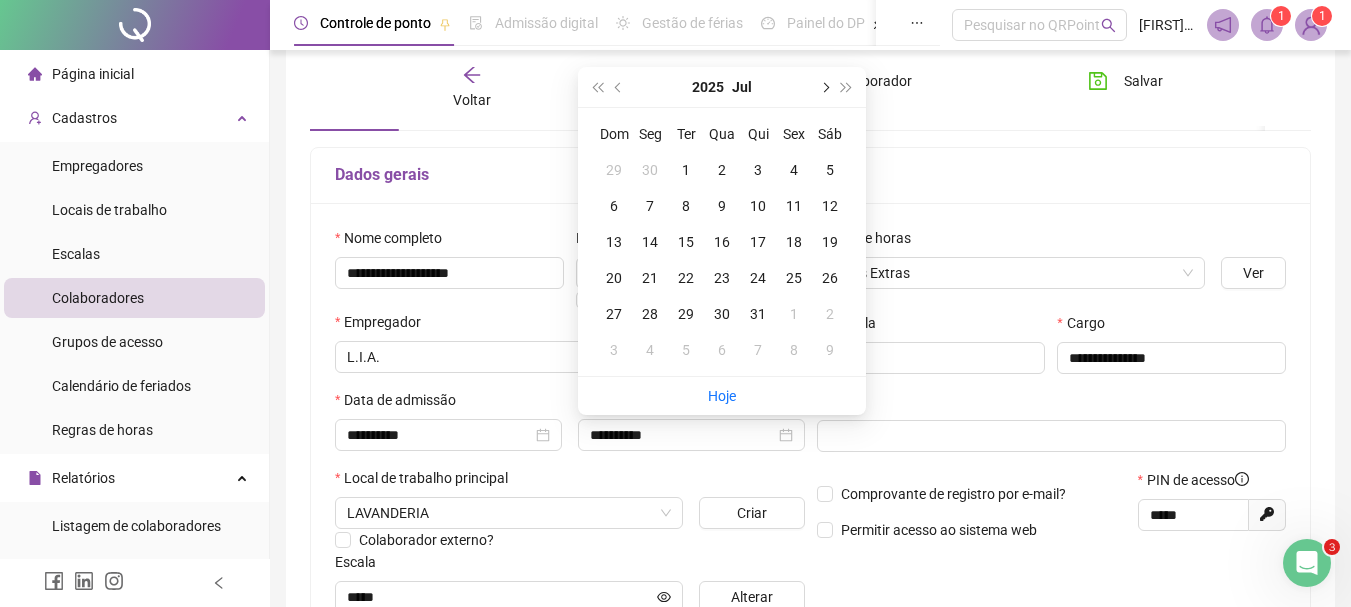 click at bounding box center [824, 87] 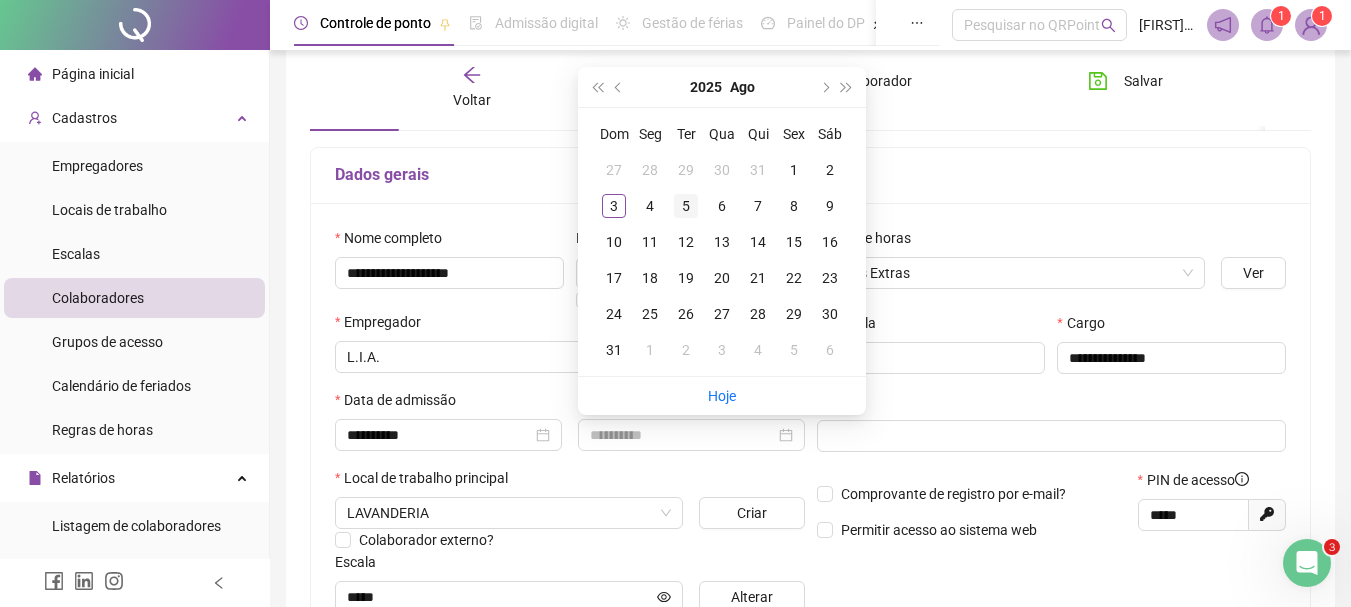 type on "**********" 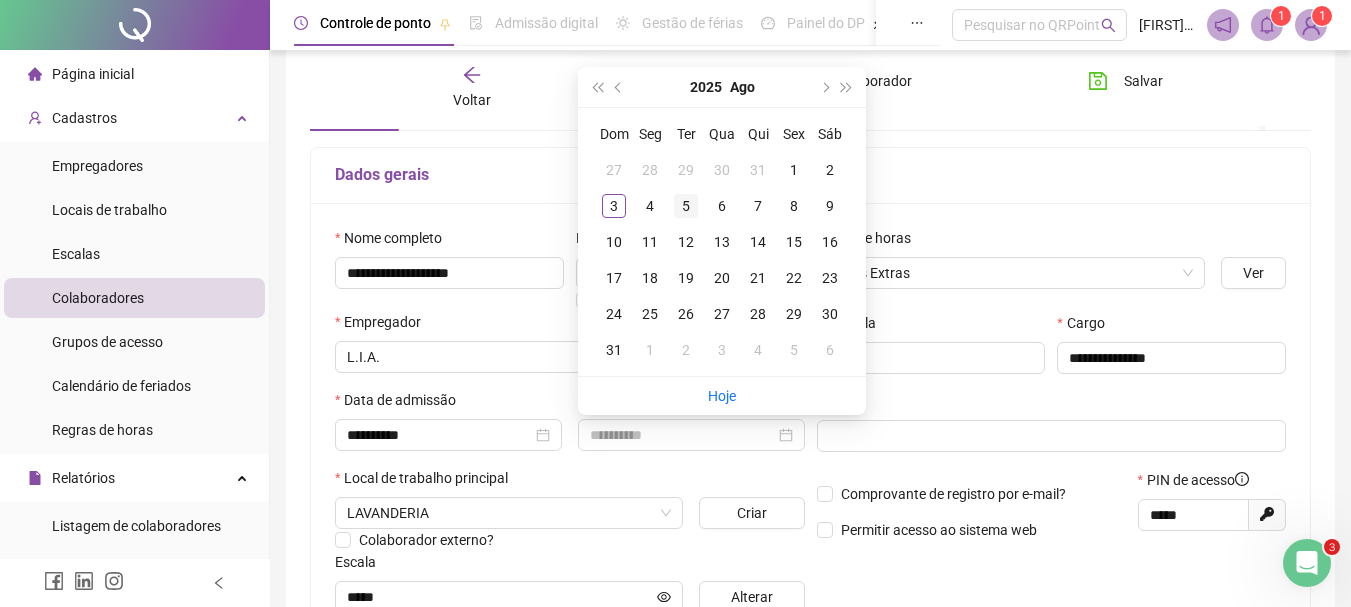 click on "5" at bounding box center (686, 206) 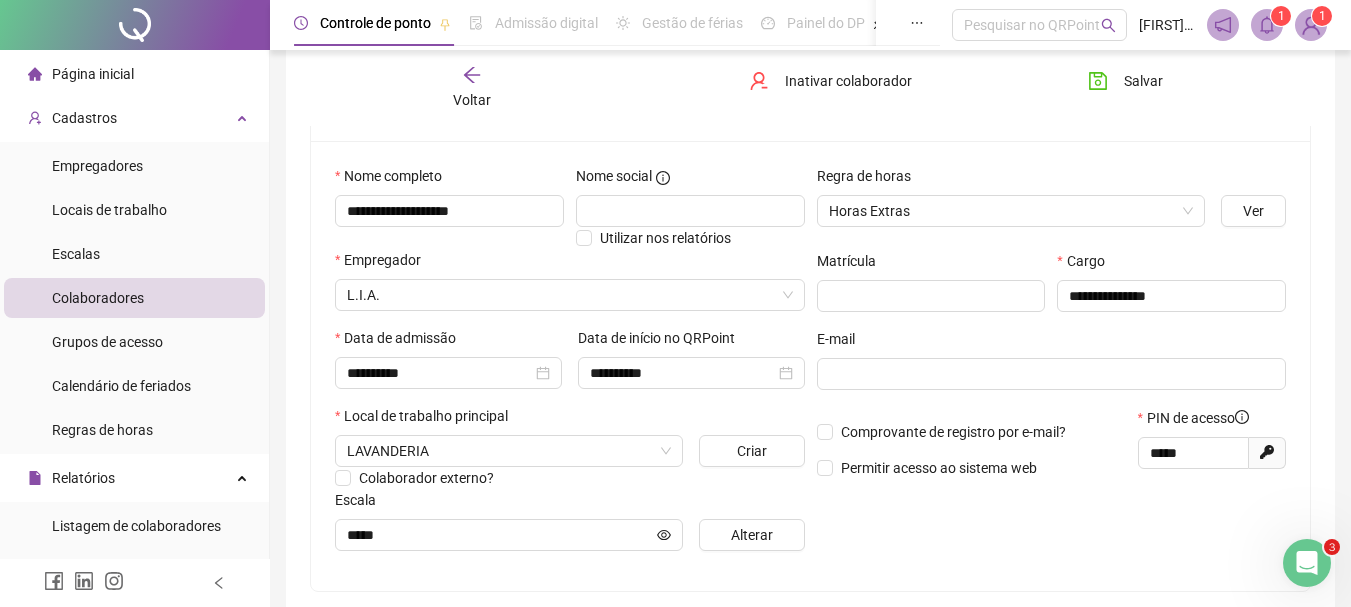 scroll, scrollTop: 0, scrollLeft: 0, axis: both 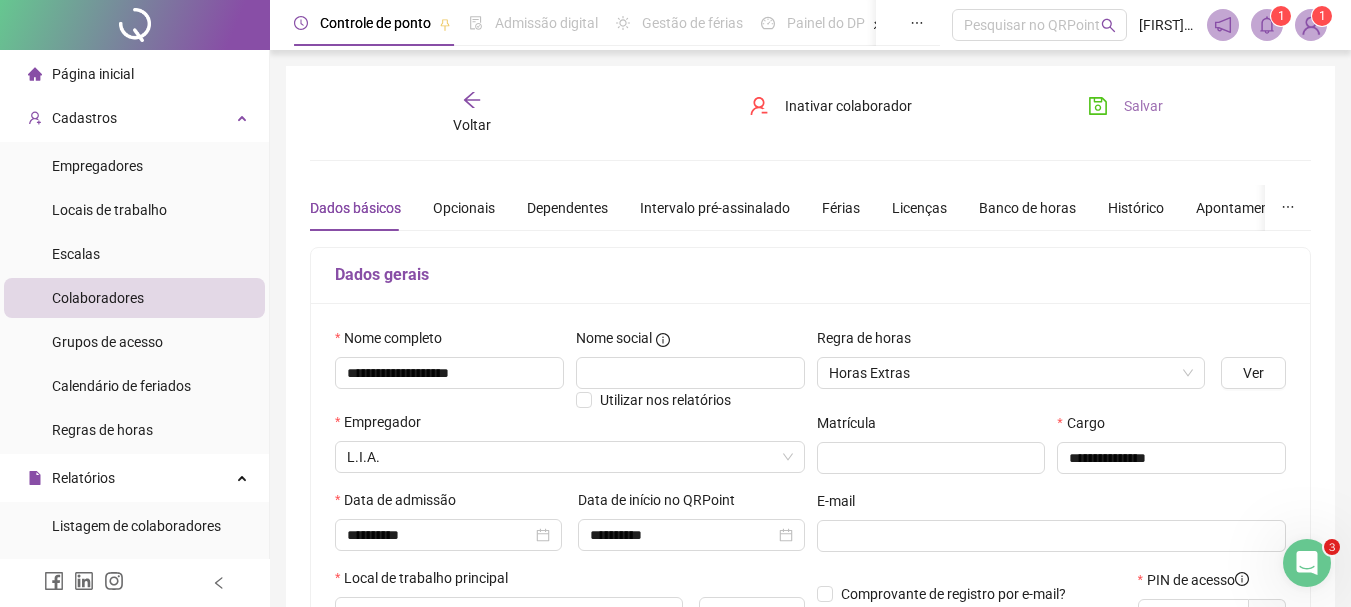 click on "Salvar" at bounding box center [1125, 106] 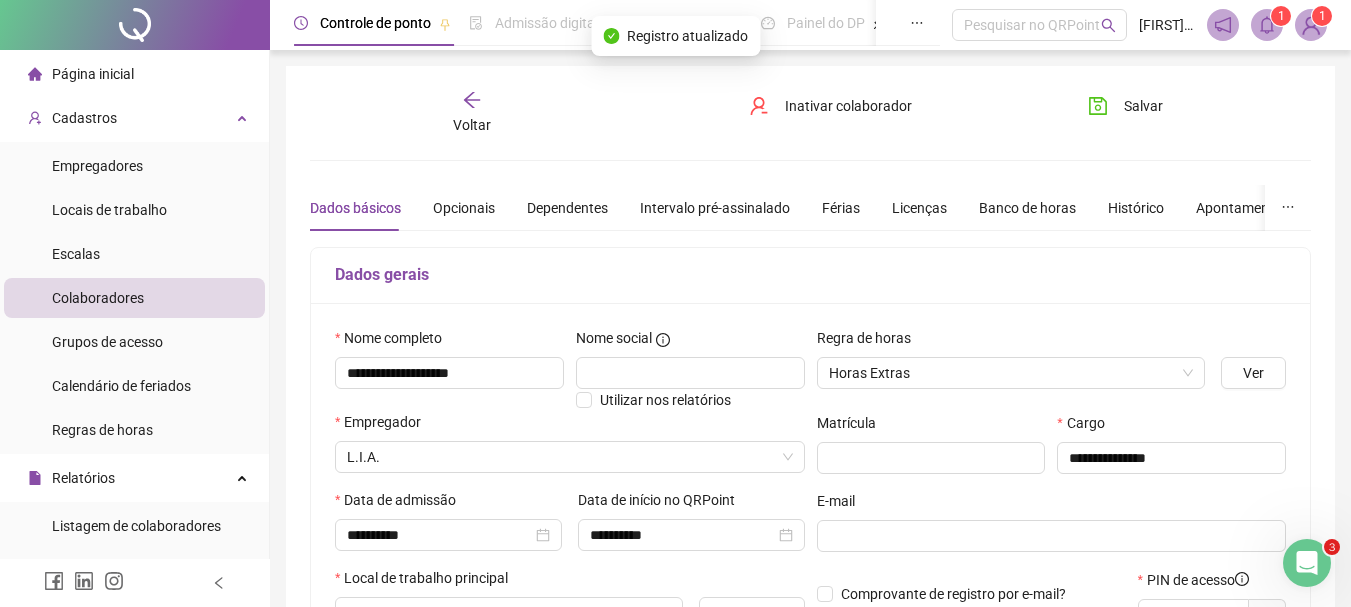 click 